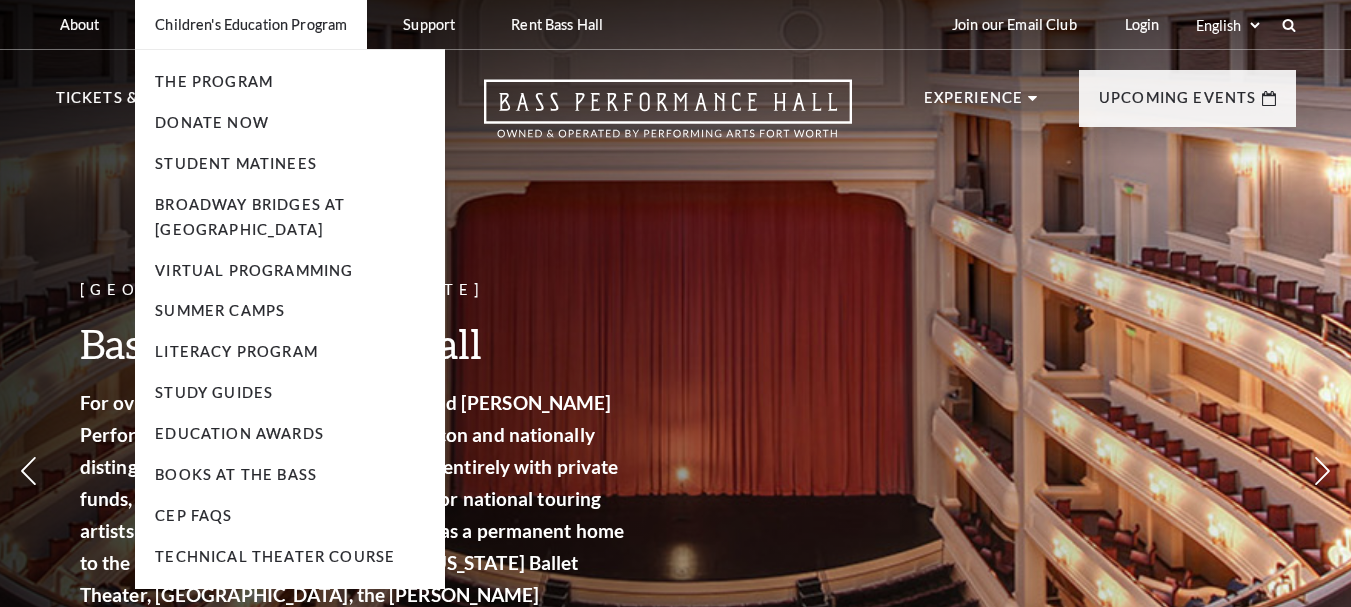scroll, scrollTop: 0, scrollLeft: 0, axis: both 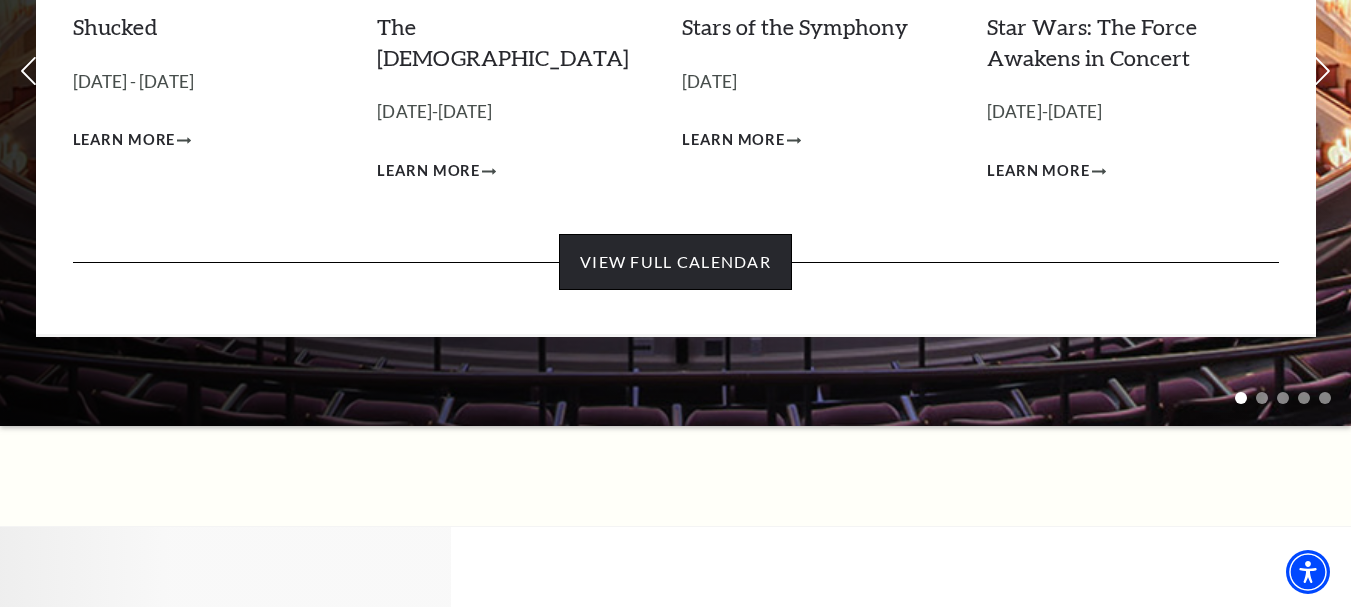 click on "View Full Calendar" at bounding box center [675, 262] 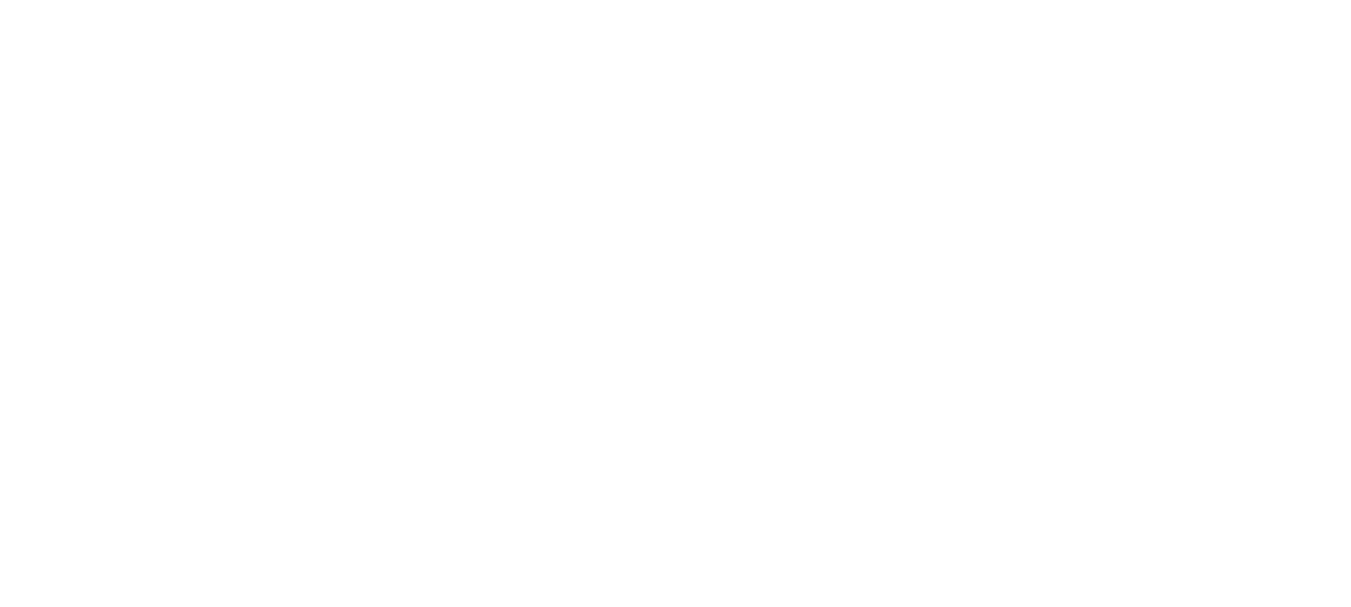 scroll, scrollTop: 0, scrollLeft: 0, axis: both 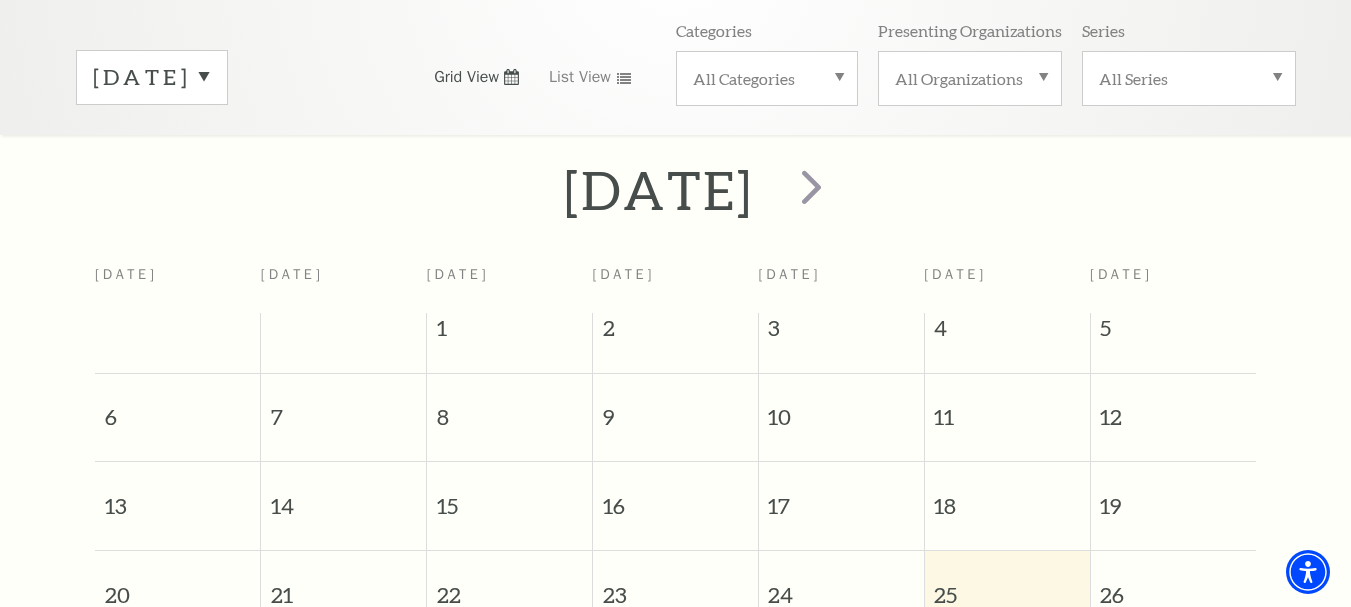 click on "[DATE]" at bounding box center (152, 77) 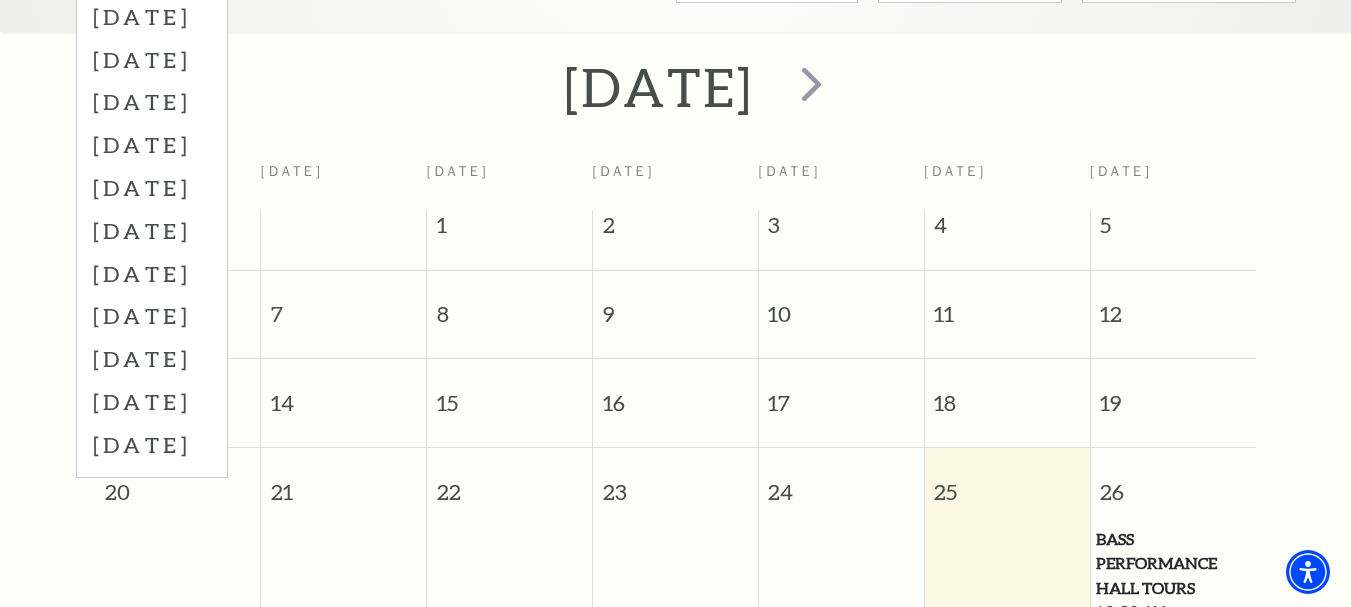 scroll, scrollTop: 477, scrollLeft: 0, axis: vertical 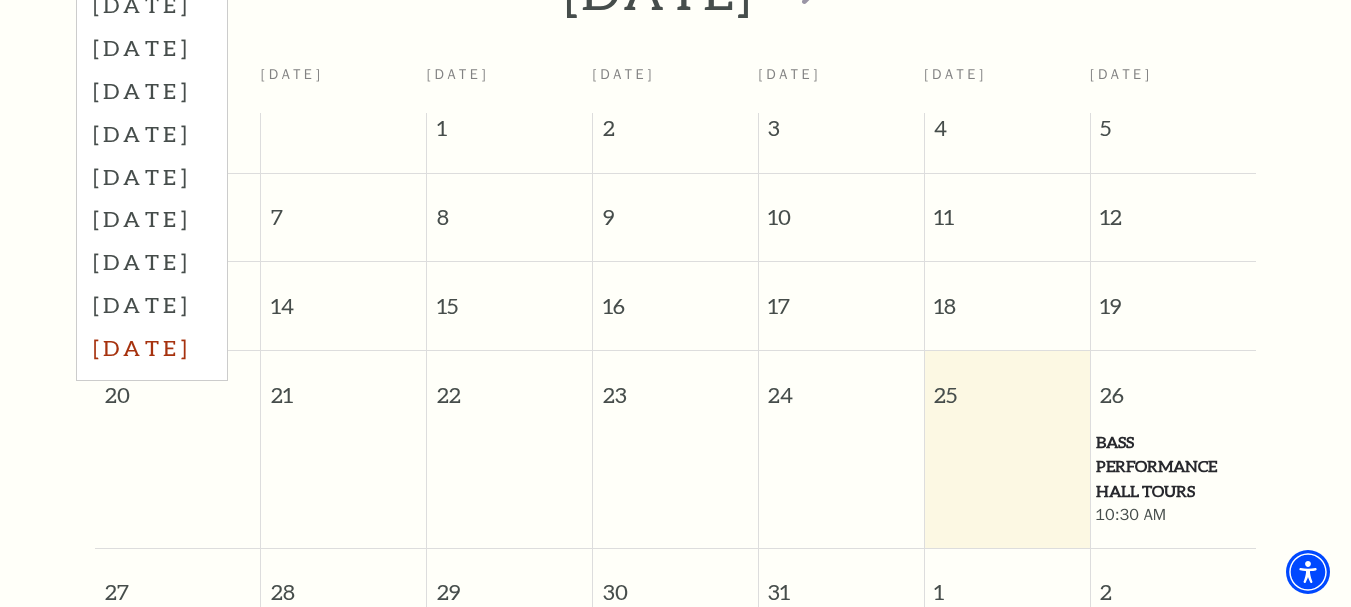click on "[DATE]" at bounding box center (152, 347) 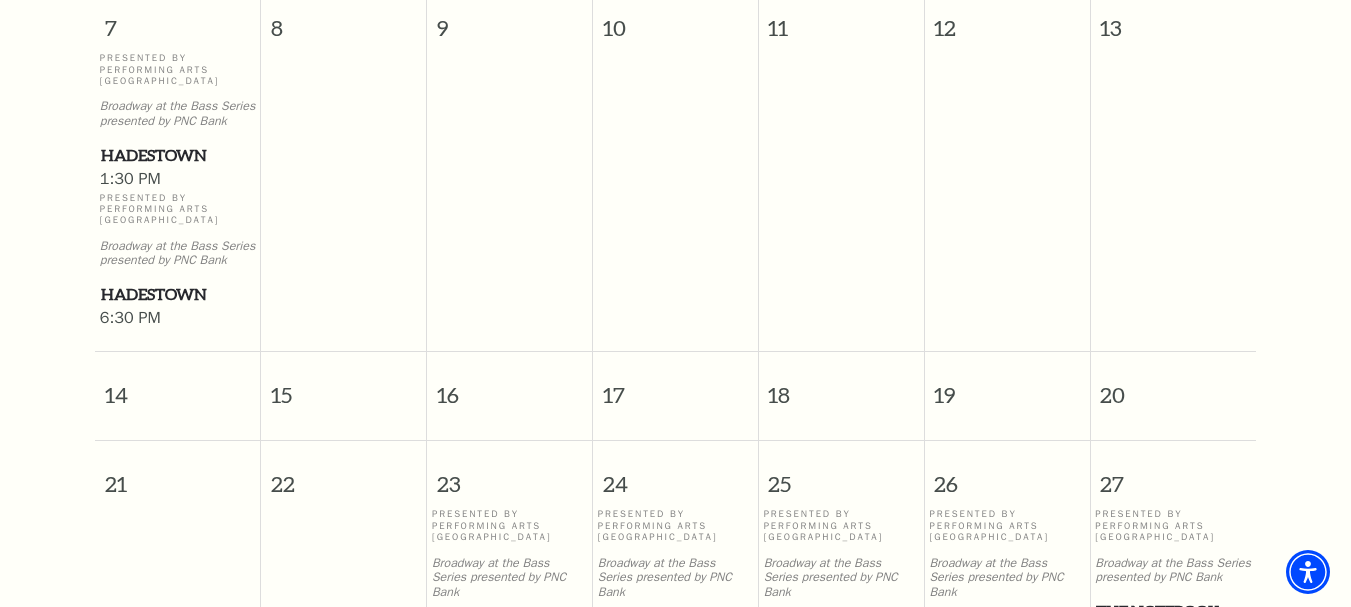 scroll, scrollTop: 877, scrollLeft: 0, axis: vertical 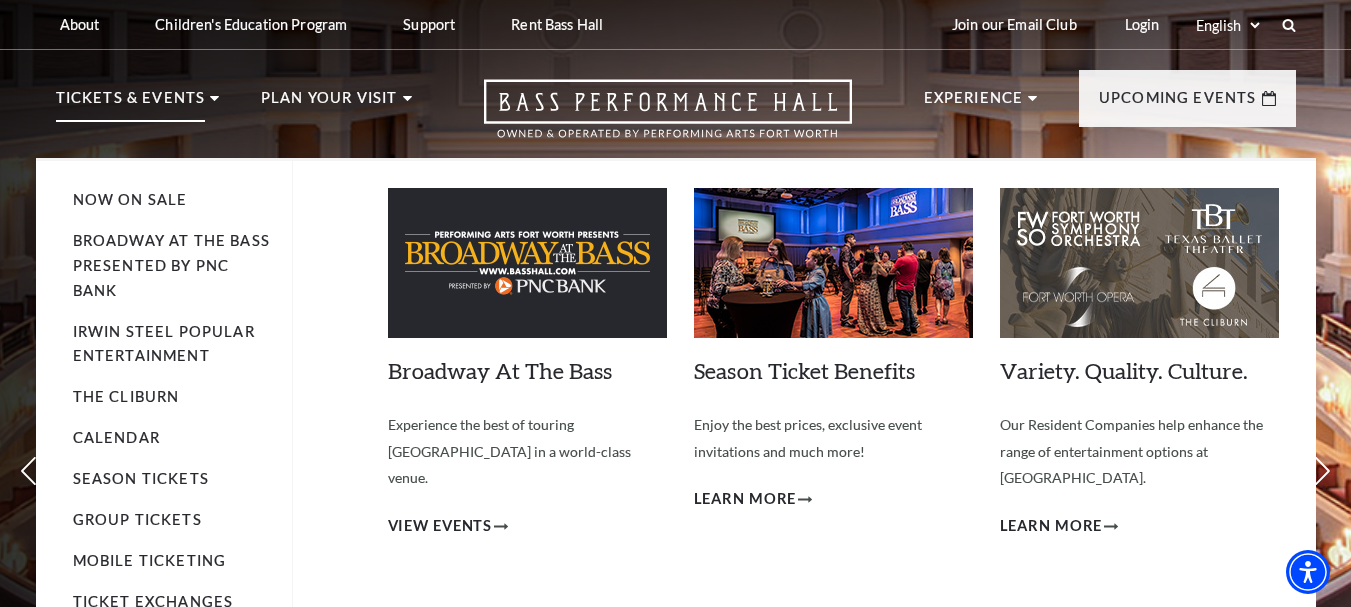 click 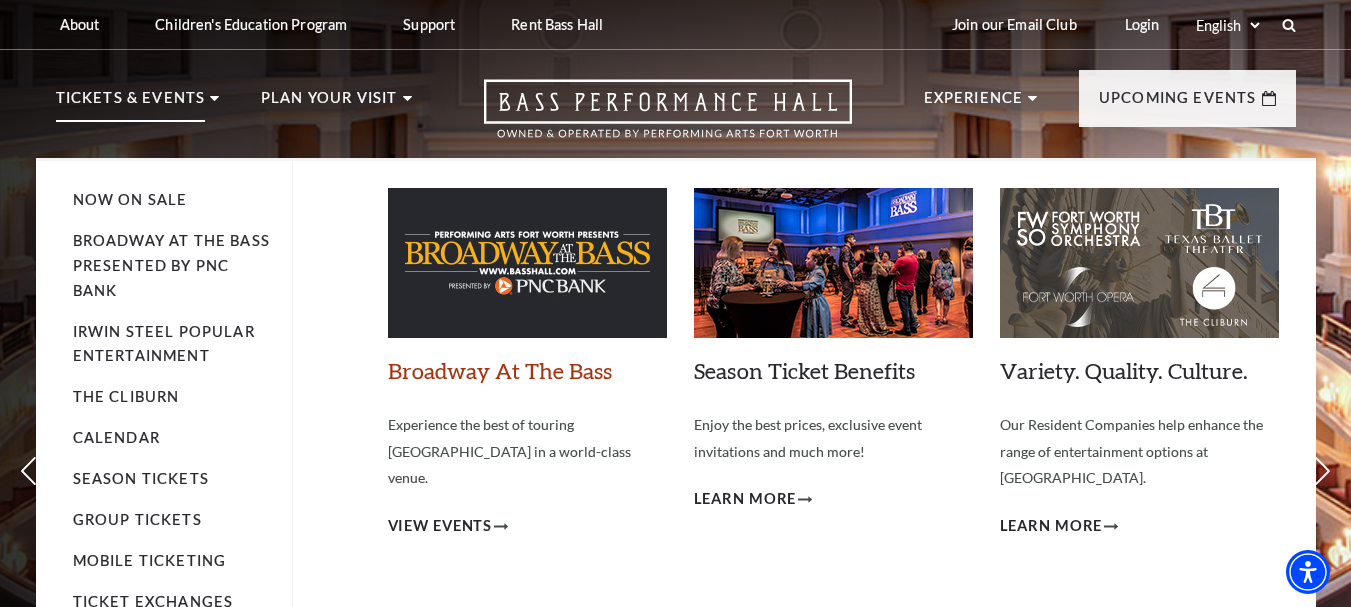 click on "Broadway At The Bass" at bounding box center [500, 370] 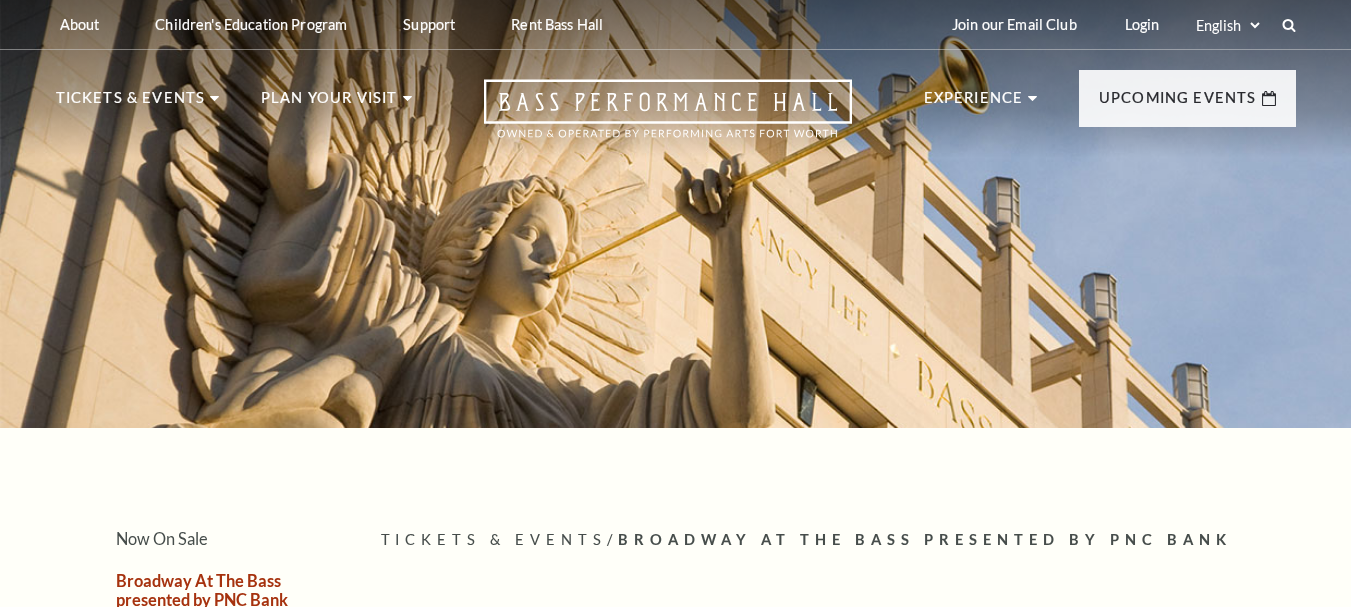 scroll, scrollTop: 181, scrollLeft: 0, axis: vertical 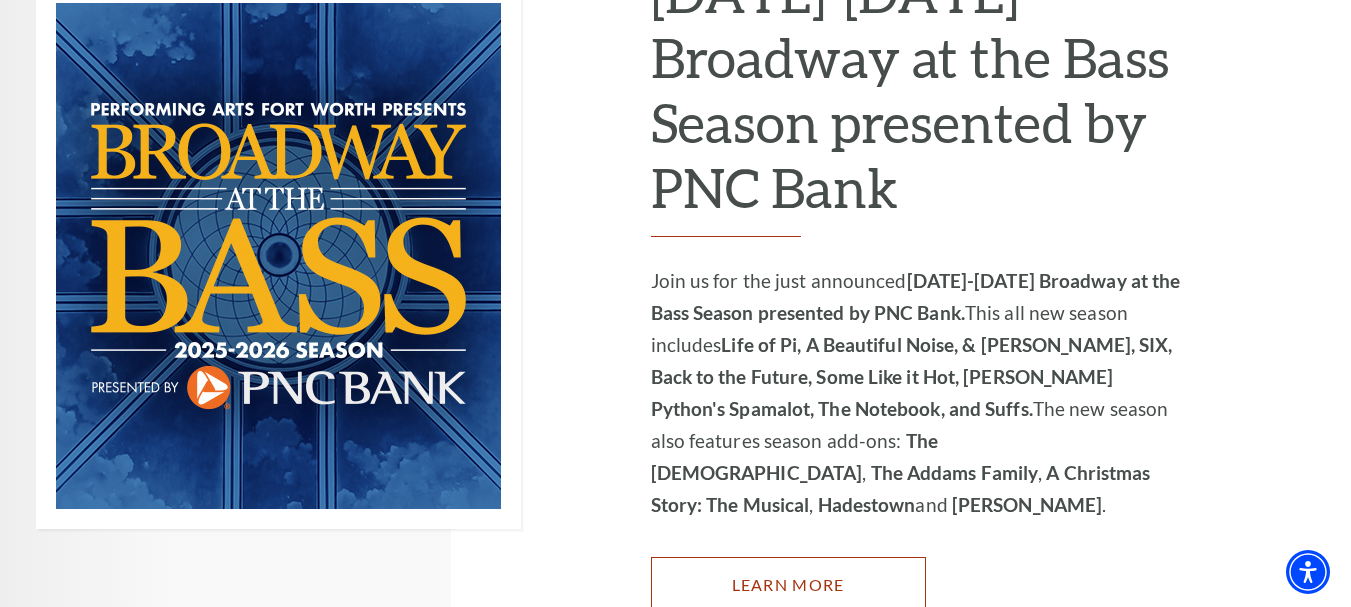 click on "Learn More" at bounding box center [788, 585] 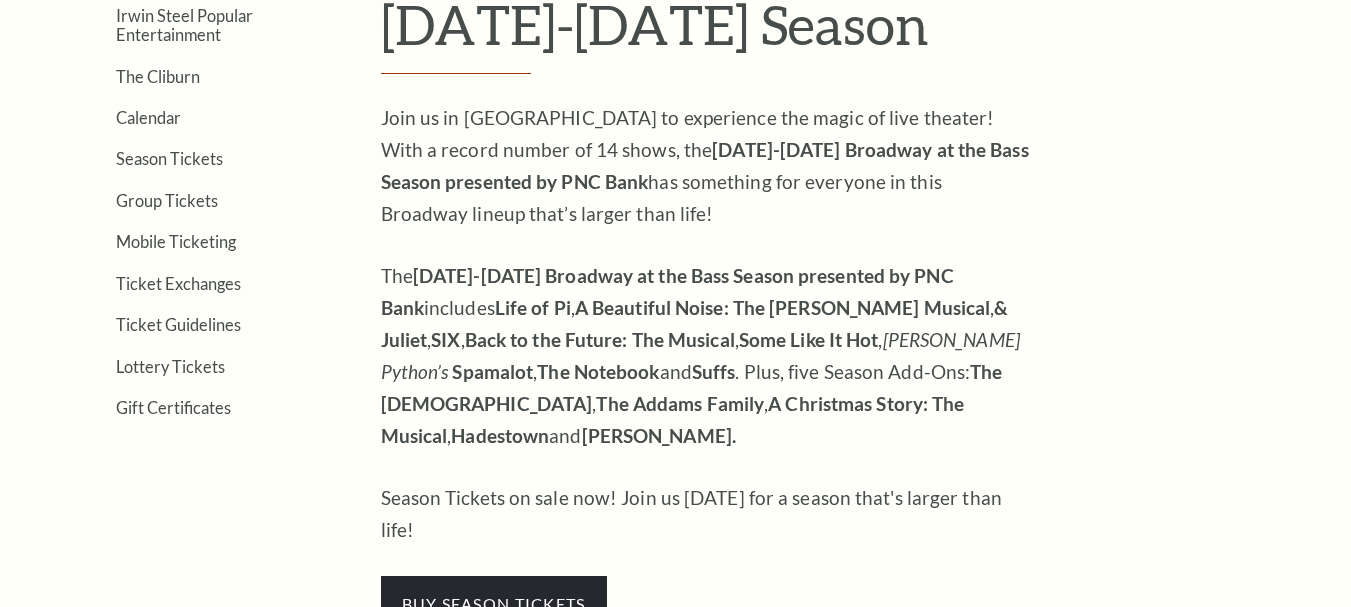 scroll, scrollTop: 700, scrollLeft: 0, axis: vertical 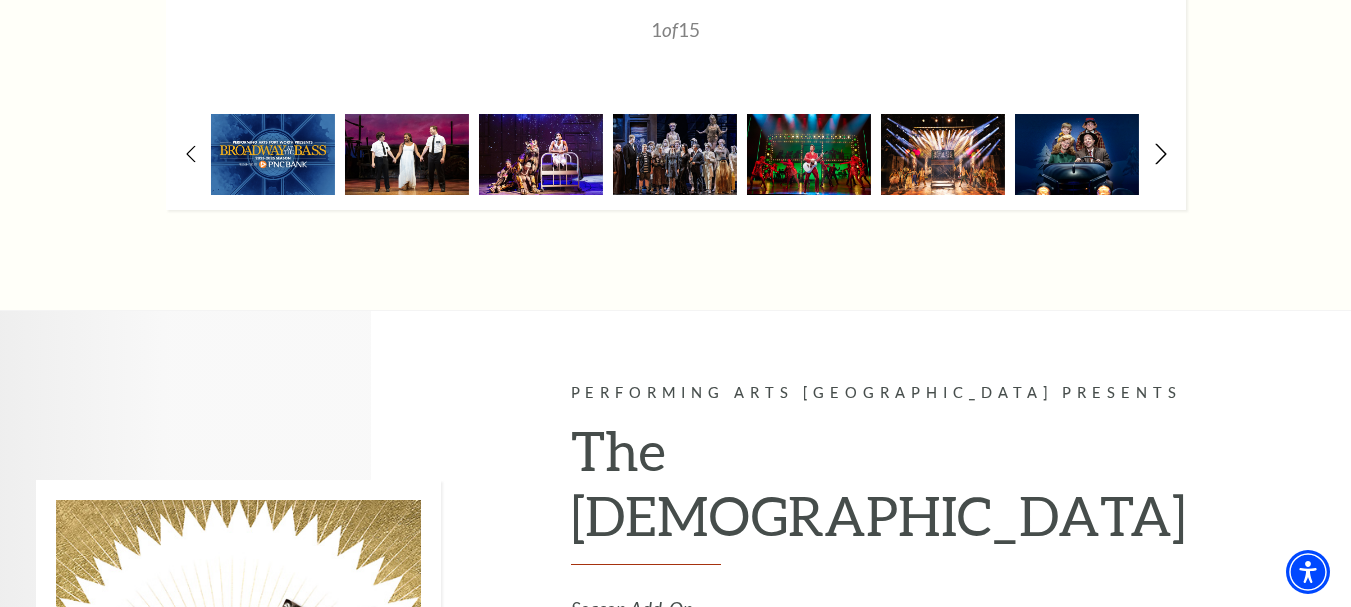 click 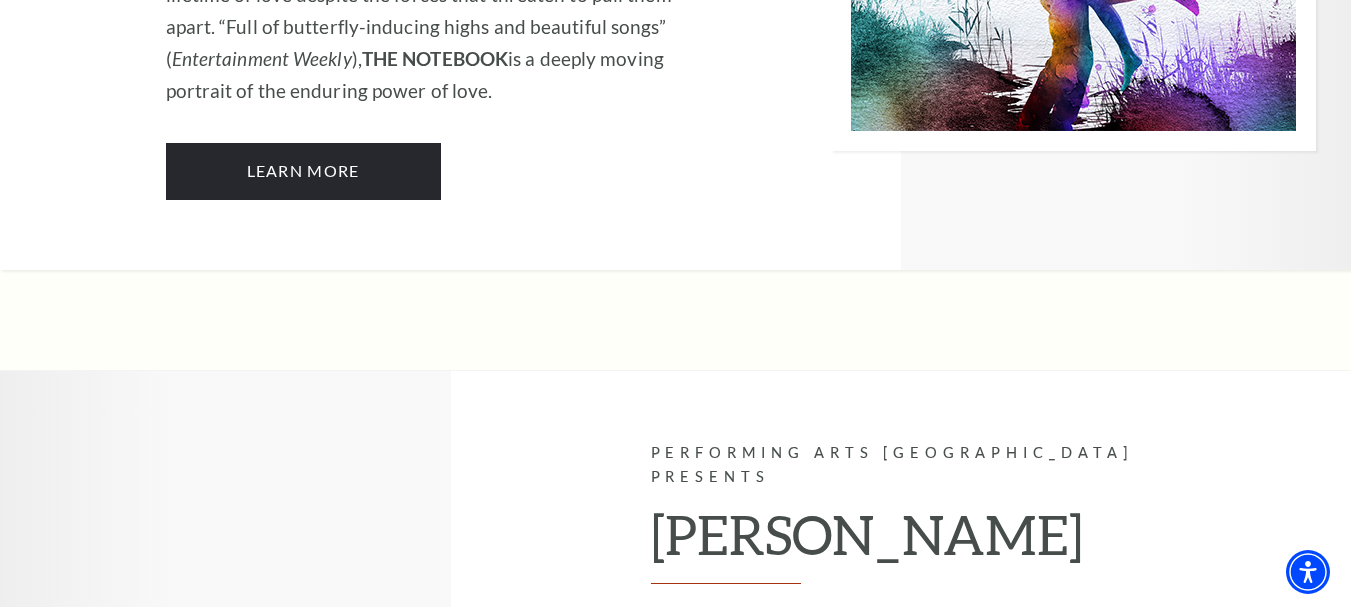 scroll, scrollTop: 14100, scrollLeft: 0, axis: vertical 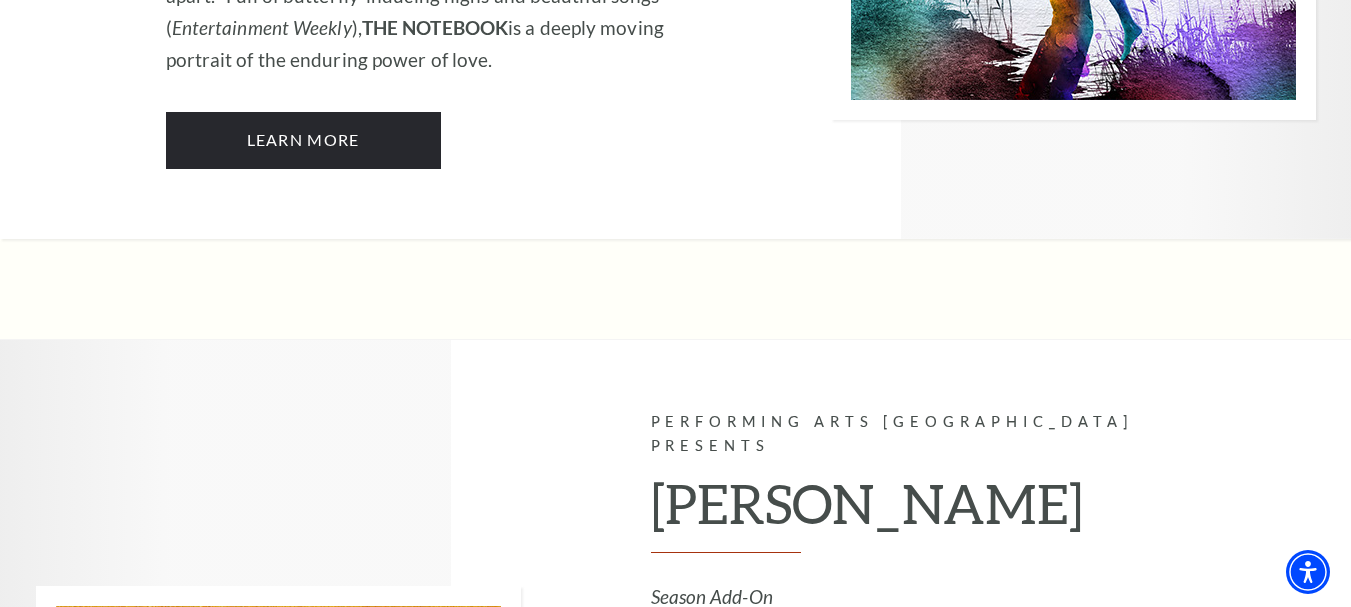 click on "Learn More" at bounding box center (788, 1281) 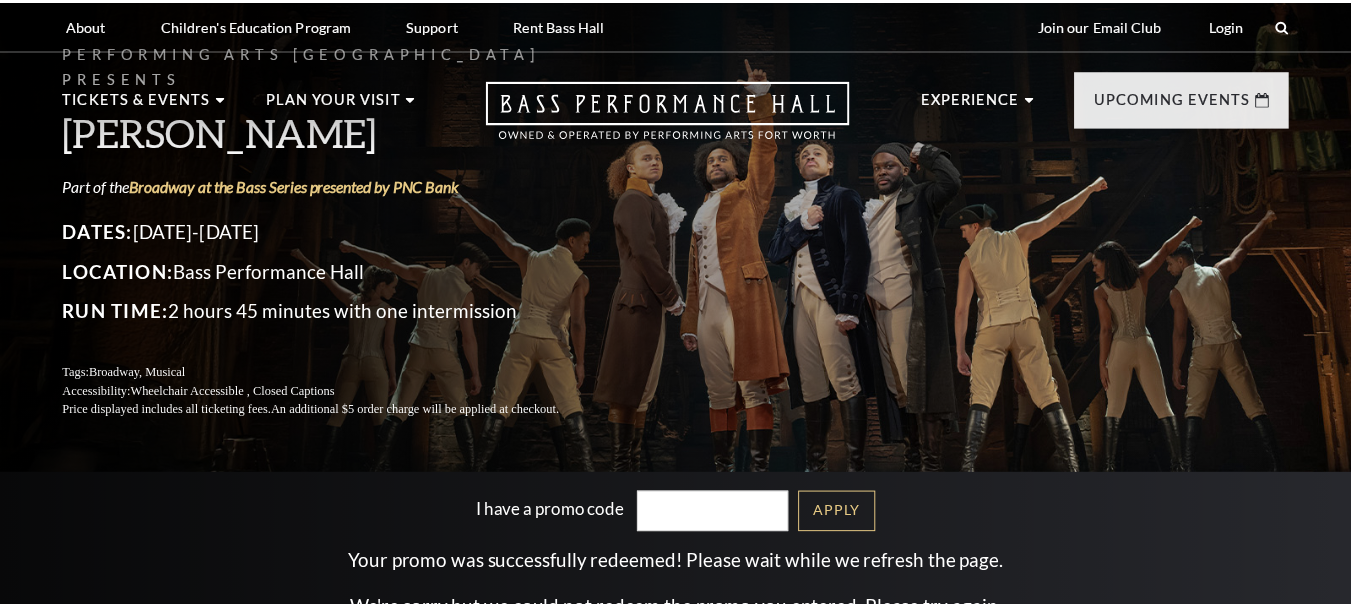 scroll, scrollTop: 0, scrollLeft: 0, axis: both 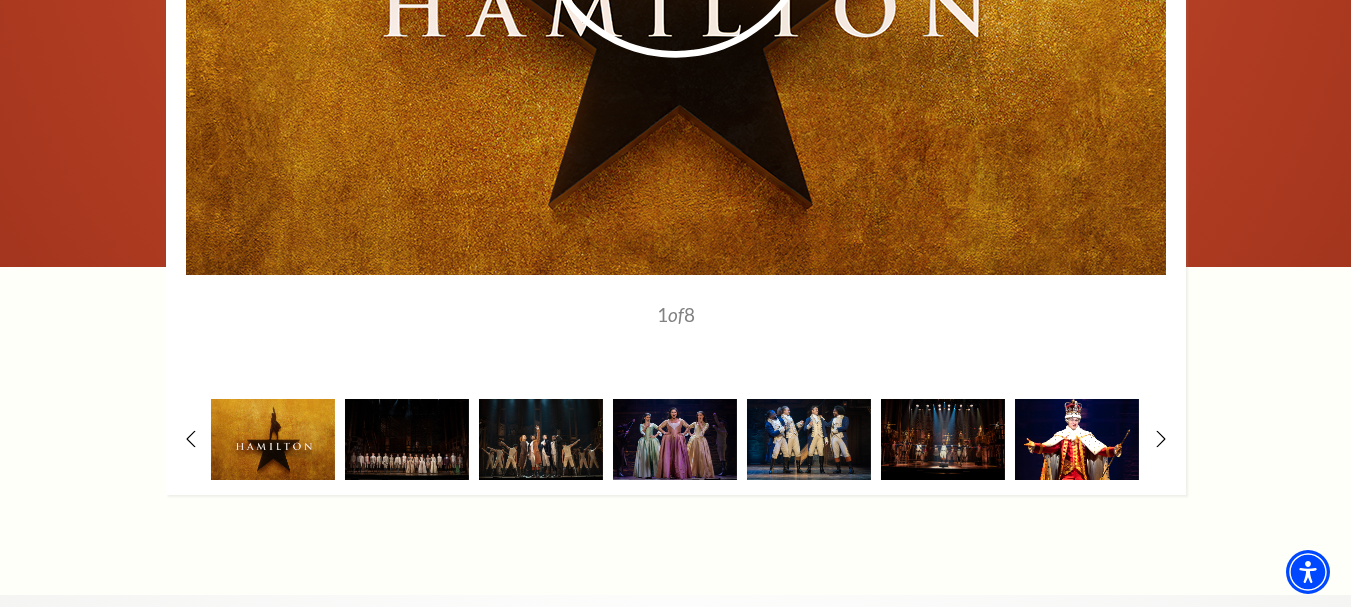 click at bounding box center [1077, 439] 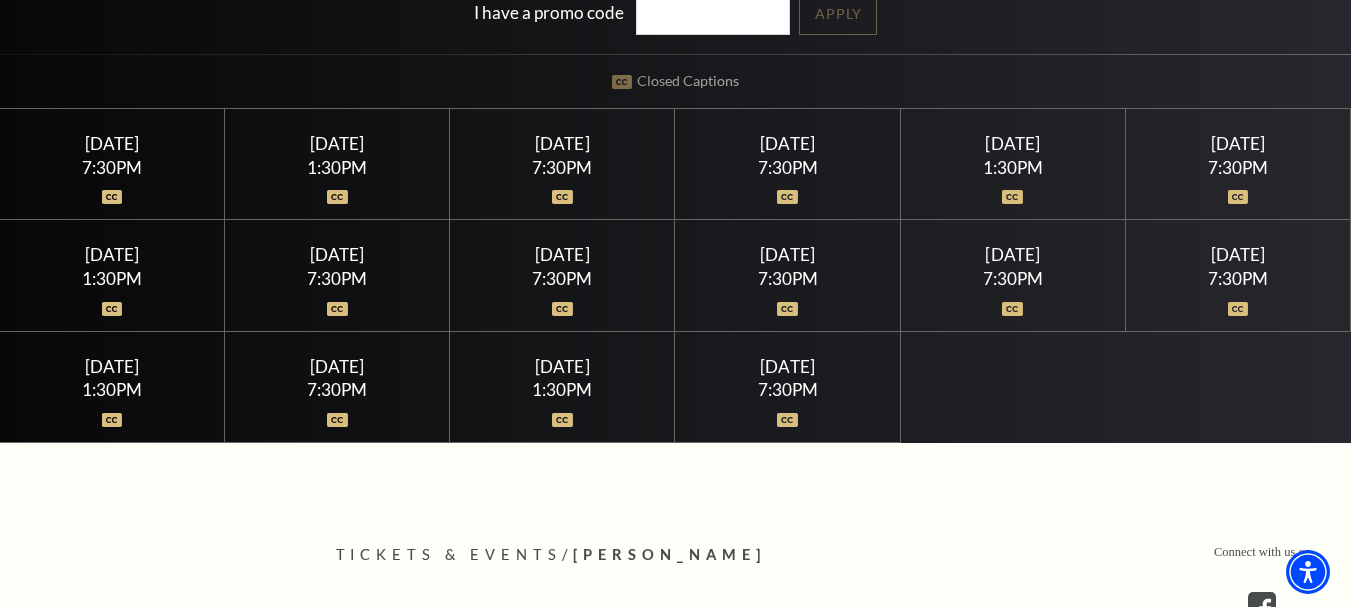 scroll, scrollTop: 500, scrollLeft: 0, axis: vertical 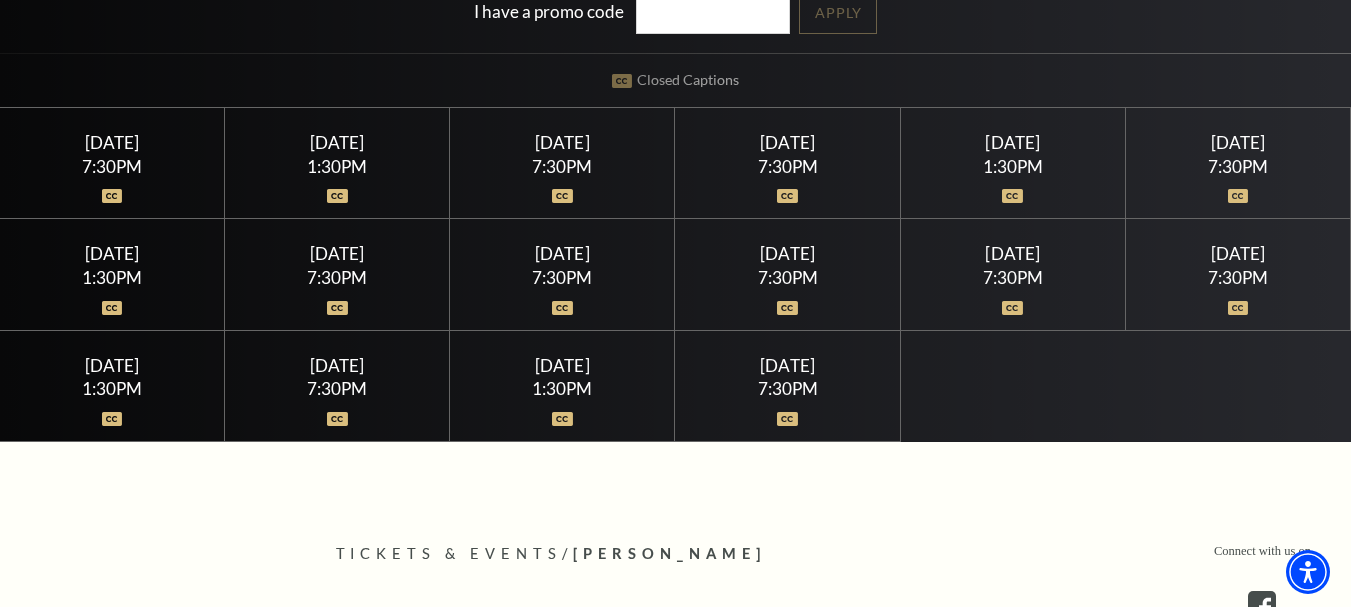click on "7:30PM" at bounding box center [787, 388] 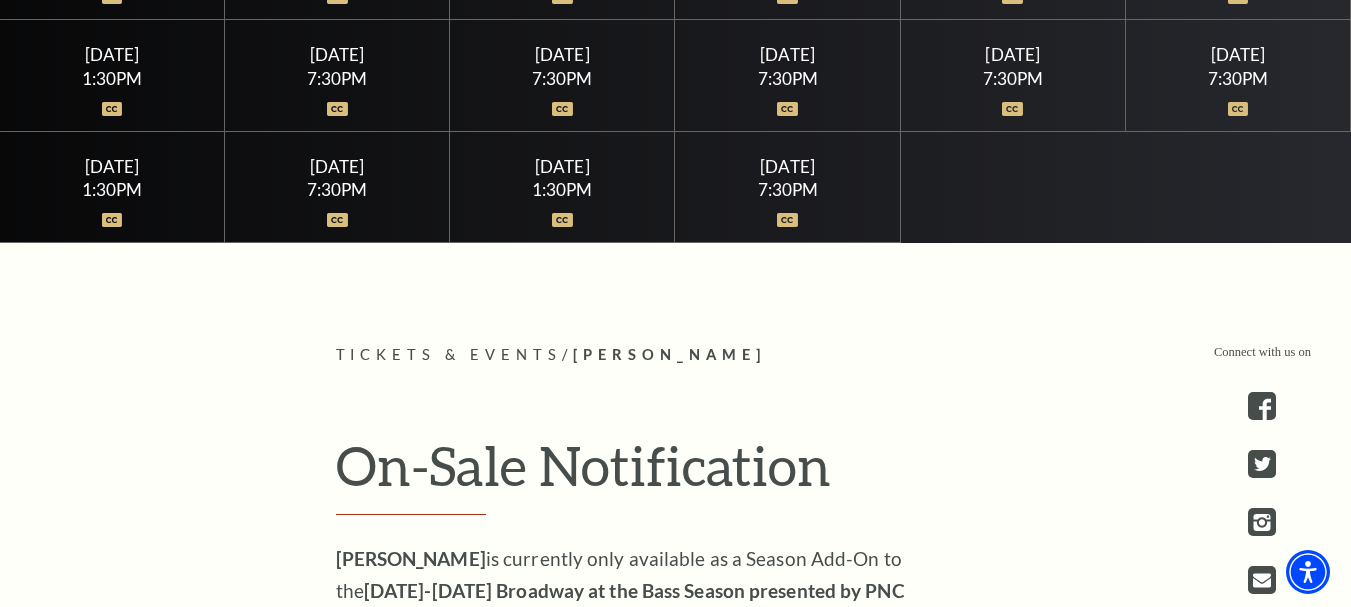 scroll, scrollTop: 700, scrollLeft: 0, axis: vertical 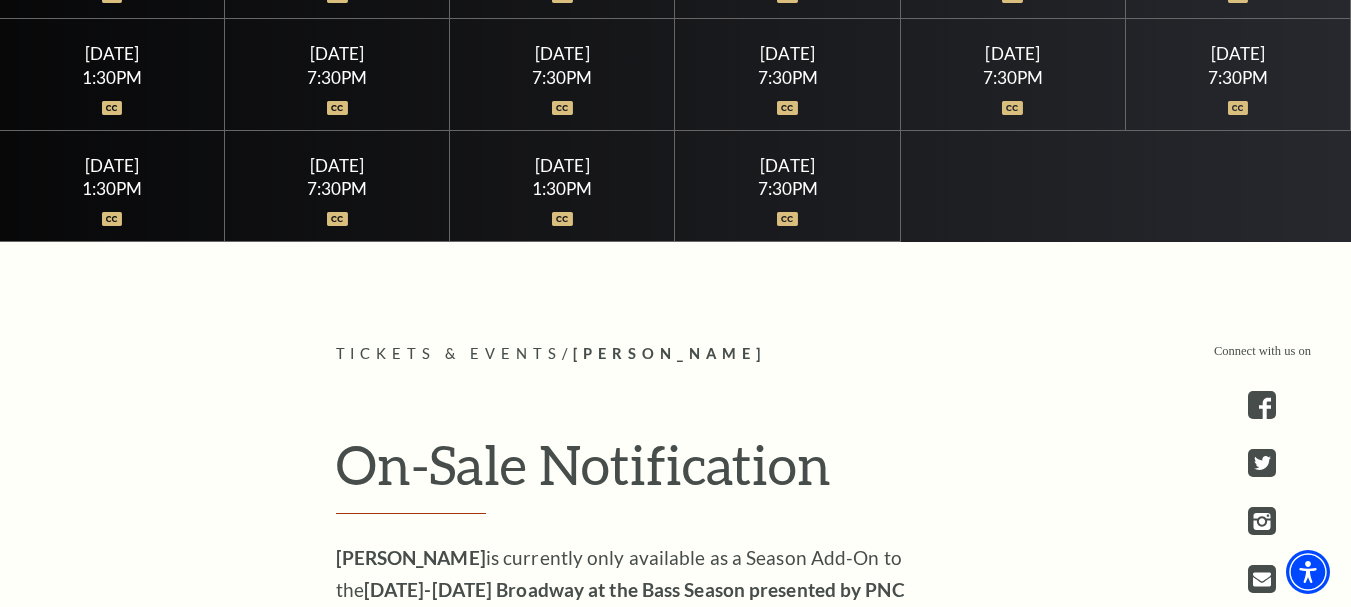 click on "Sunday July 26" at bounding box center [562, 165] 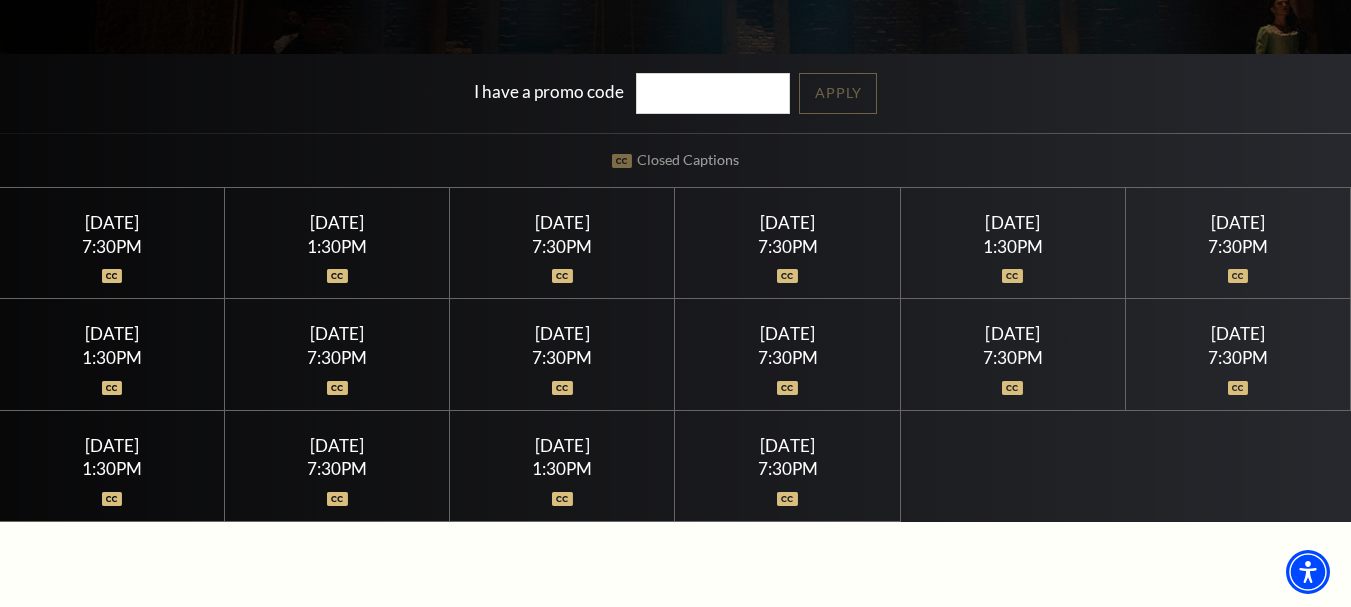 scroll, scrollTop: 400, scrollLeft: 0, axis: vertical 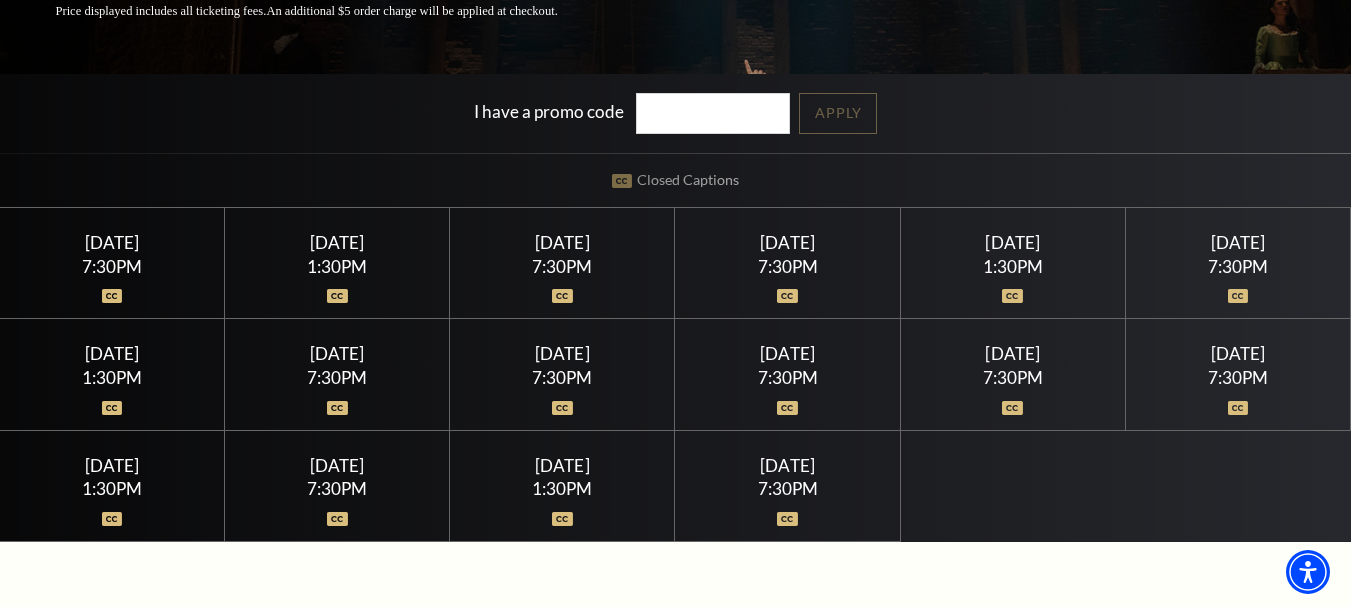 click on "7:30PM" at bounding box center [1238, 266] 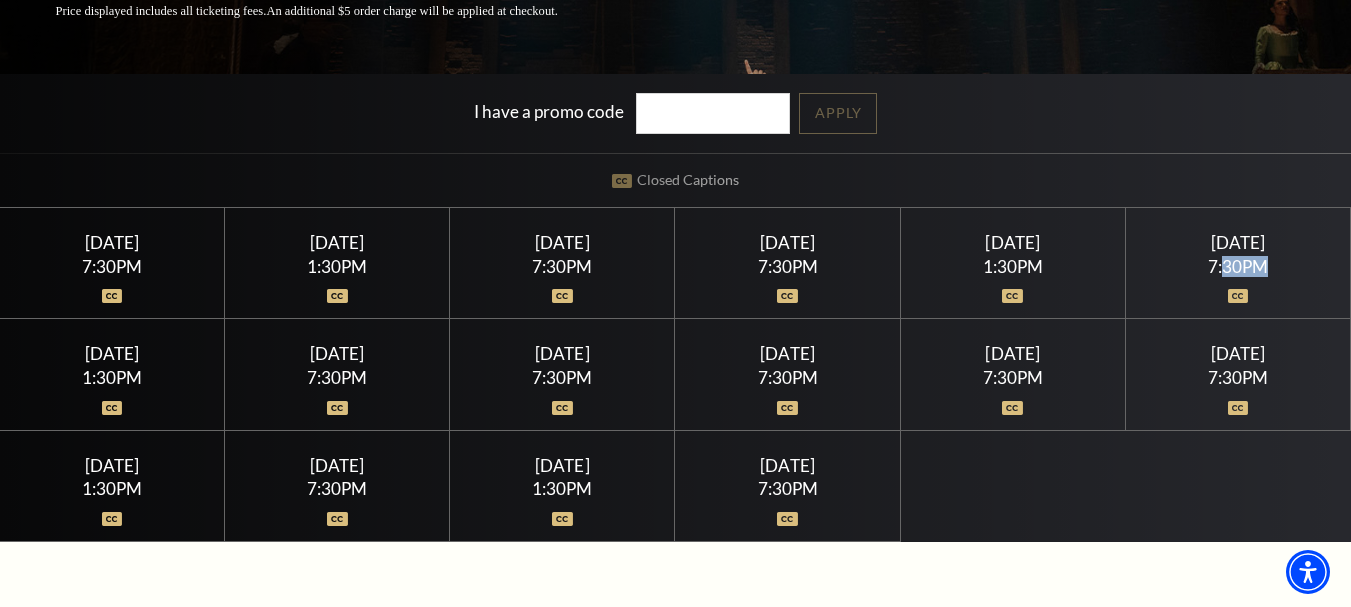 click on "7:30PM" at bounding box center (1238, 266) 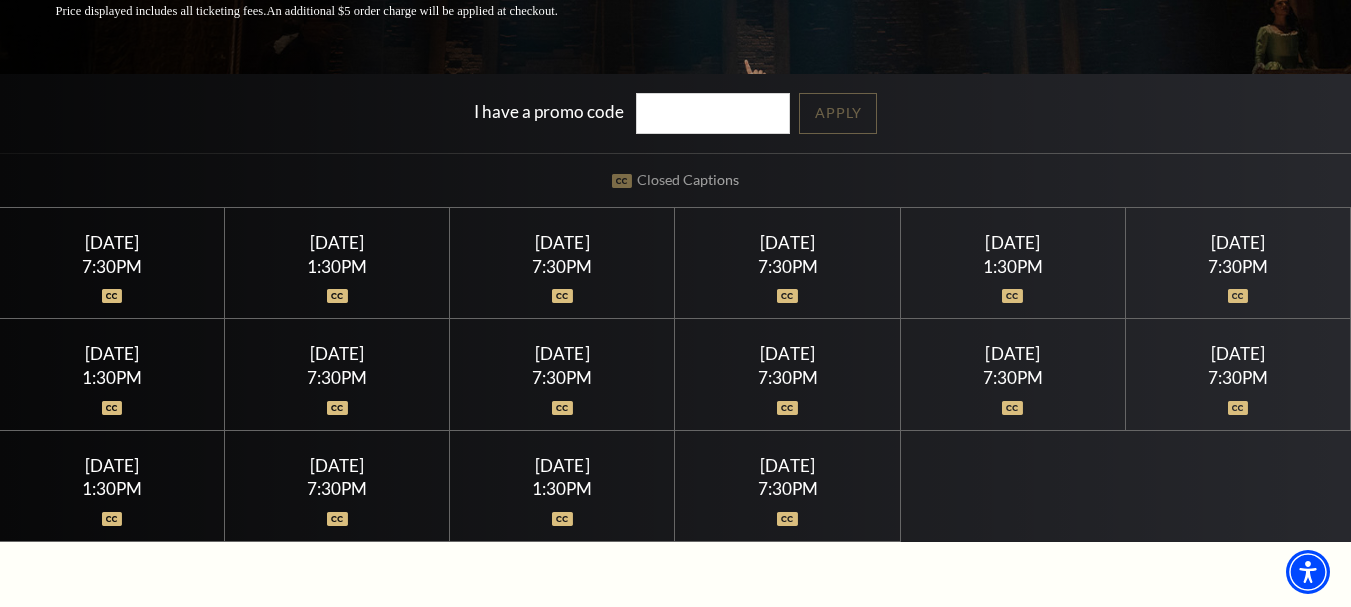 click on "Saturday July 18" at bounding box center [1012, 242] 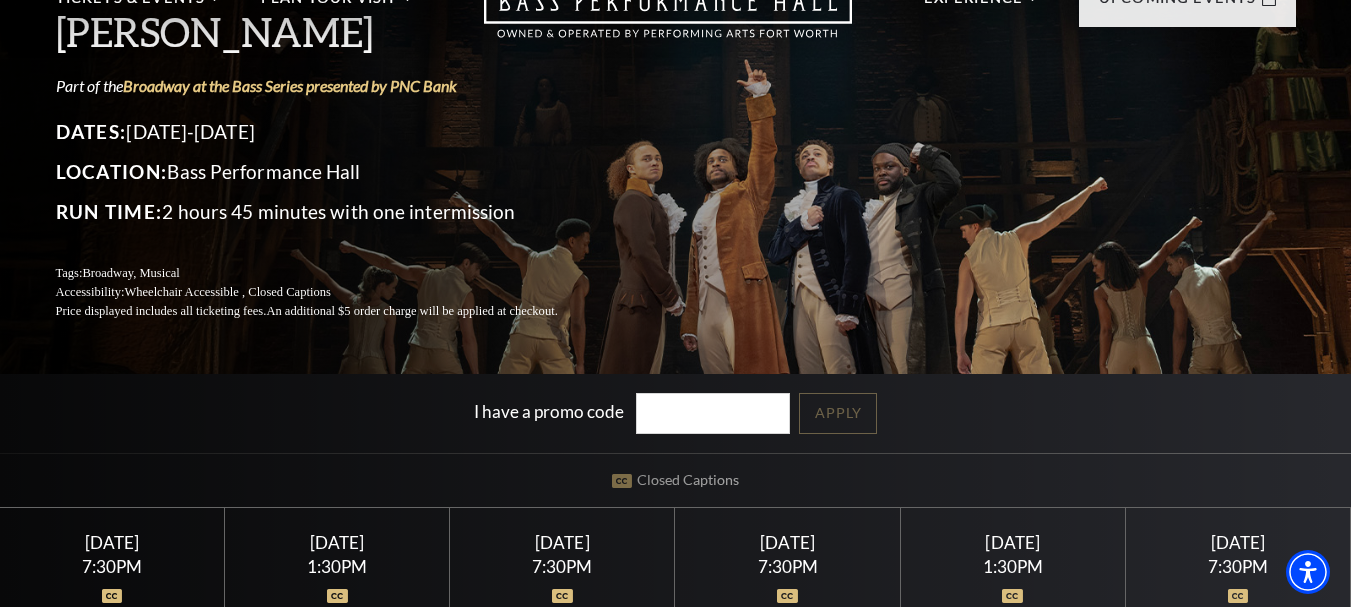 scroll, scrollTop: 0, scrollLeft: 0, axis: both 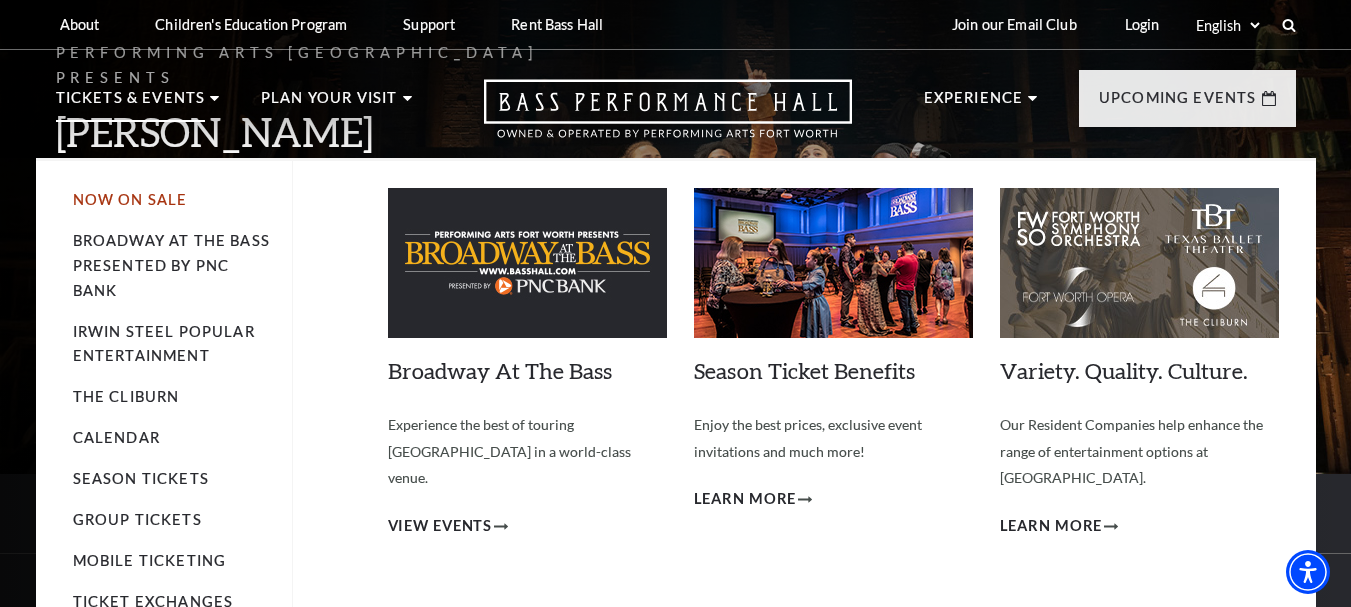 click on "Now On Sale" at bounding box center (130, 199) 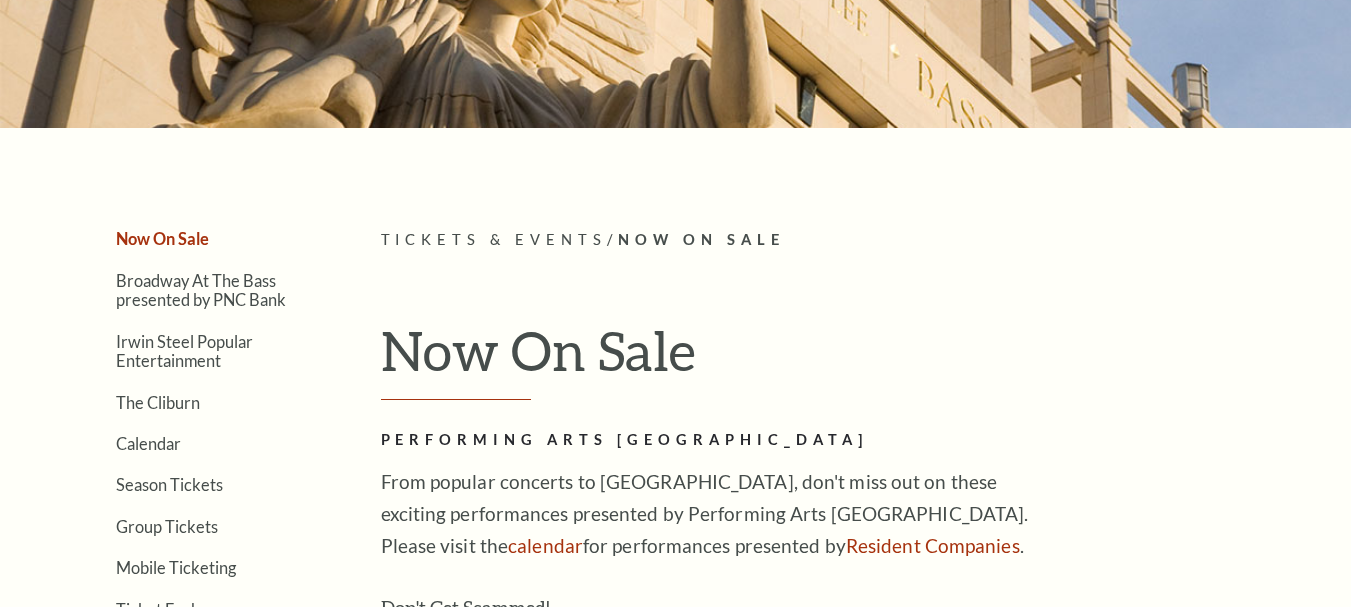 scroll, scrollTop: 379, scrollLeft: 0, axis: vertical 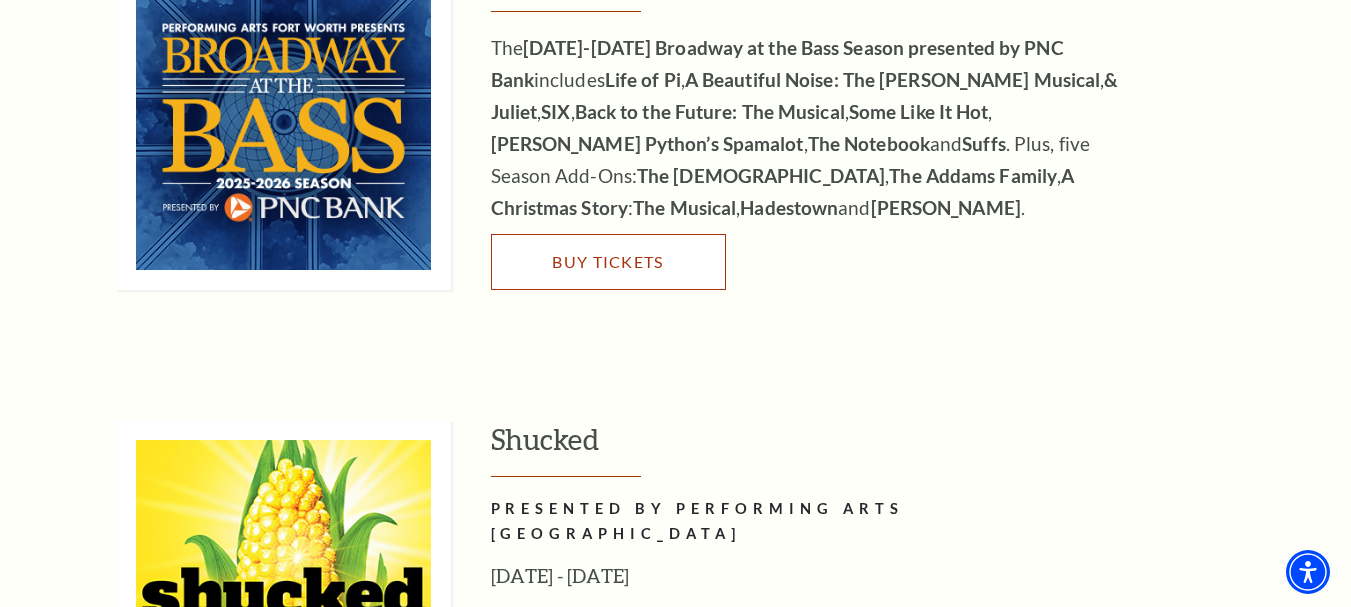 click on "Buy Tickets" at bounding box center (607, 261) 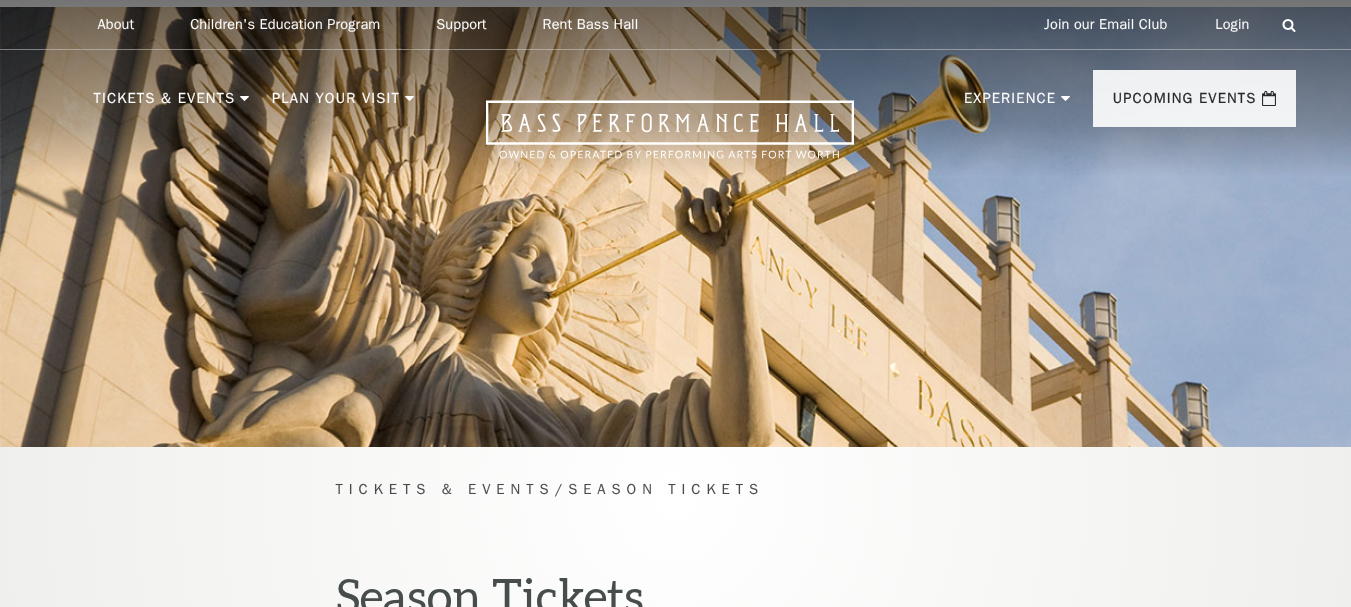 scroll, scrollTop: 0, scrollLeft: 0, axis: both 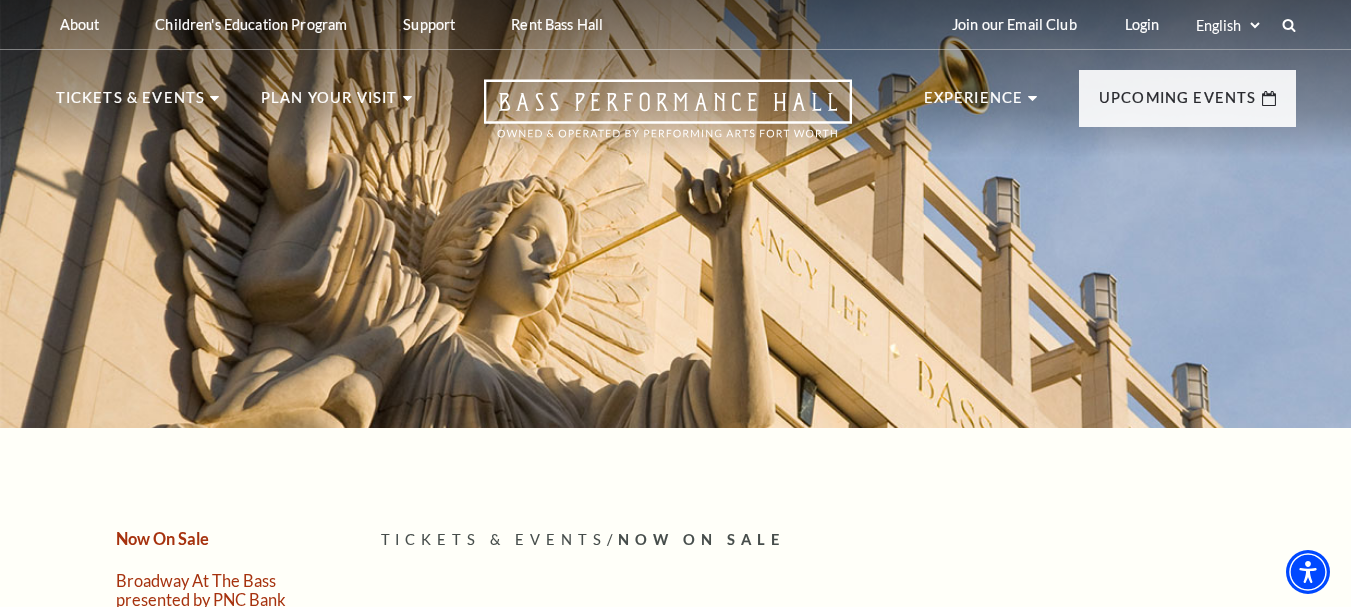 click on "Broadway At The Bass presented by PNC Bank" at bounding box center (201, 590) 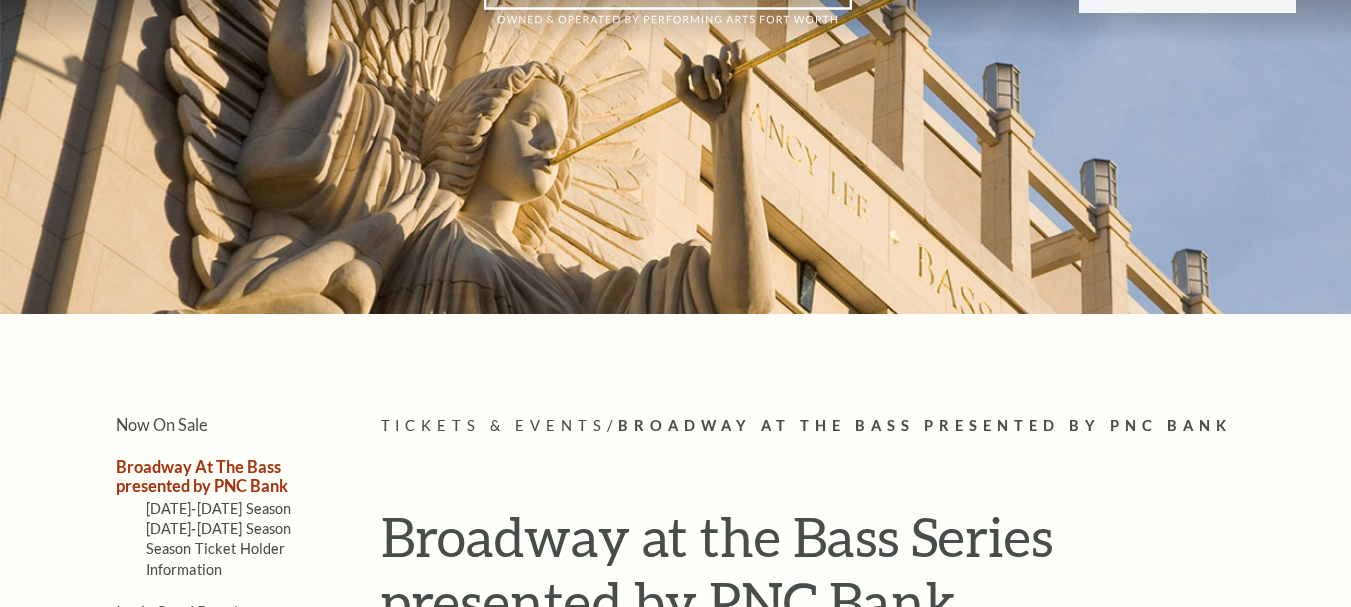 scroll, scrollTop: 200, scrollLeft: 0, axis: vertical 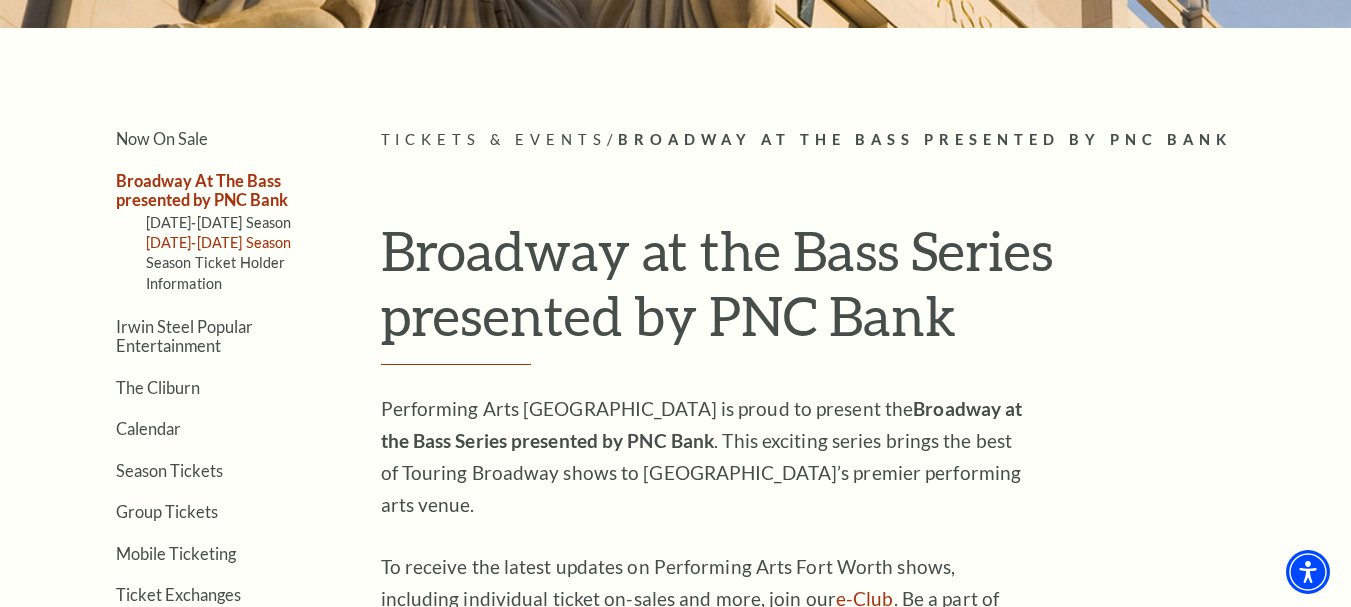 click on "[DATE]-[DATE] Season" at bounding box center [219, 242] 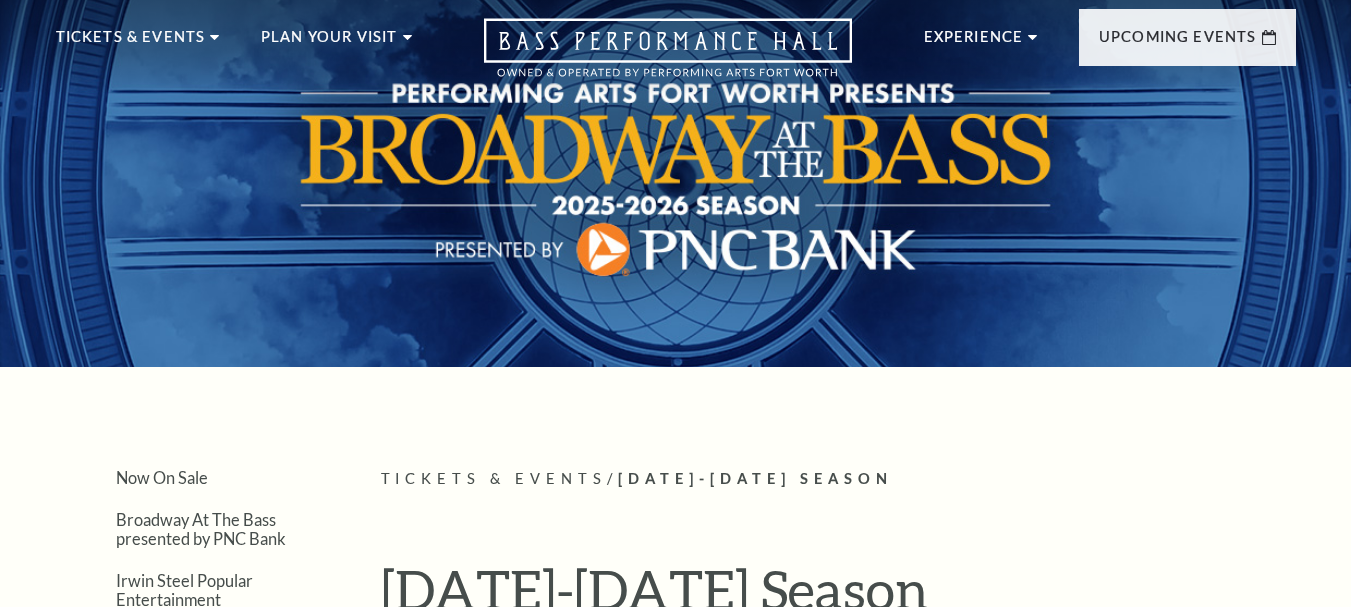scroll, scrollTop: 300, scrollLeft: 0, axis: vertical 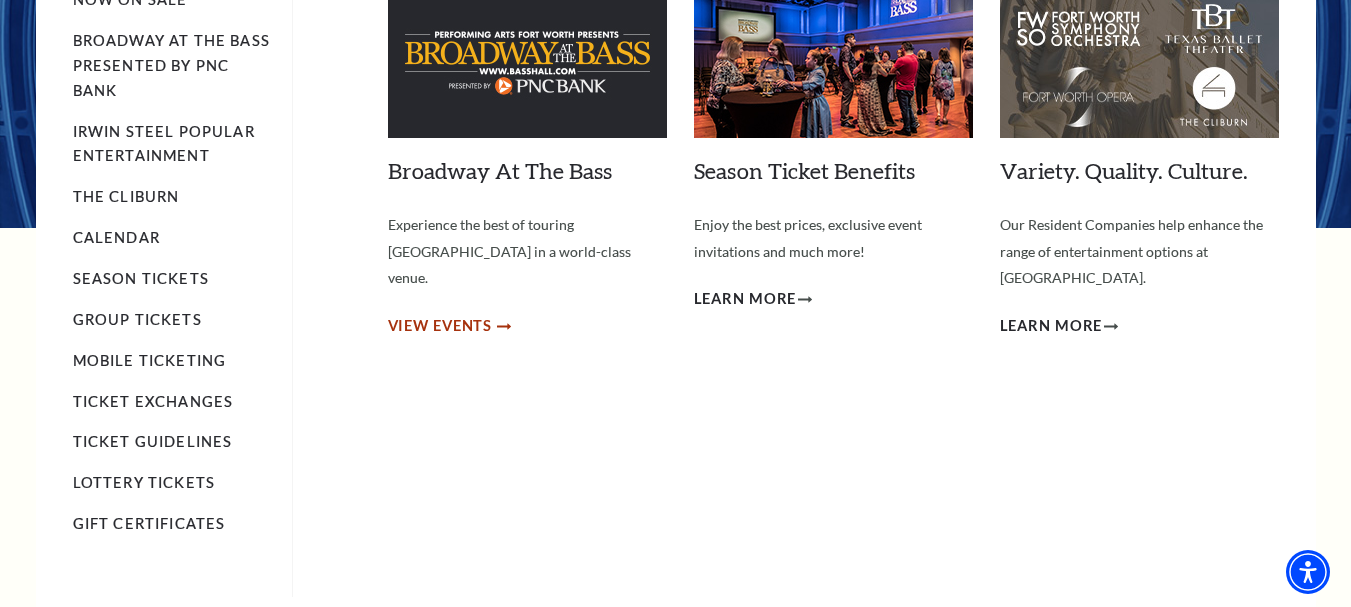 click on "View Events" at bounding box center (440, 326) 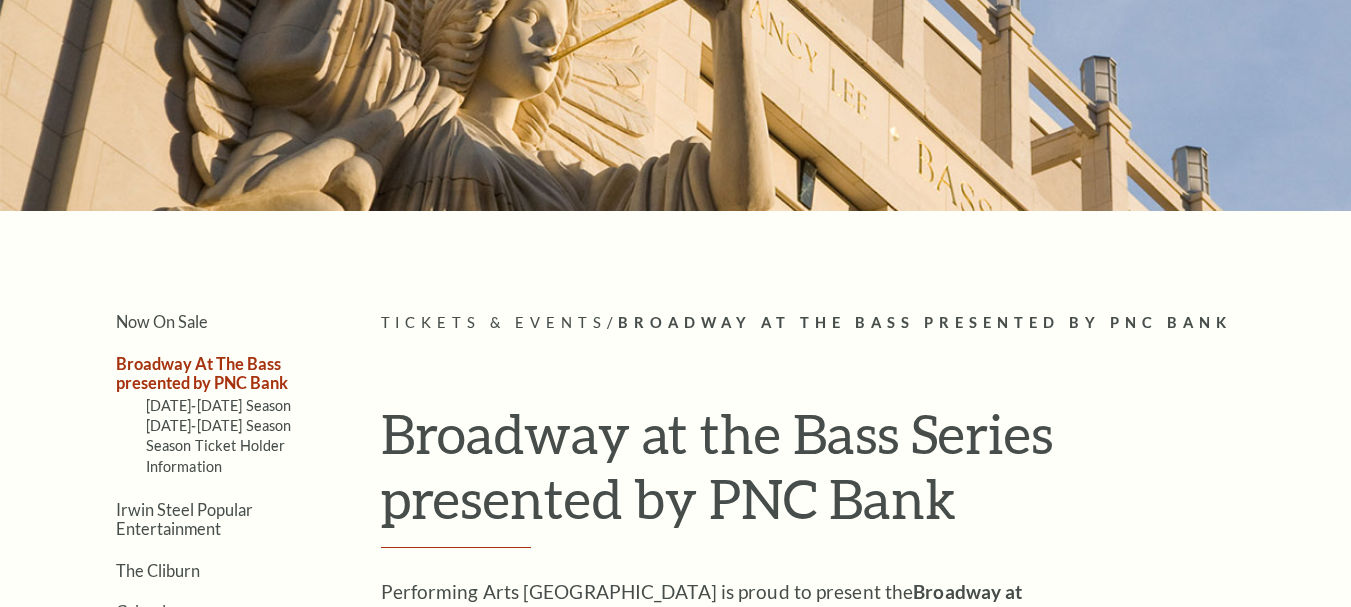 scroll, scrollTop: 300, scrollLeft: 0, axis: vertical 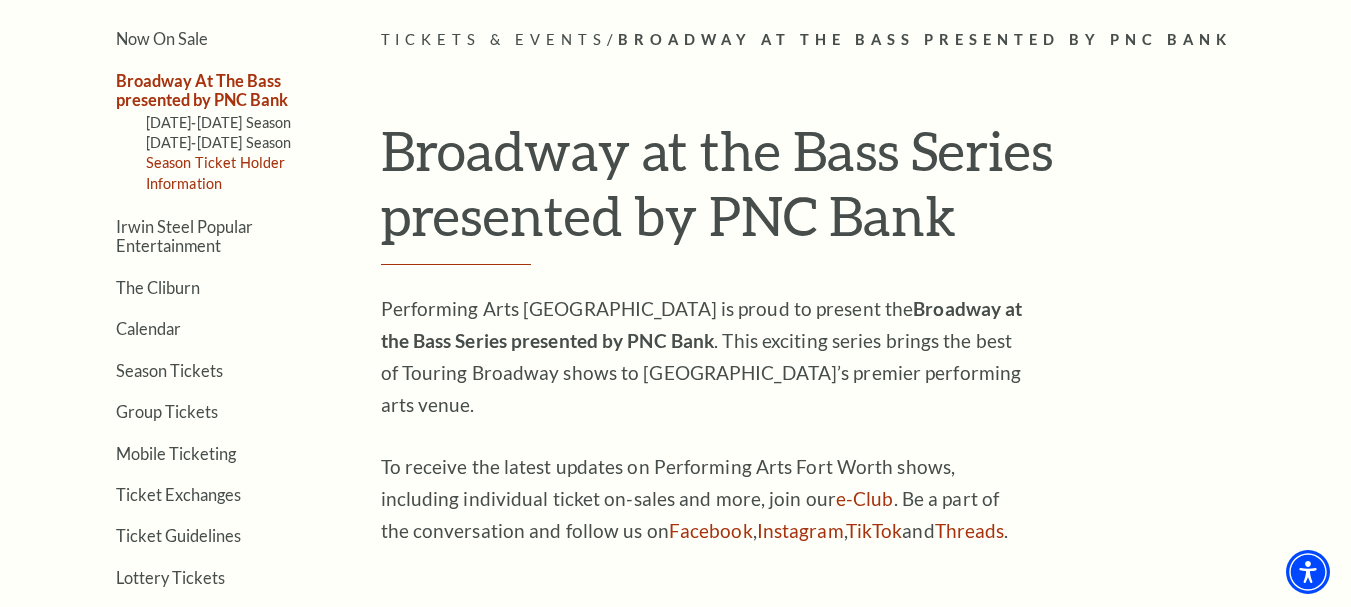 click on "Season Ticket Holder Information" at bounding box center [216, 172] 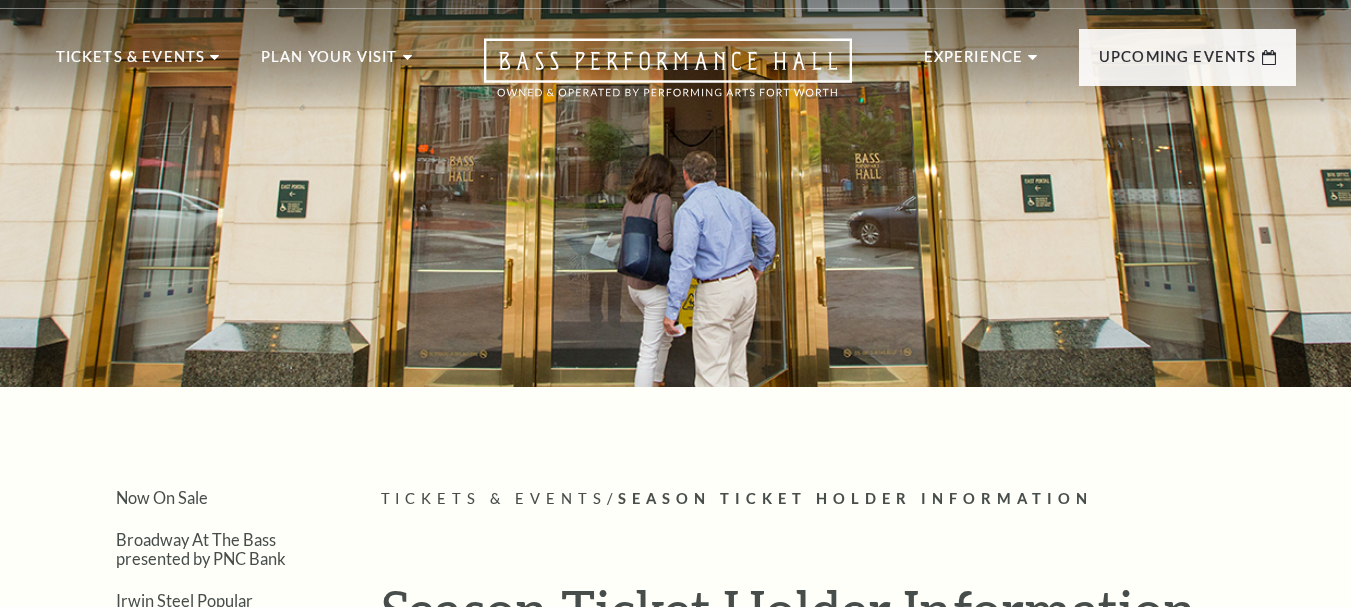 scroll, scrollTop: 300, scrollLeft: 0, axis: vertical 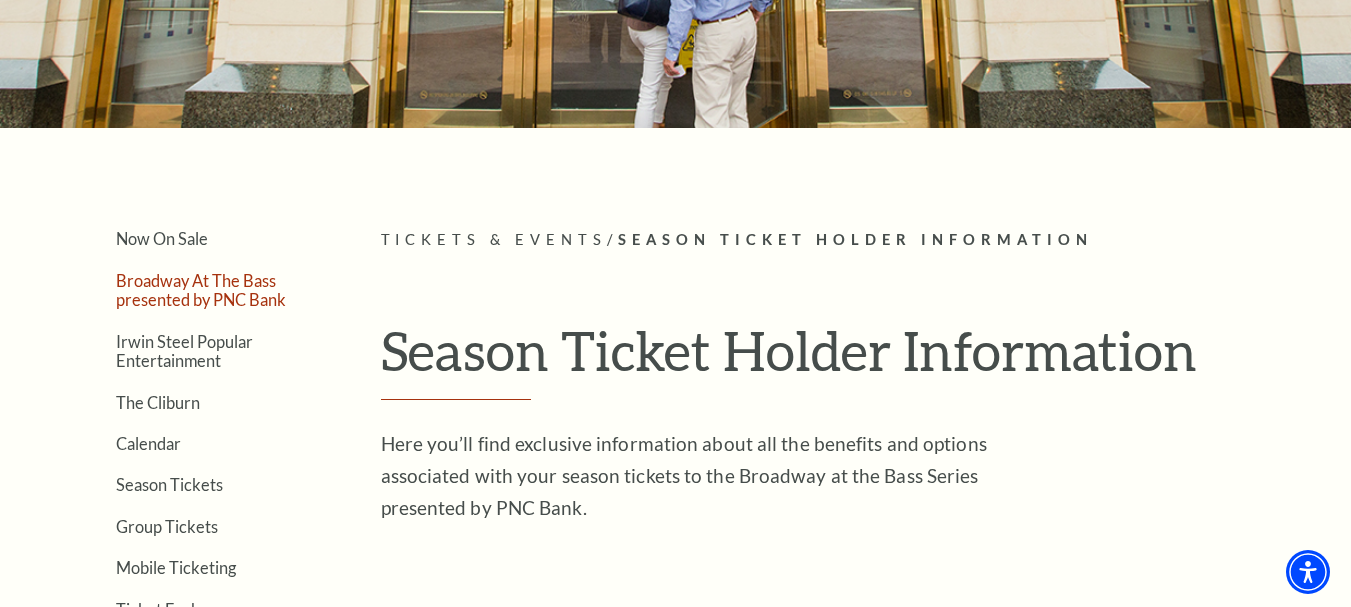 click on "Broadway At The Bass presented by PNC Bank" at bounding box center [201, 290] 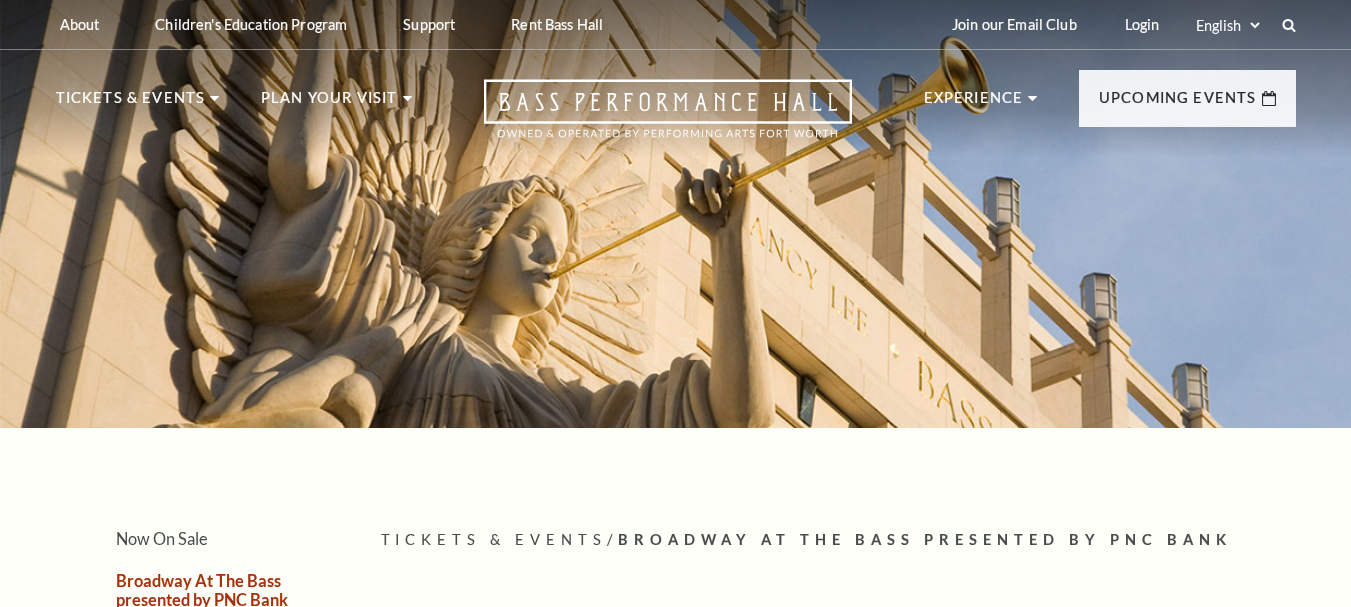 scroll, scrollTop: 168, scrollLeft: 0, axis: vertical 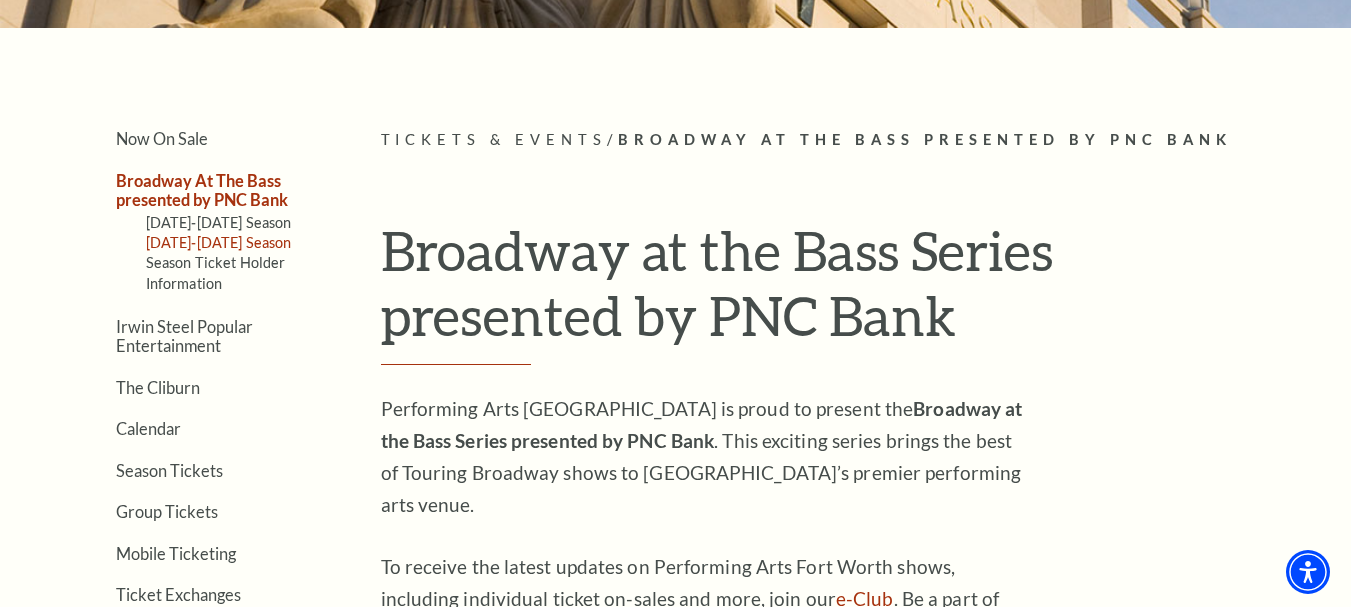 click on "[DATE]-[DATE] Season" at bounding box center (219, 242) 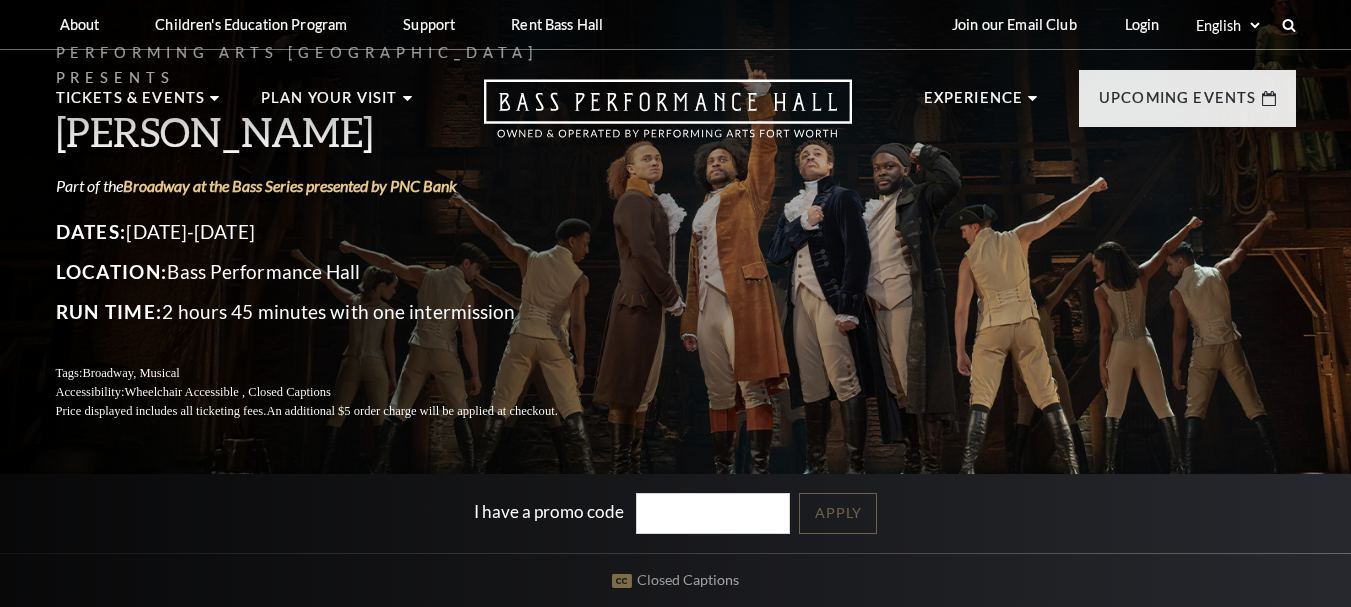scroll, scrollTop: 0, scrollLeft: 0, axis: both 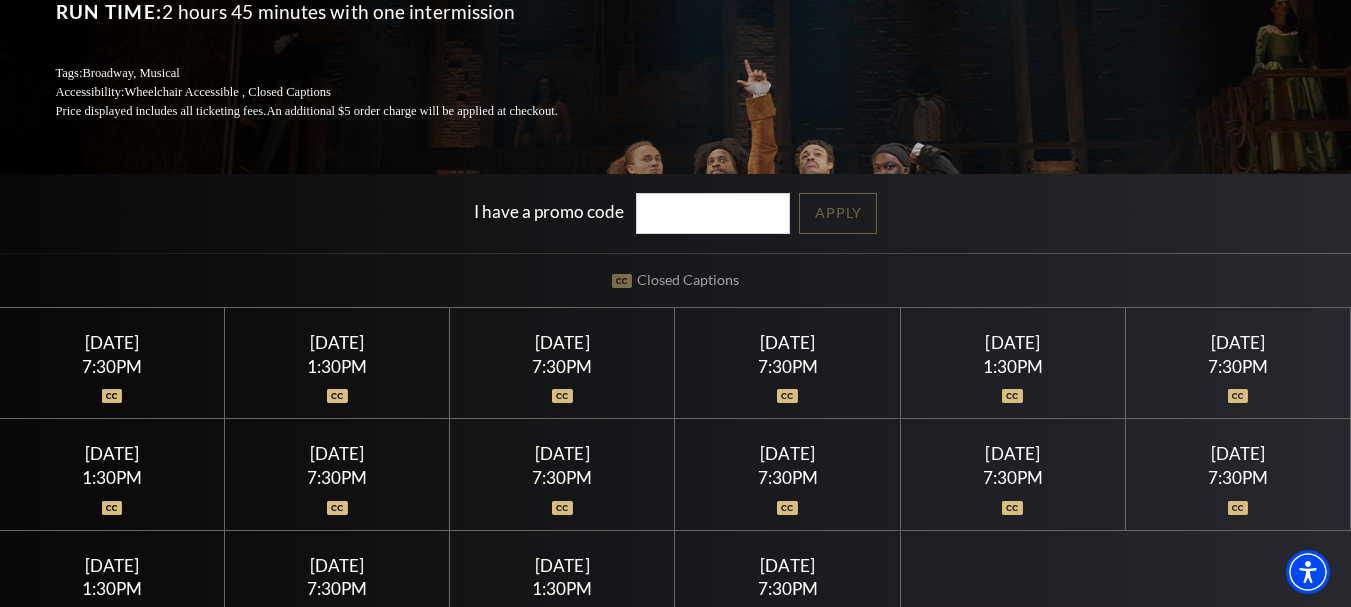click on "Friday July 17" at bounding box center (787, 342) 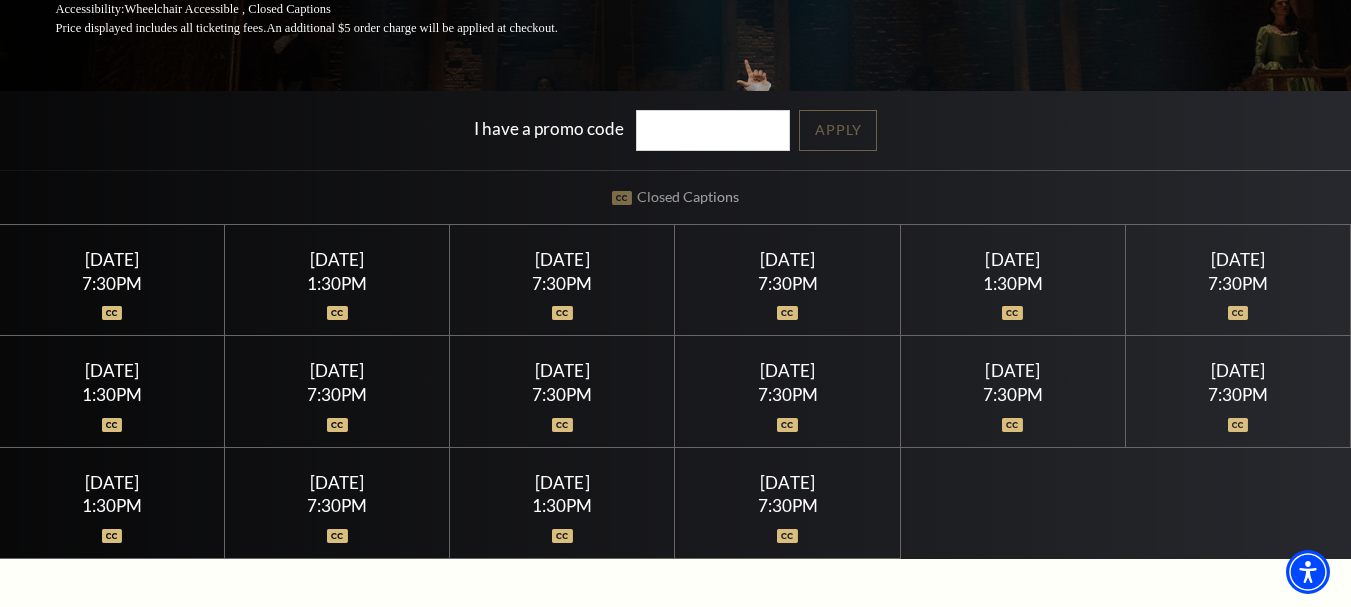 scroll, scrollTop: 400, scrollLeft: 0, axis: vertical 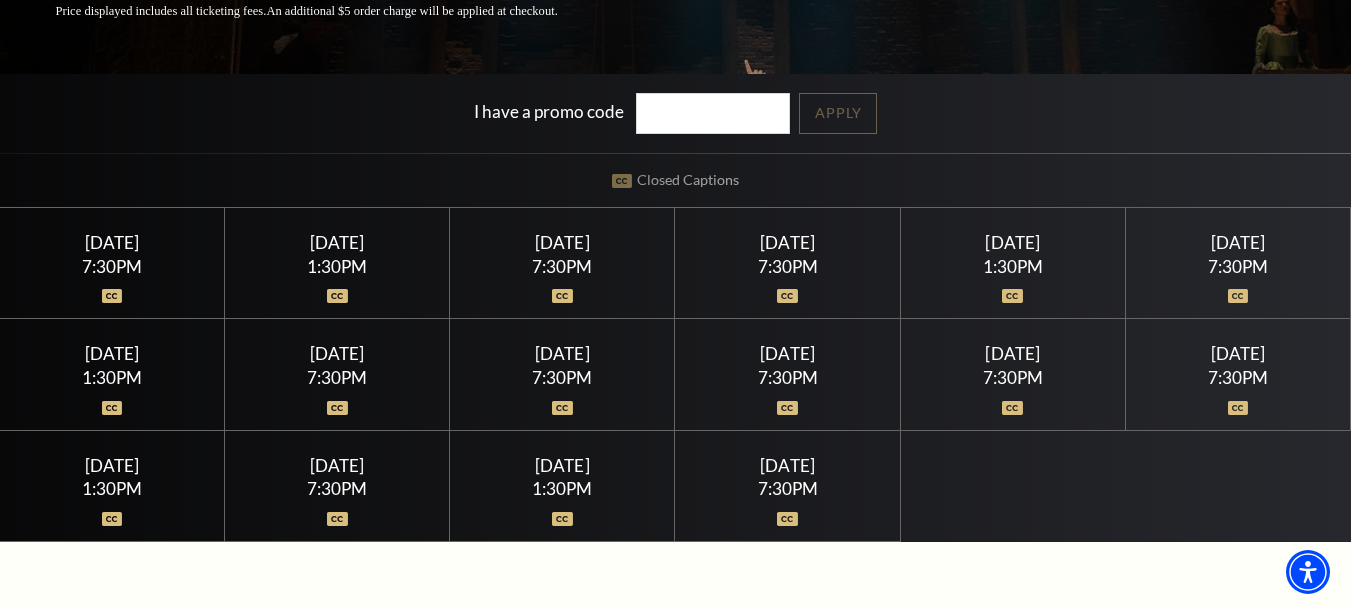 click on "Friday July 17" at bounding box center (787, 242) 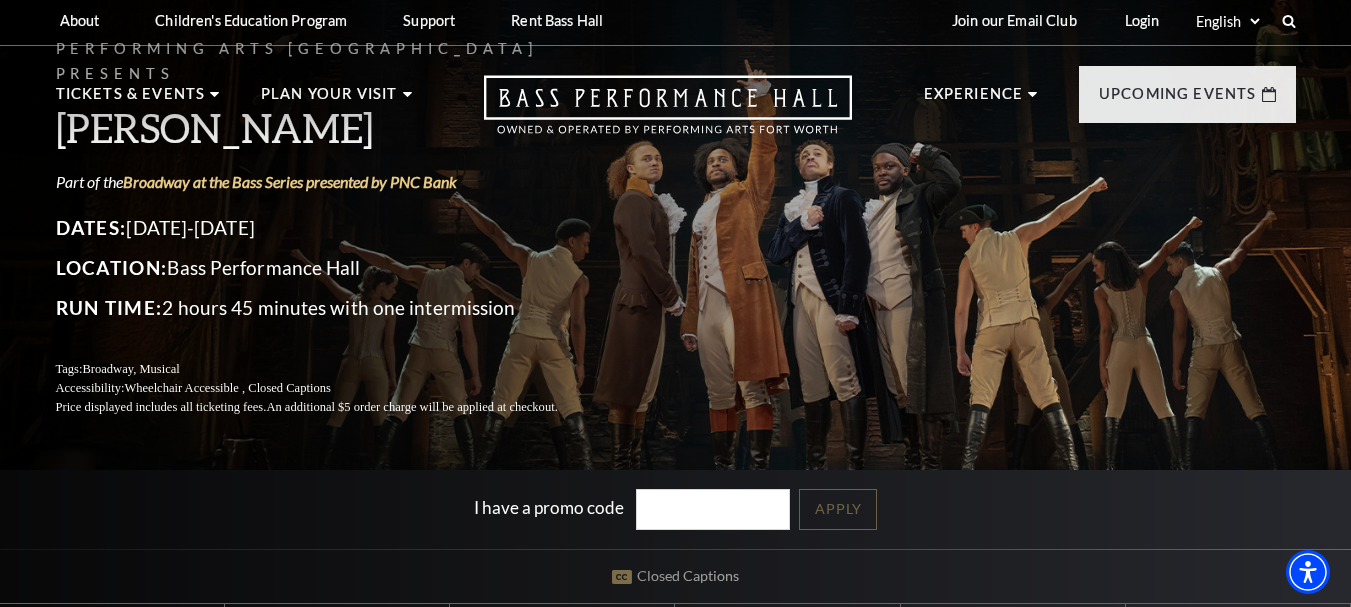 scroll, scrollTop: 0, scrollLeft: 0, axis: both 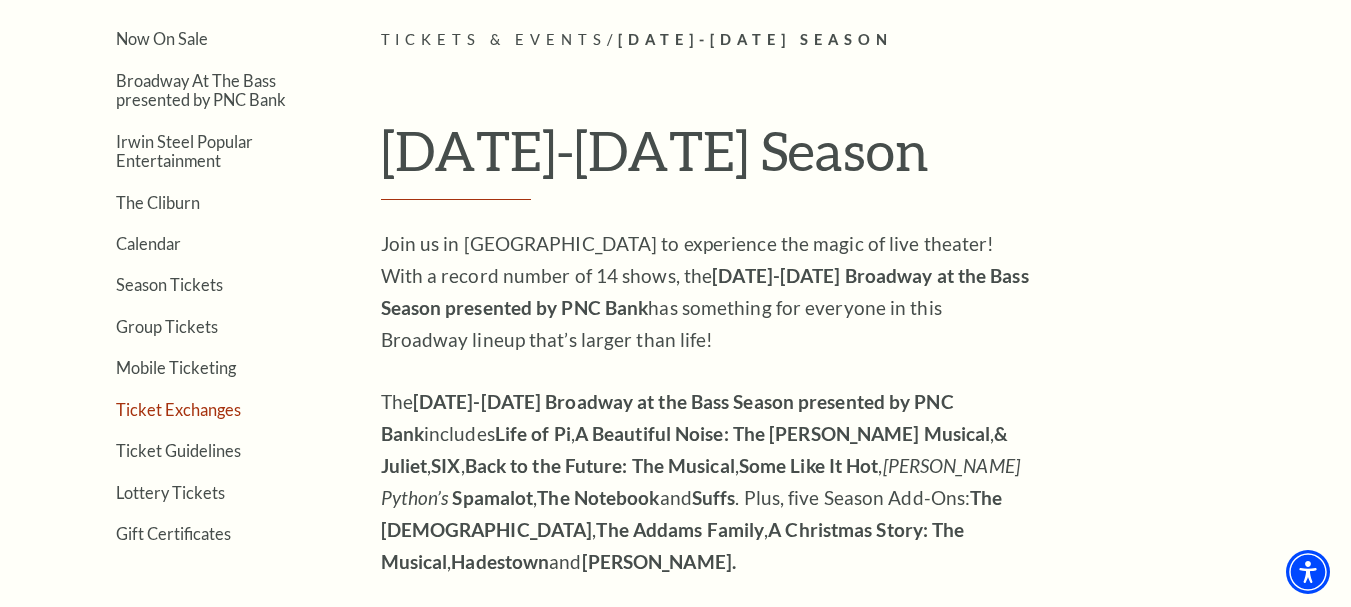 click on "Ticket Exchanges" at bounding box center [178, 409] 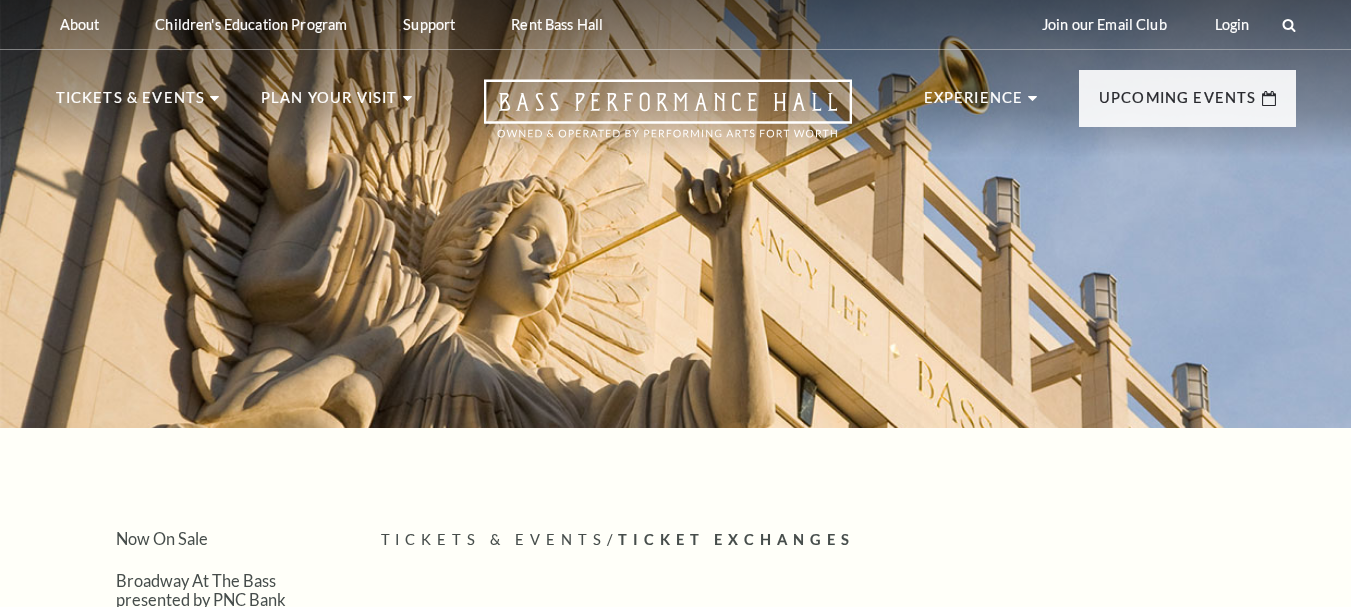 scroll, scrollTop: 0, scrollLeft: 0, axis: both 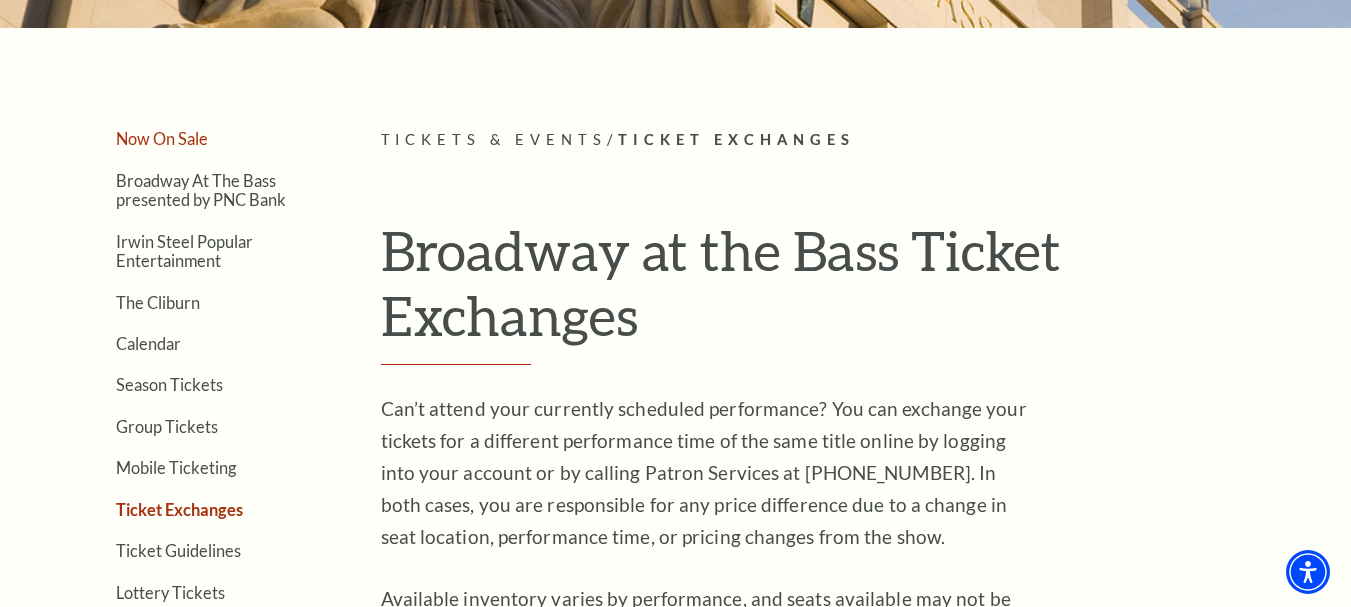 click on "Now On Sale" at bounding box center [162, 138] 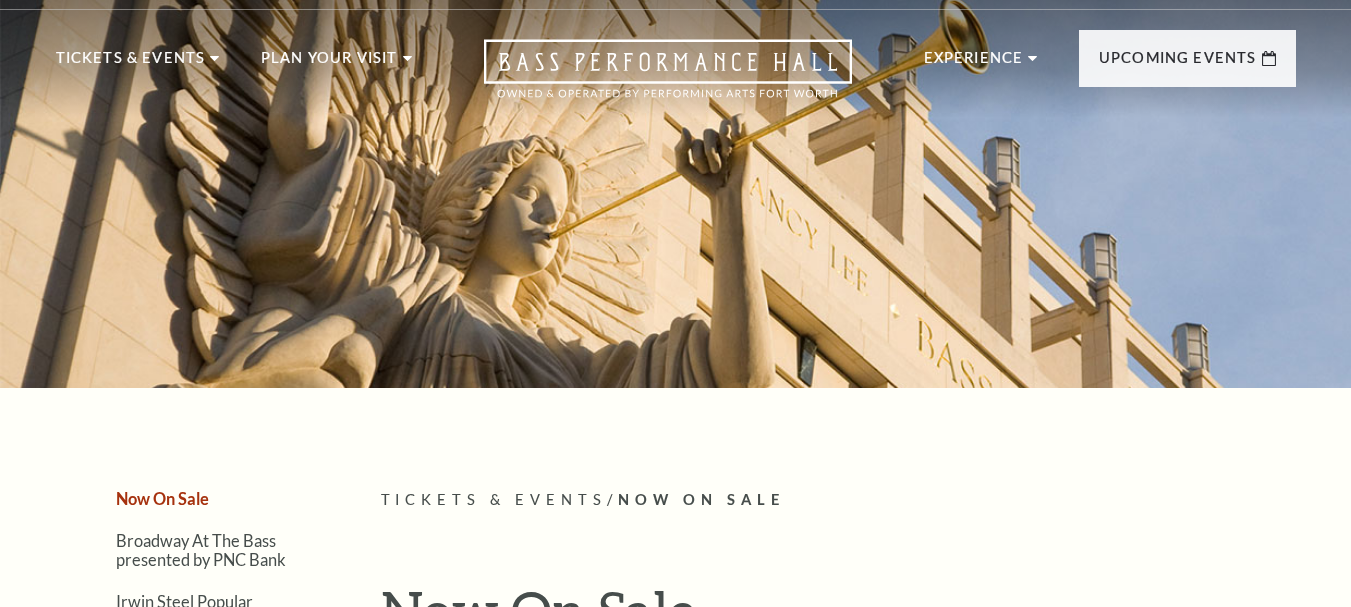 scroll, scrollTop: 200, scrollLeft: 0, axis: vertical 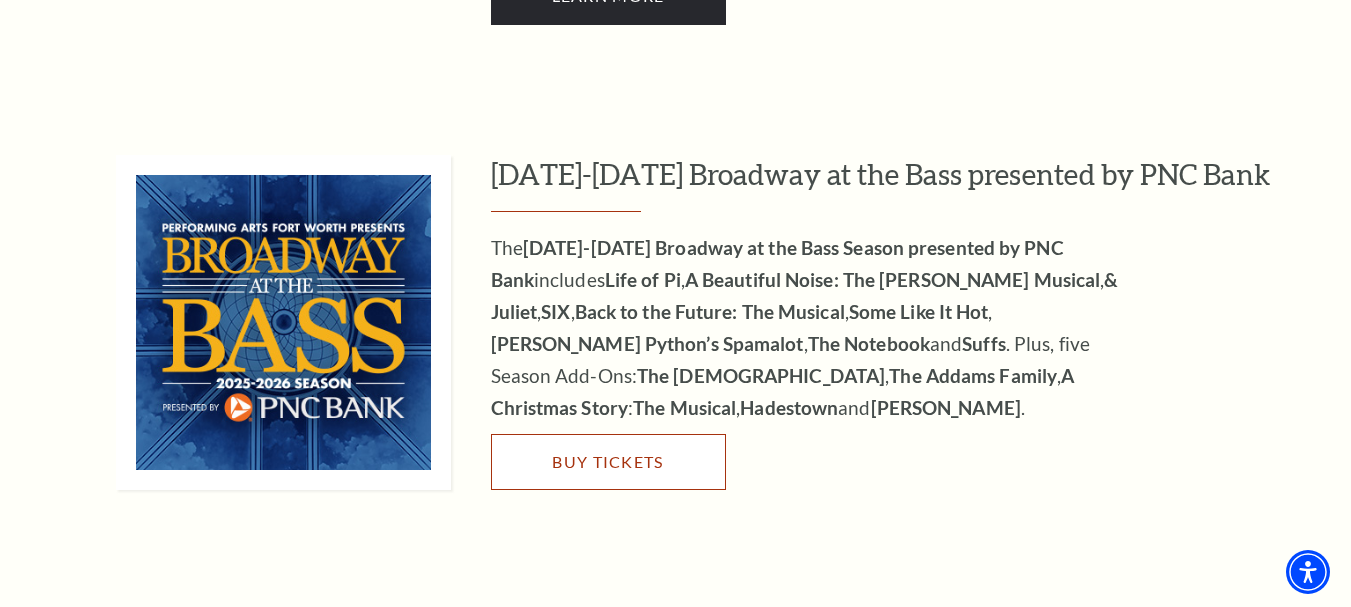 click on "Buy Tickets" at bounding box center (607, 461) 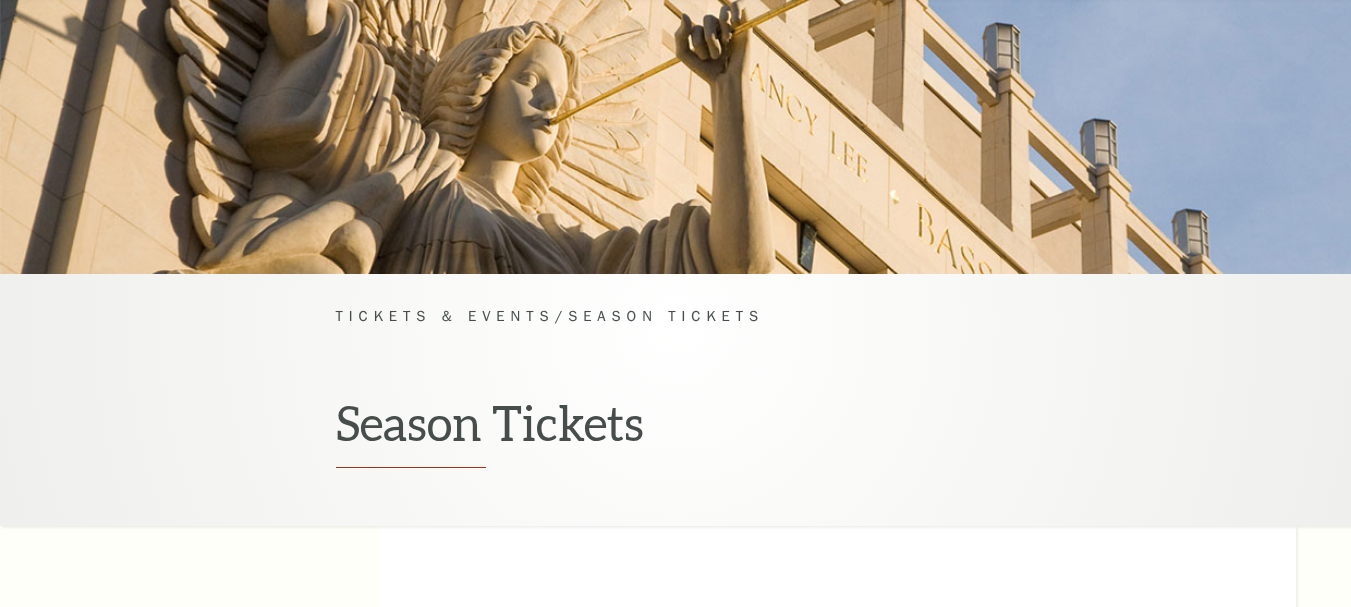 scroll, scrollTop: 0, scrollLeft: 0, axis: both 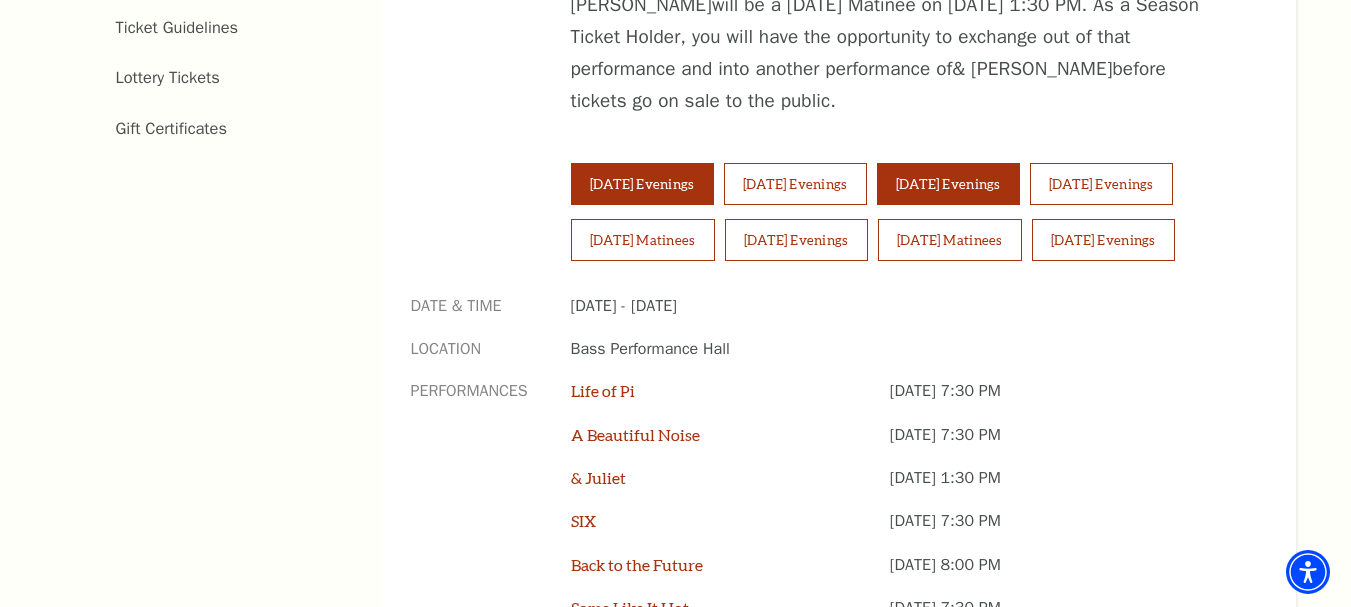 click on "[DATE] Evenings" at bounding box center [948, 184] 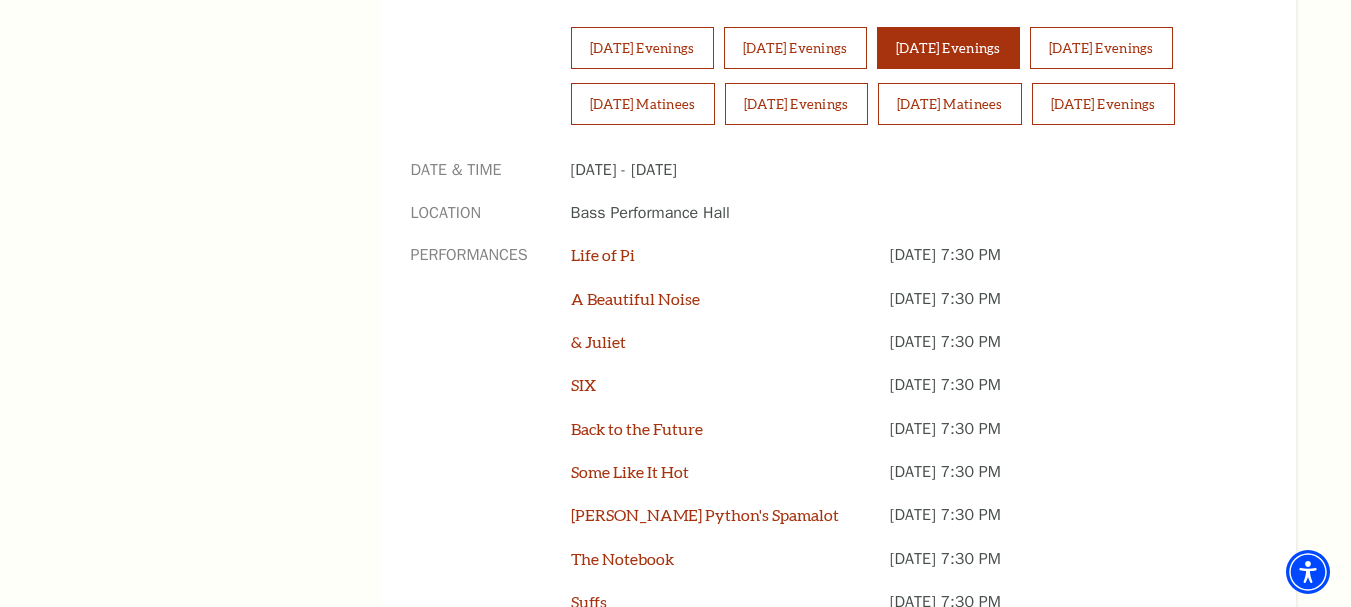 scroll, scrollTop: 1400, scrollLeft: 0, axis: vertical 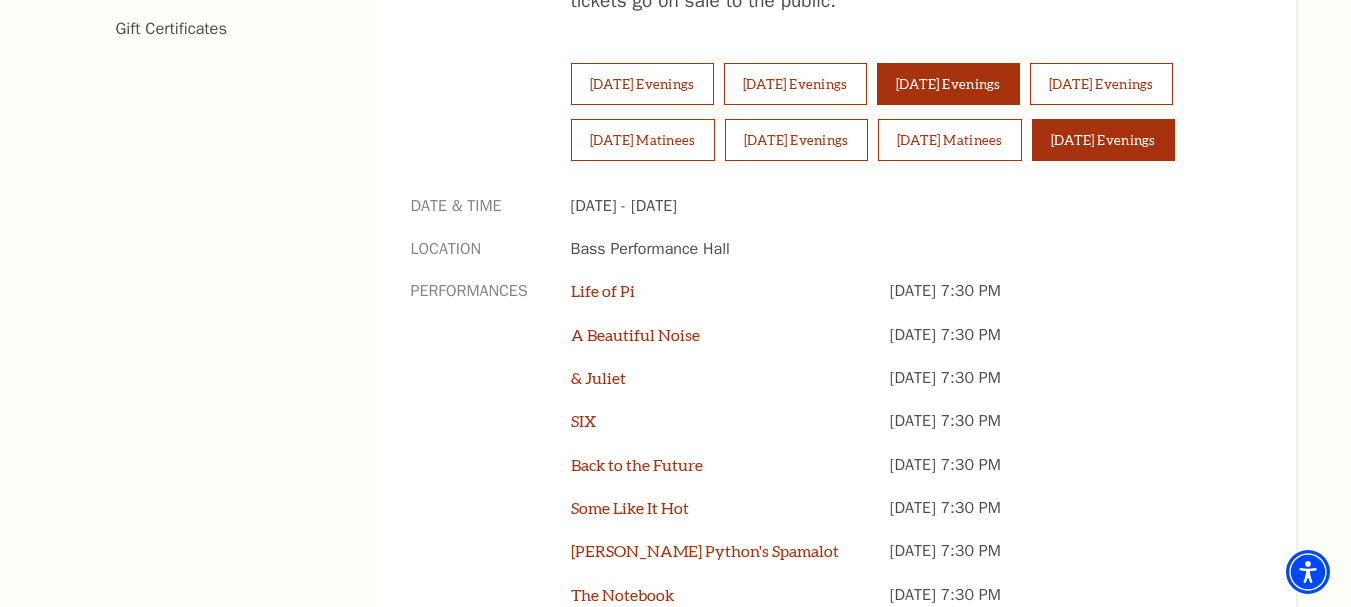 click on "[DATE] Evenings" at bounding box center [1103, 140] 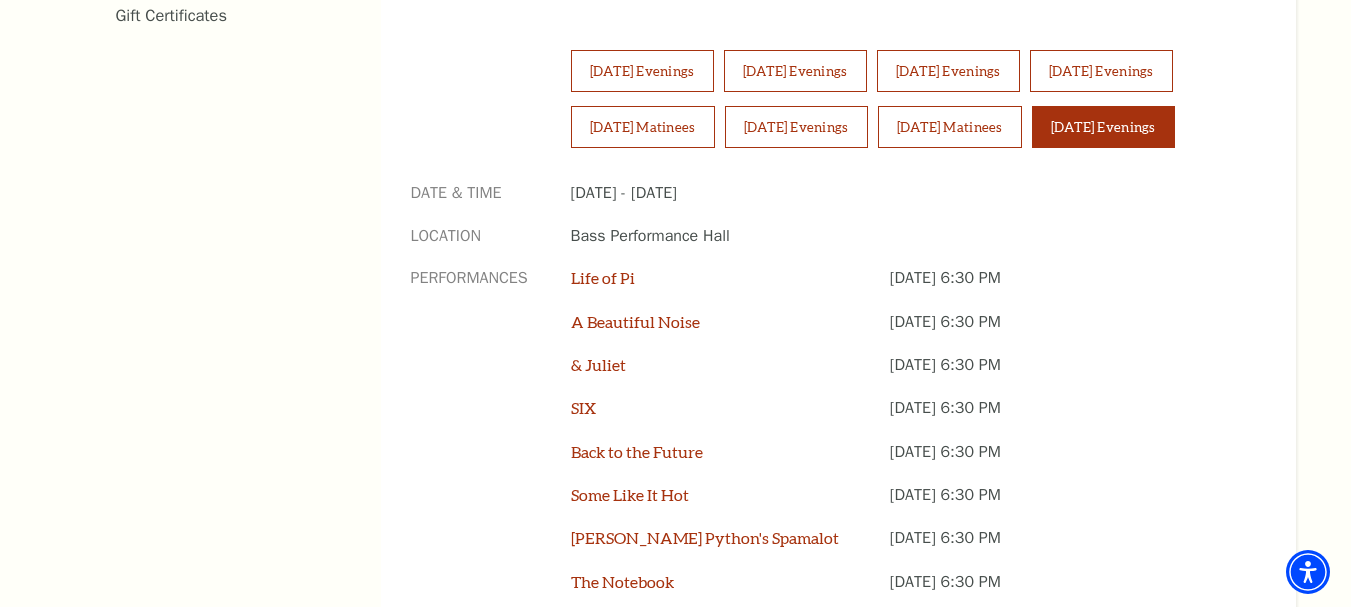 scroll, scrollTop: 1400, scrollLeft: 0, axis: vertical 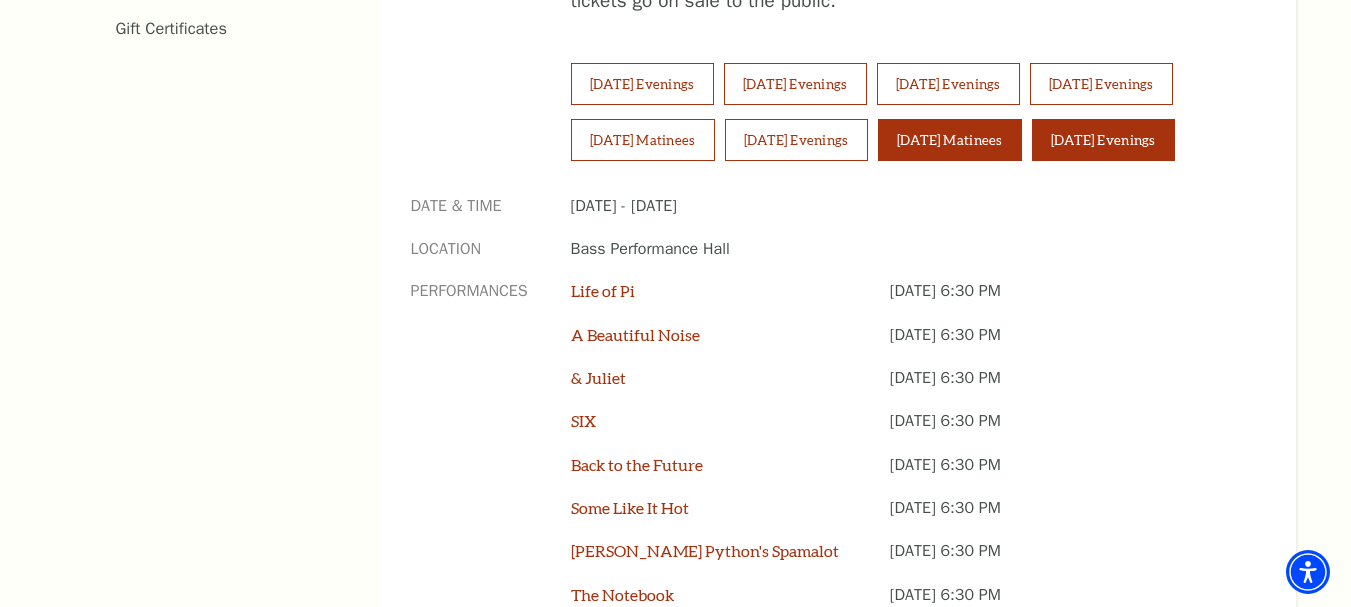 click on "[DATE] Matinees" at bounding box center [950, 140] 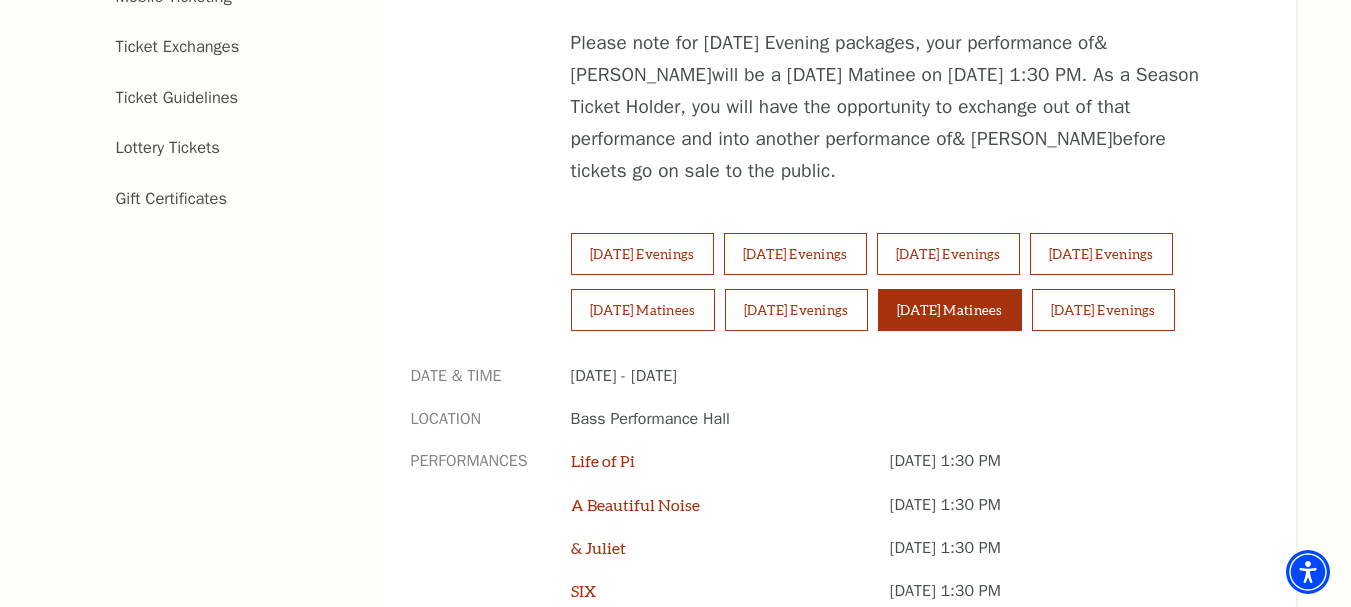 scroll, scrollTop: 1200, scrollLeft: 0, axis: vertical 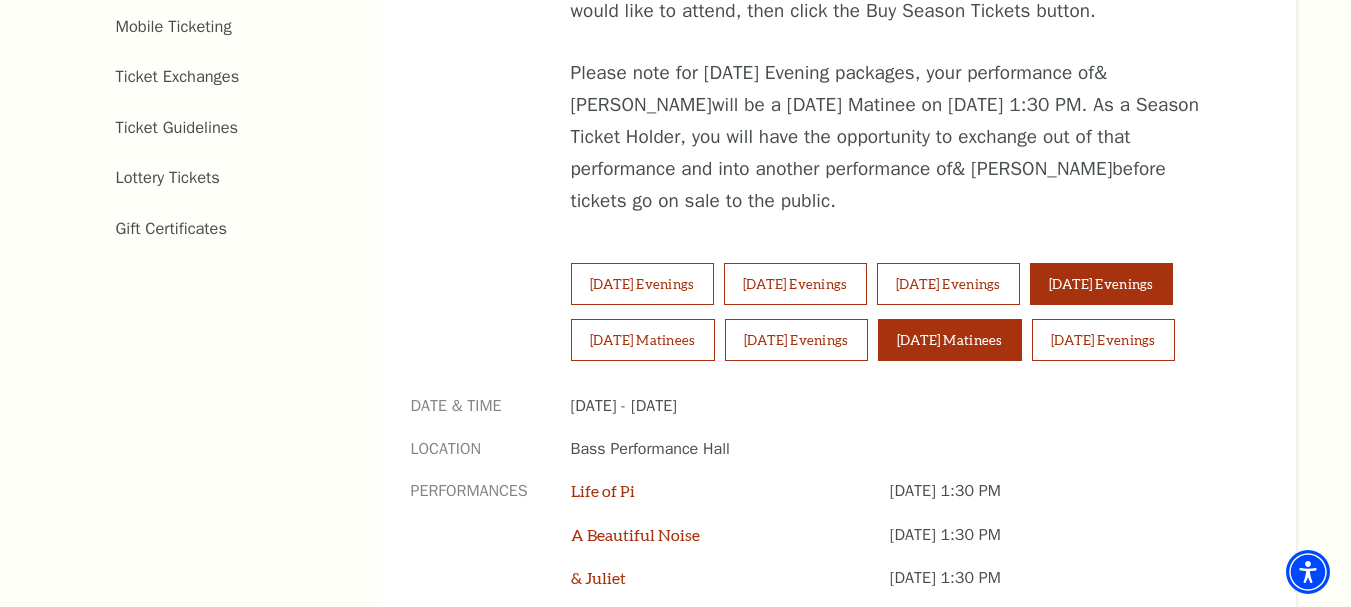 click on "[DATE] Evenings" at bounding box center [1101, 284] 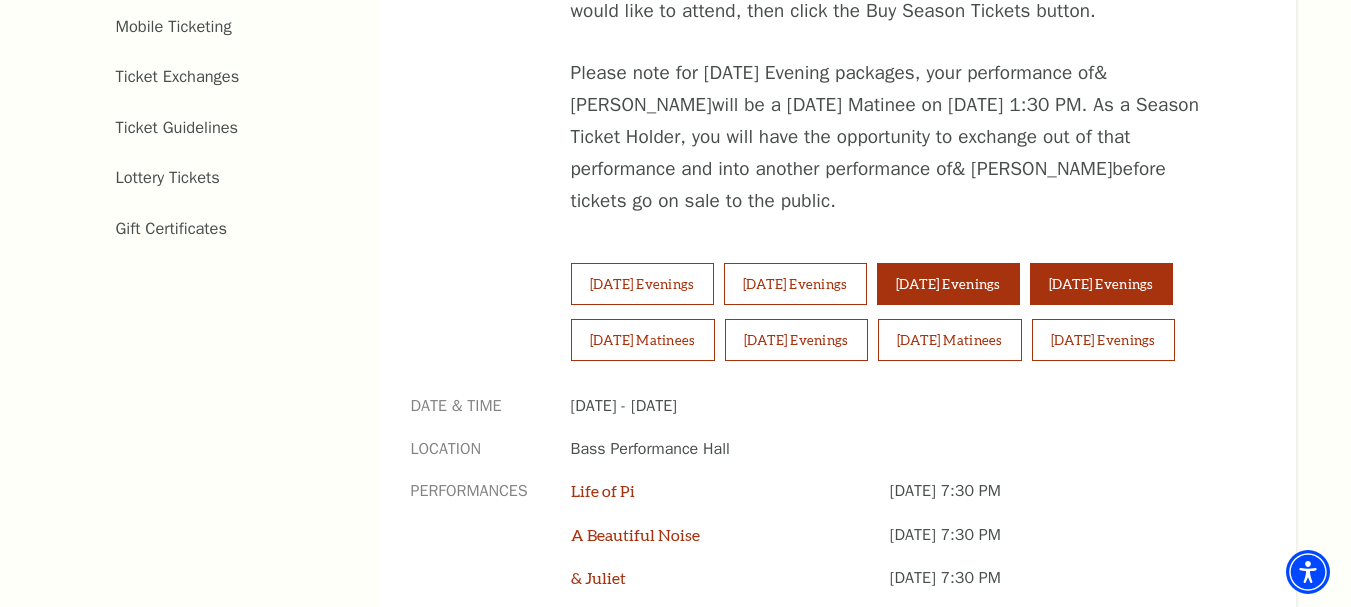 click on "[DATE] Evenings" at bounding box center [948, 284] 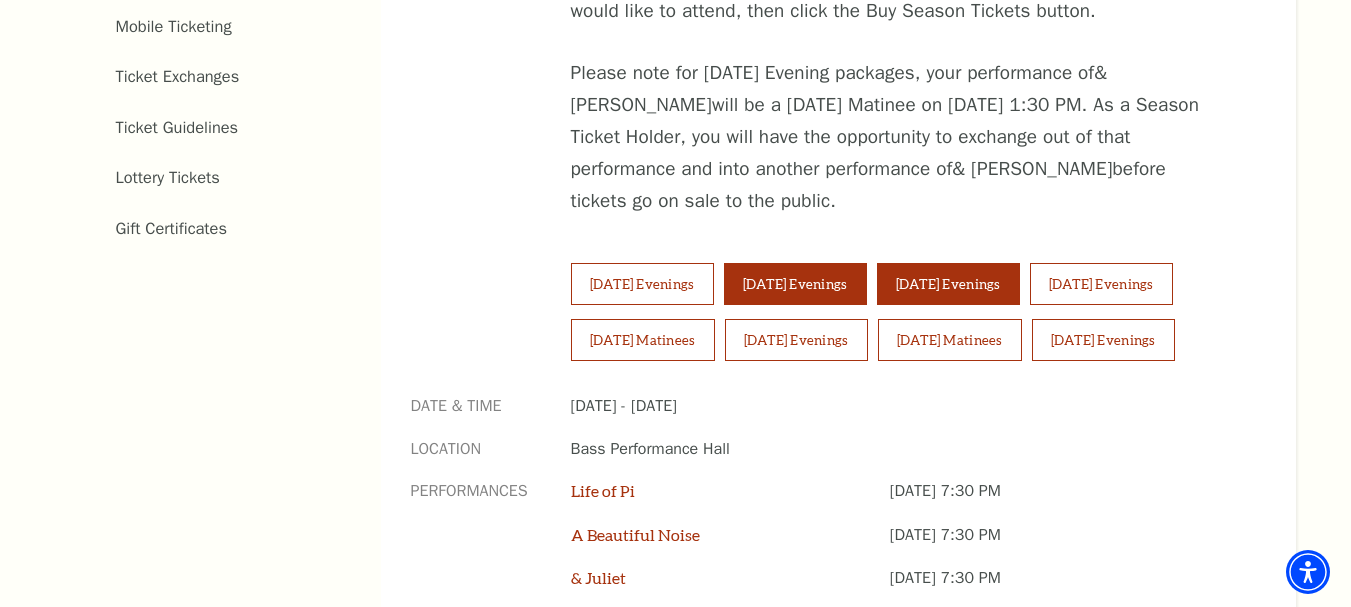 click on "Wednesday Evenings" at bounding box center [795, 284] 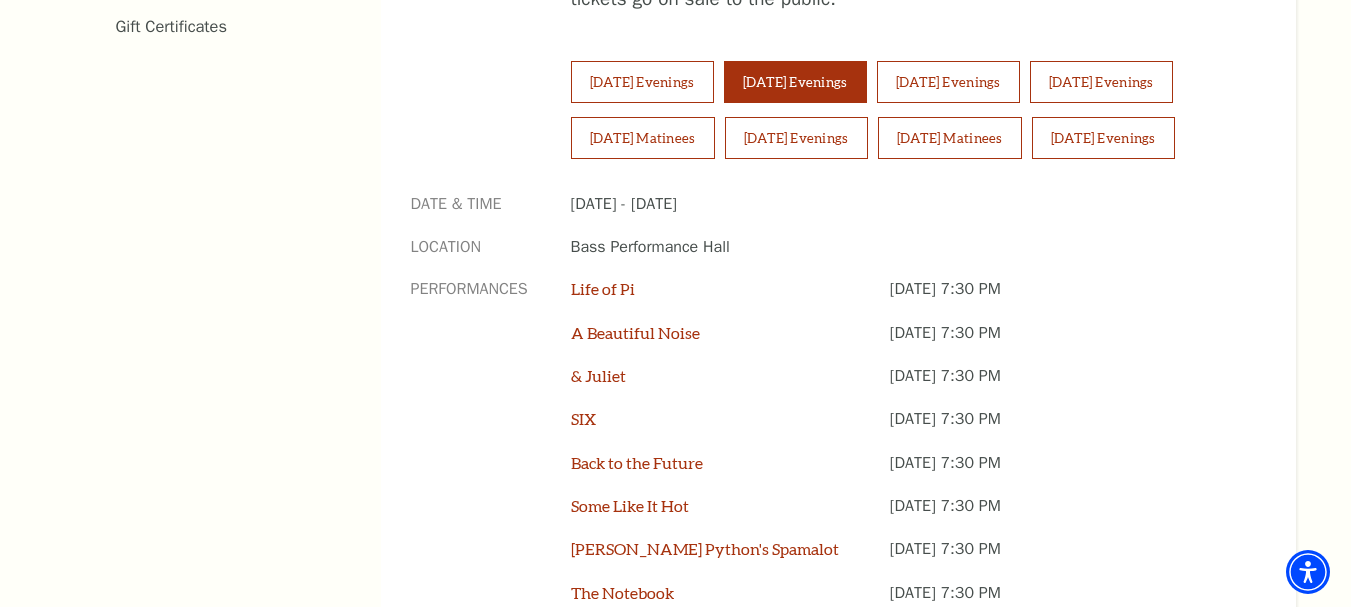 scroll, scrollTop: 1400, scrollLeft: 0, axis: vertical 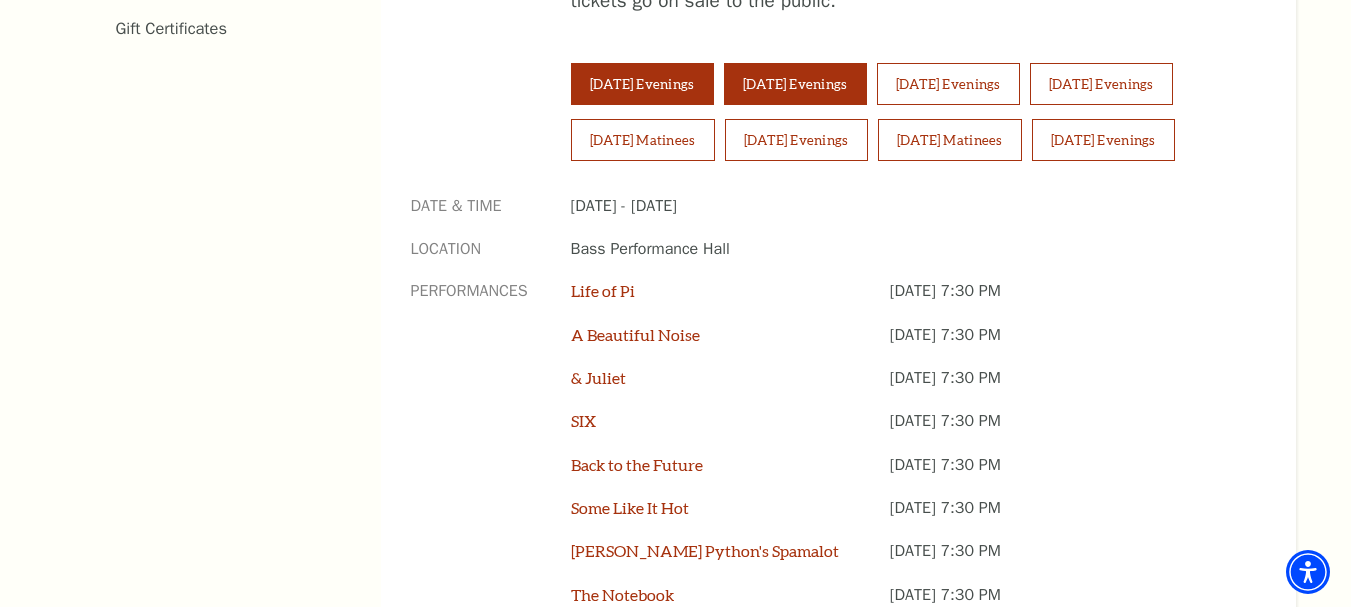 click on "Tuesday Evenings" at bounding box center [642, 84] 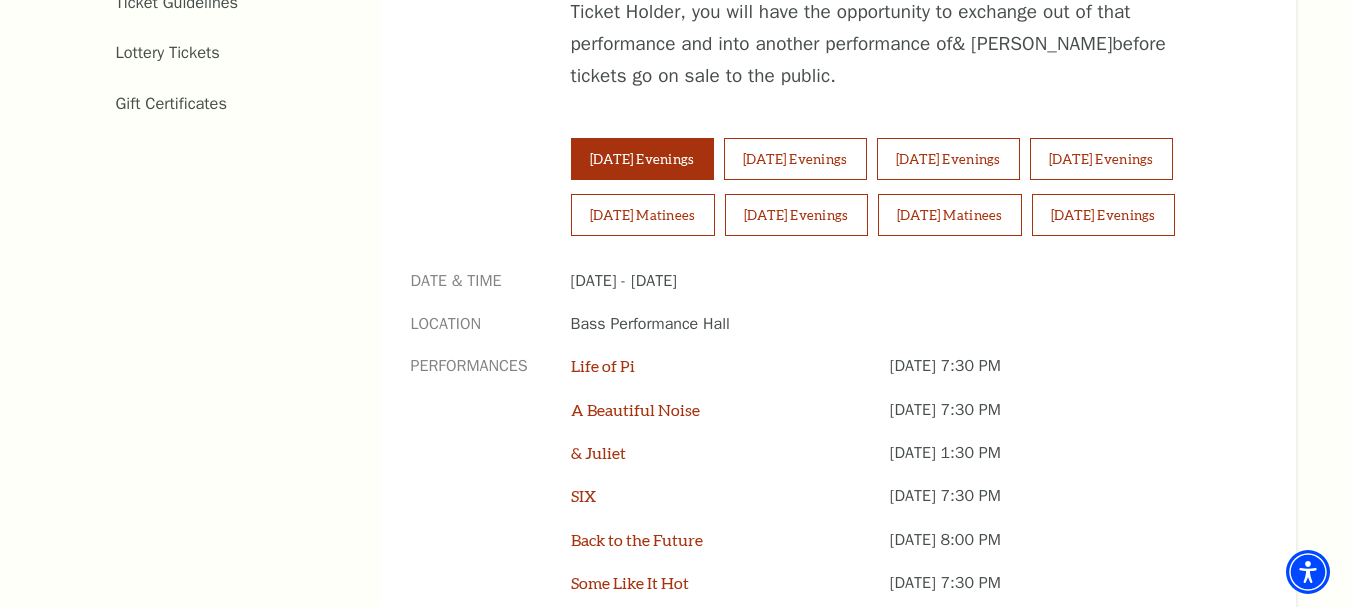 scroll, scrollTop: 1300, scrollLeft: 0, axis: vertical 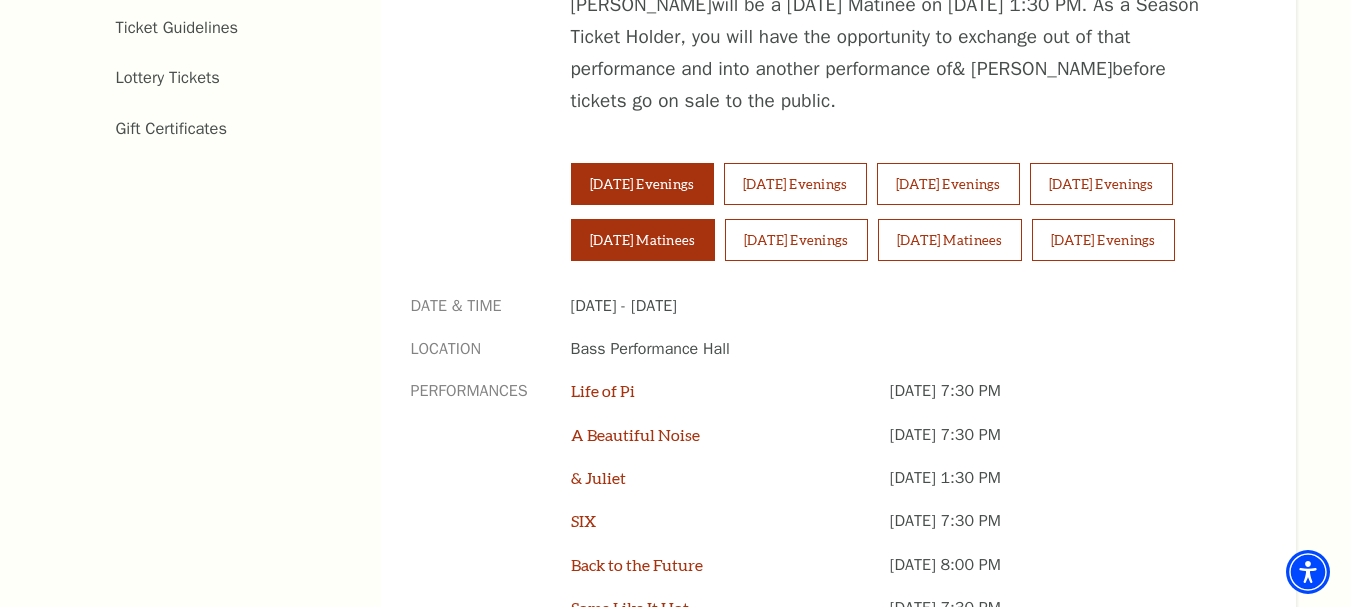 click on "Saturday Matinees" at bounding box center (643, 240) 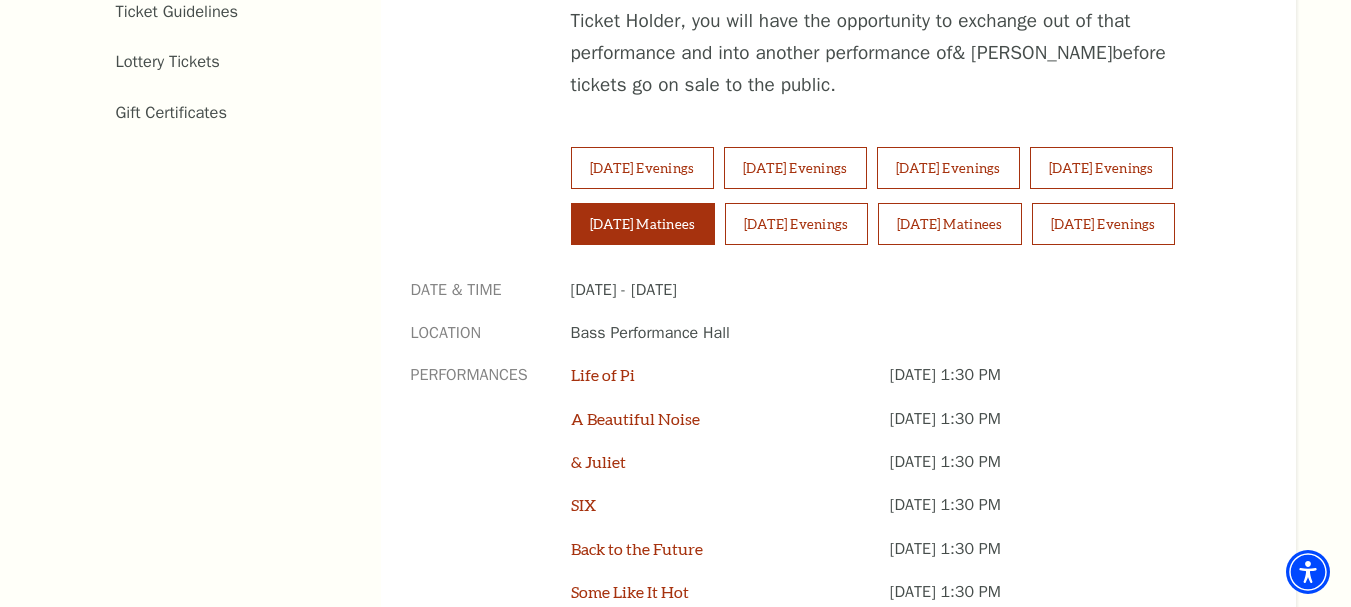 scroll, scrollTop: 1300, scrollLeft: 0, axis: vertical 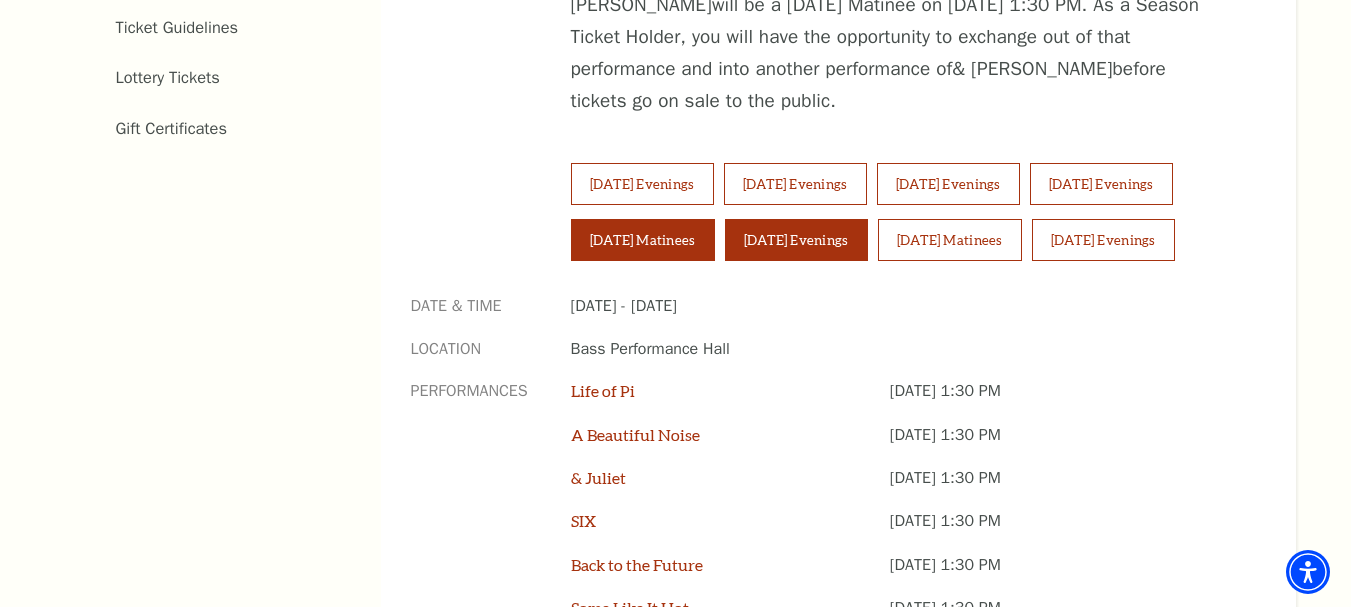 click on "Saturday Evenings" at bounding box center [796, 240] 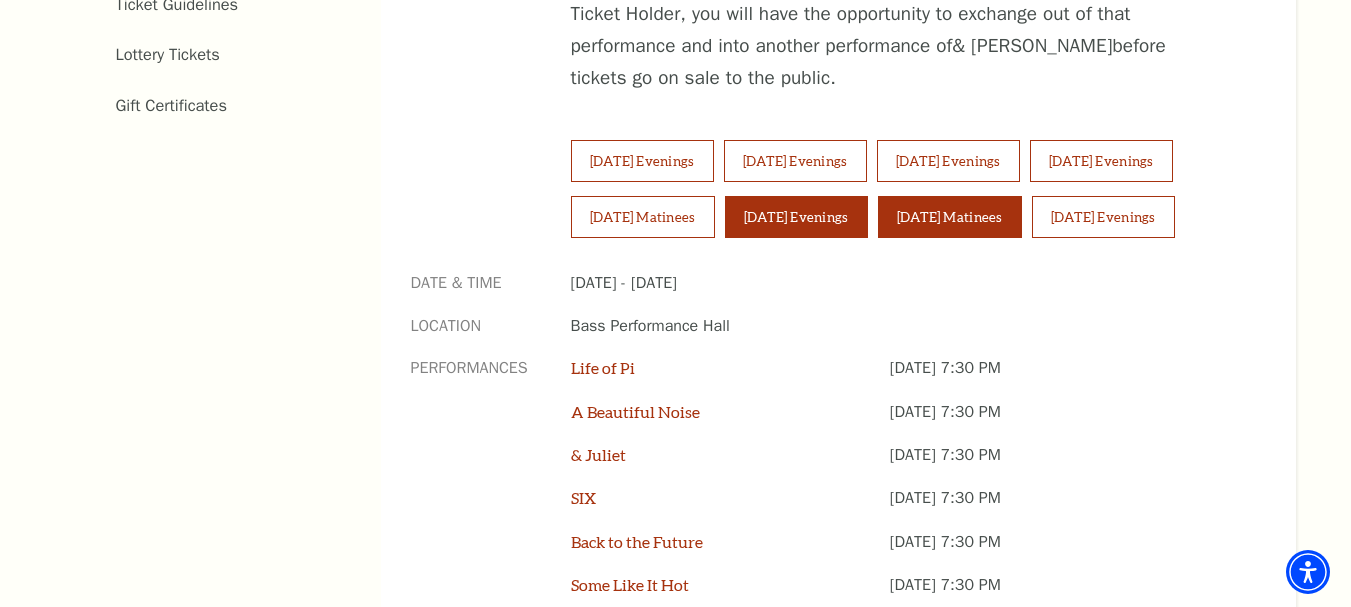 scroll, scrollTop: 1300, scrollLeft: 0, axis: vertical 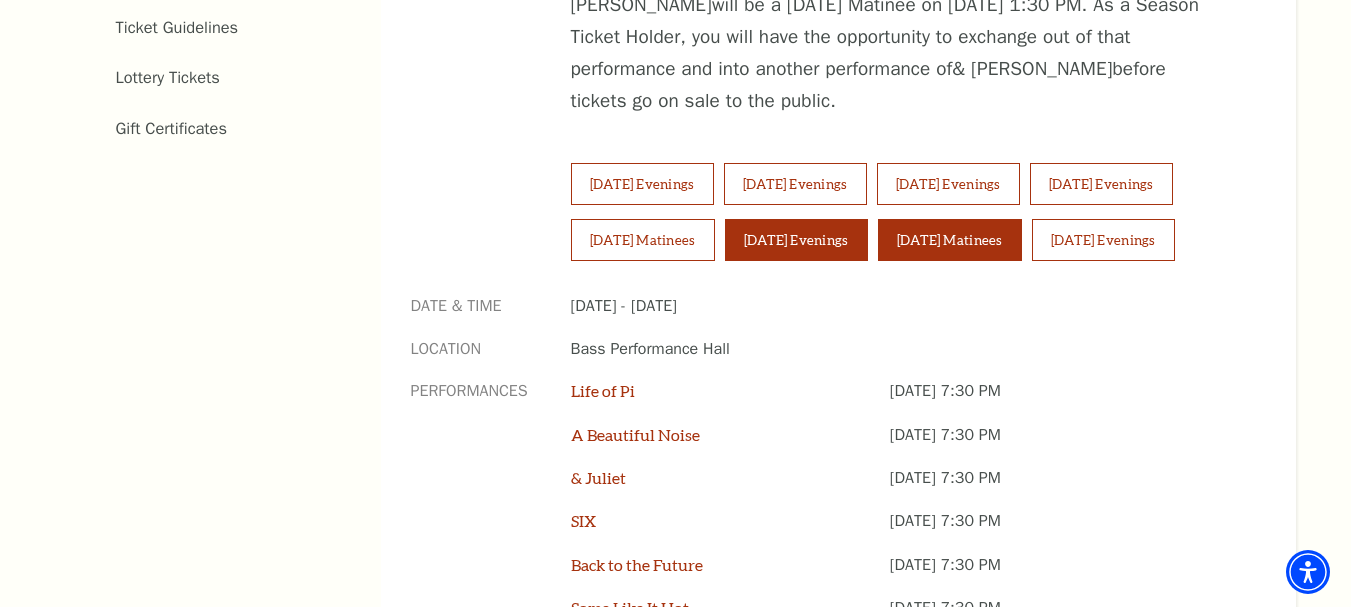 click on "[DATE] Matinees" at bounding box center (950, 240) 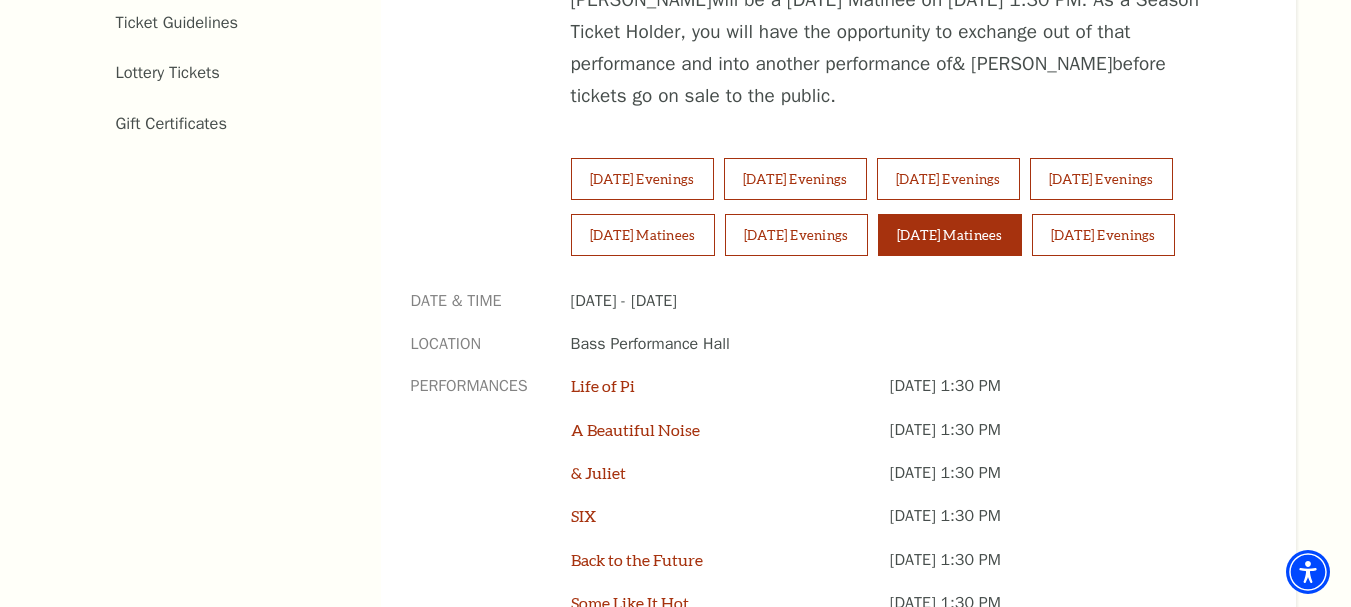 scroll, scrollTop: 1300, scrollLeft: 0, axis: vertical 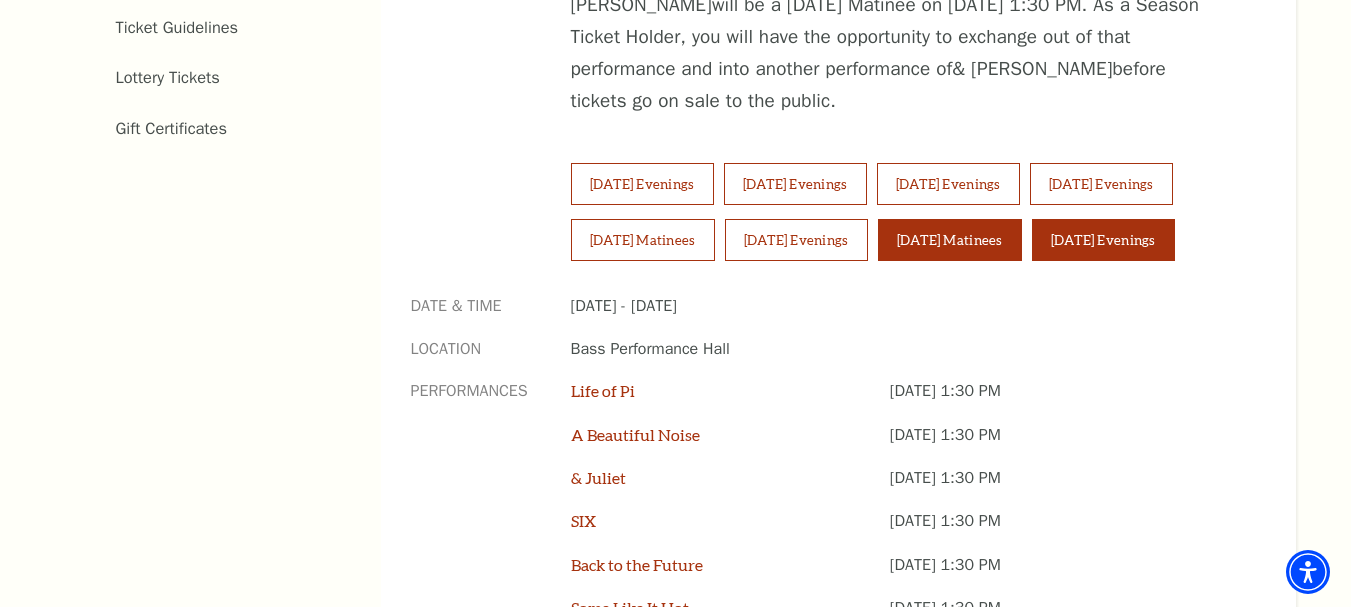 click on "[DATE] Evenings" at bounding box center (1103, 240) 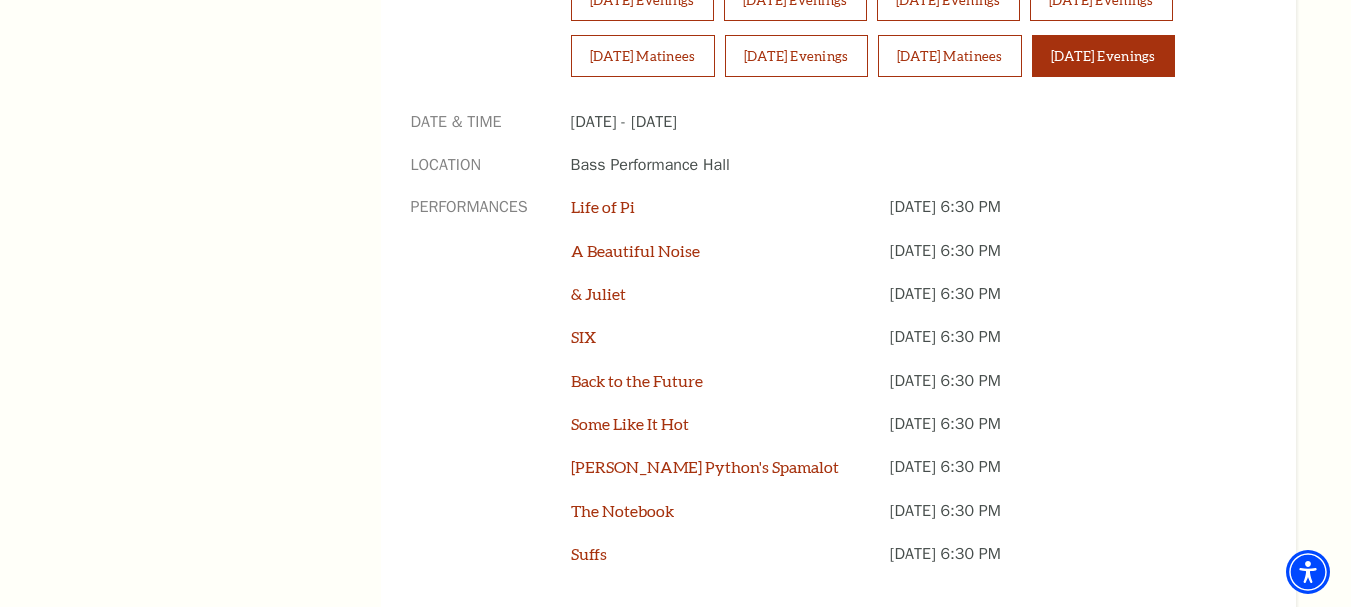 scroll, scrollTop: 1500, scrollLeft: 0, axis: vertical 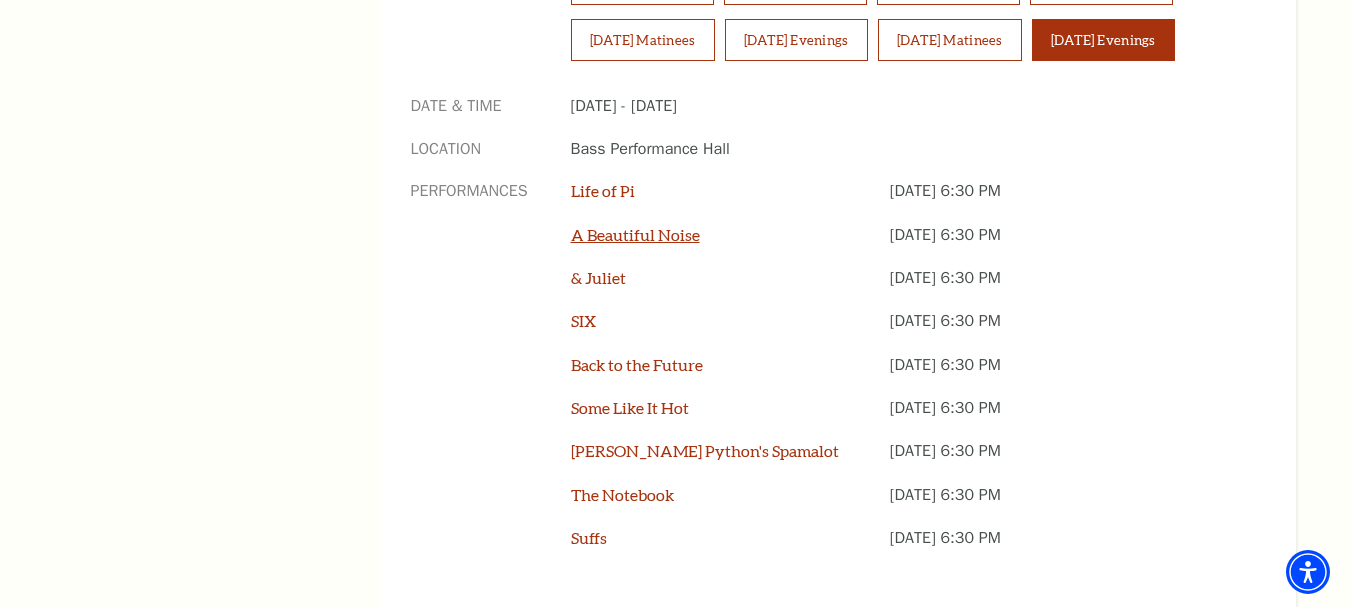 click on "A Beautiful Noise" at bounding box center [635, 234] 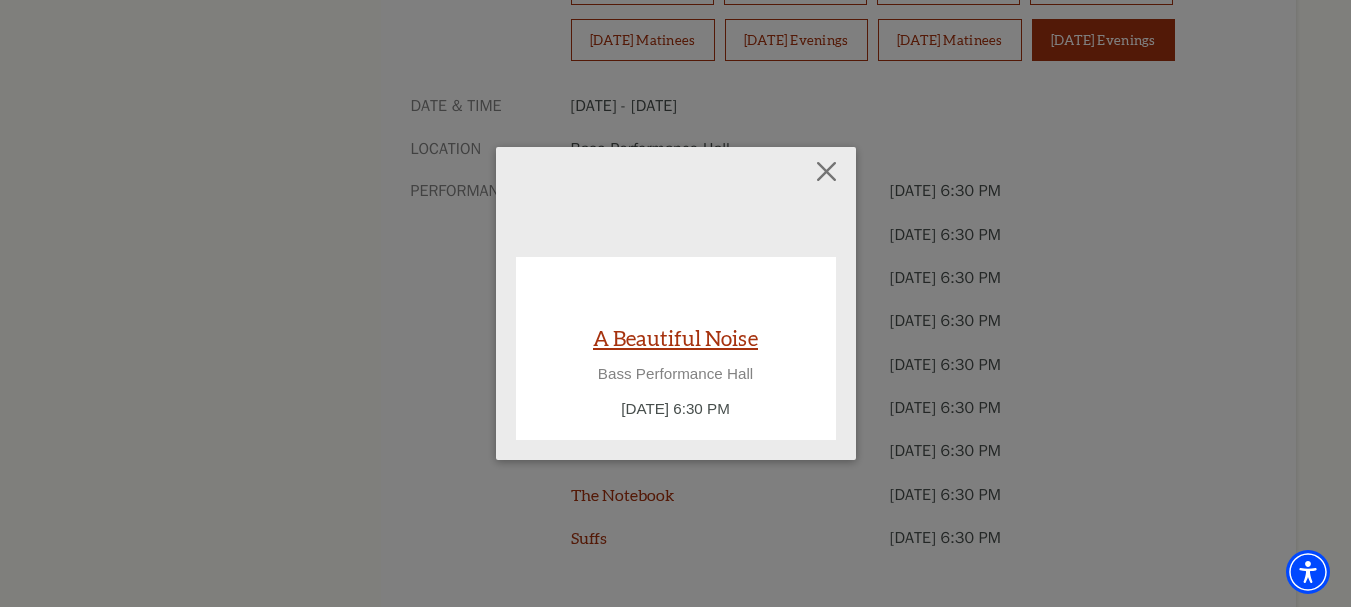 click on "A Beautiful Noise" at bounding box center (675, 337) 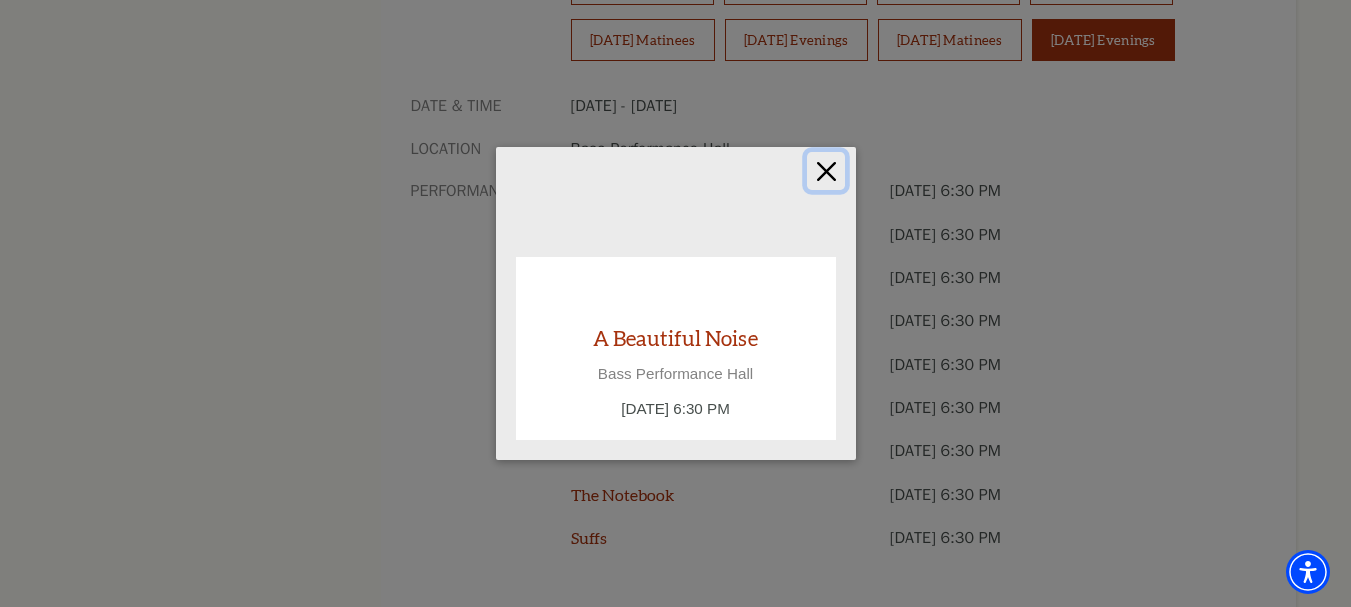 click at bounding box center (826, 171) 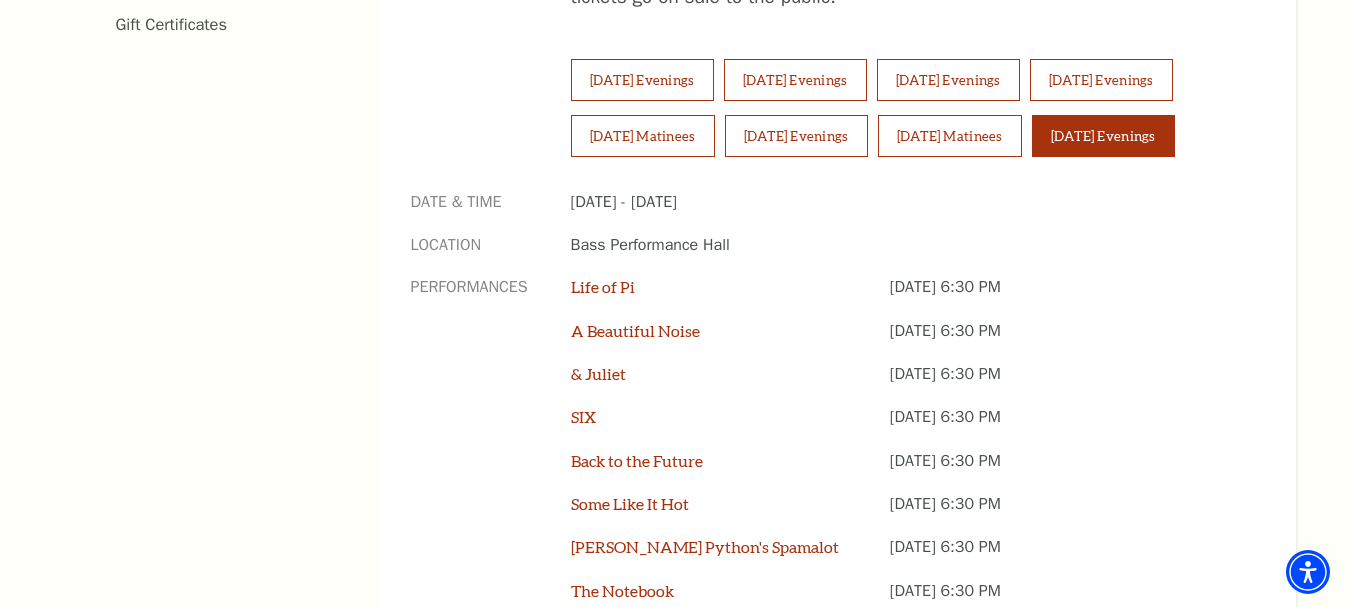 scroll, scrollTop: 1400, scrollLeft: 0, axis: vertical 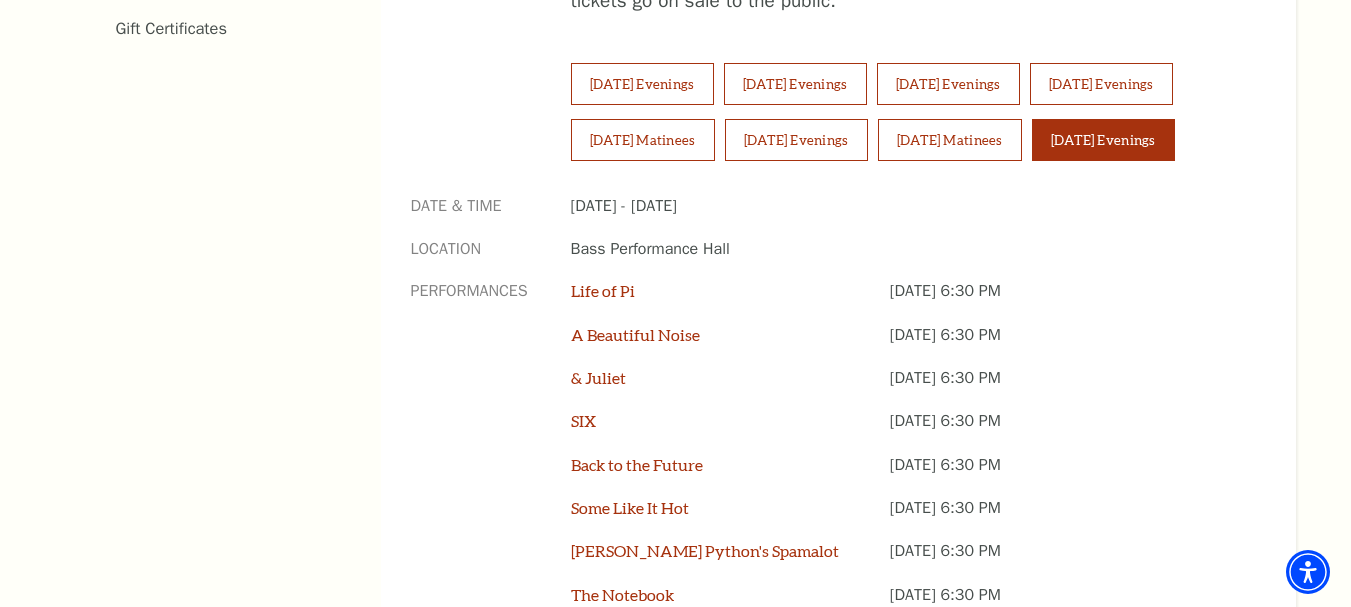 click on "Sunday Evenings" at bounding box center (1103, 140) 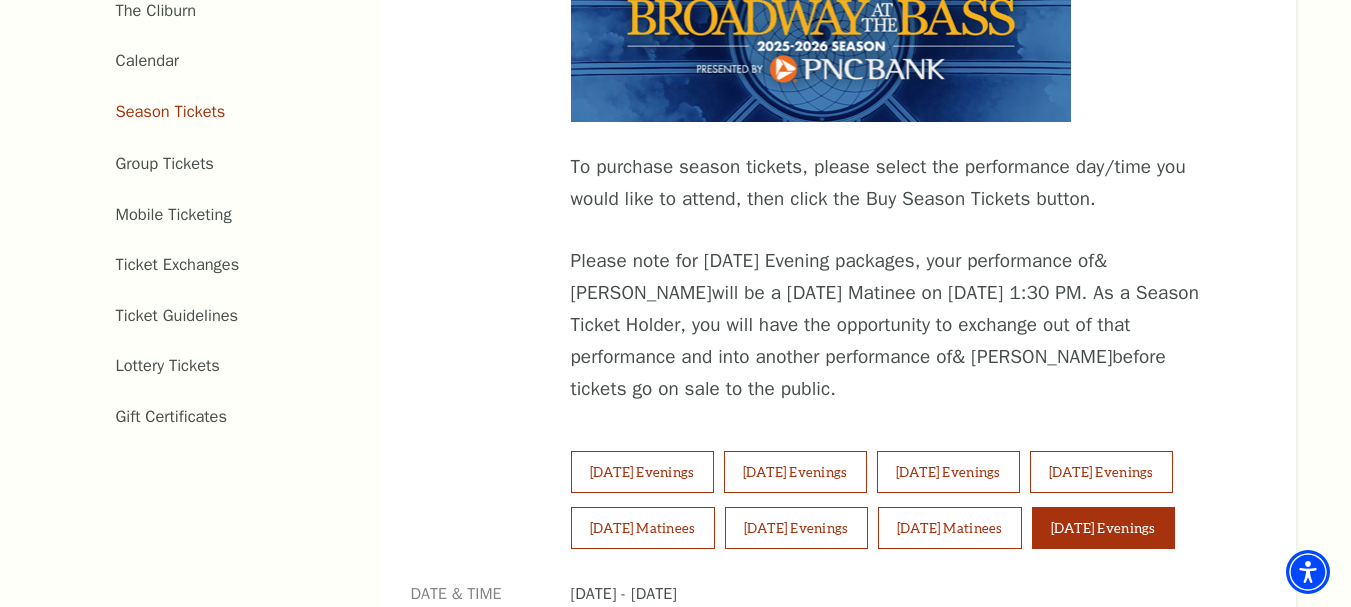 scroll, scrollTop: 900, scrollLeft: 0, axis: vertical 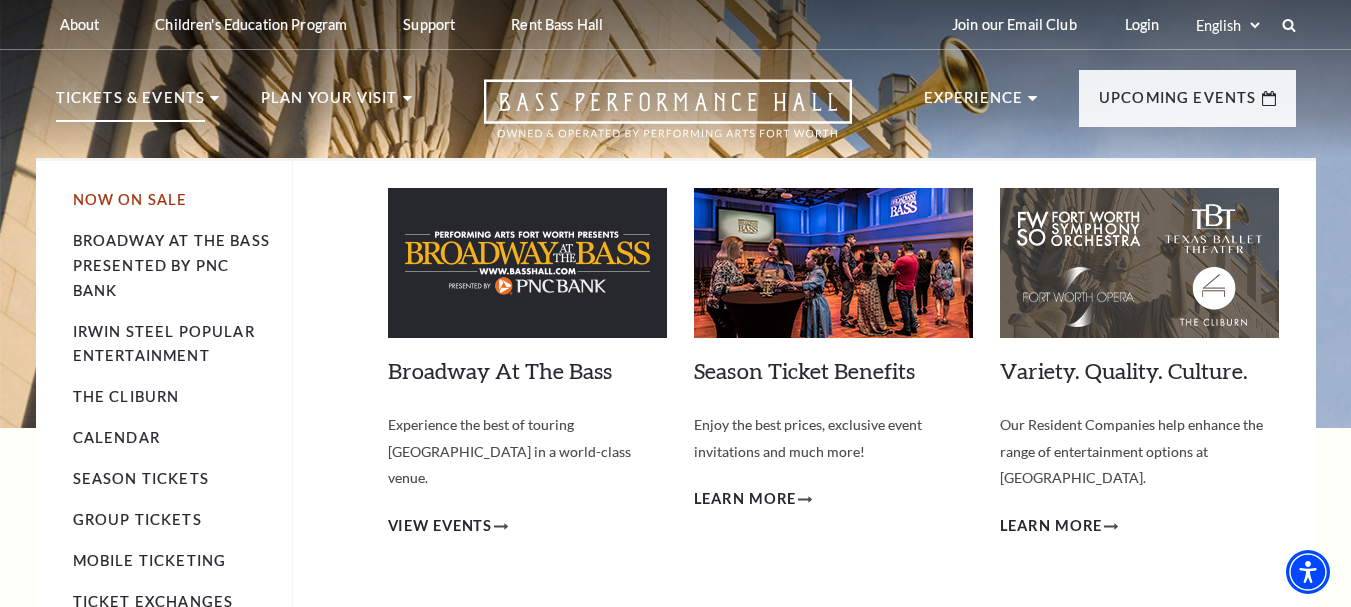click on "Now On Sale" at bounding box center [130, 199] 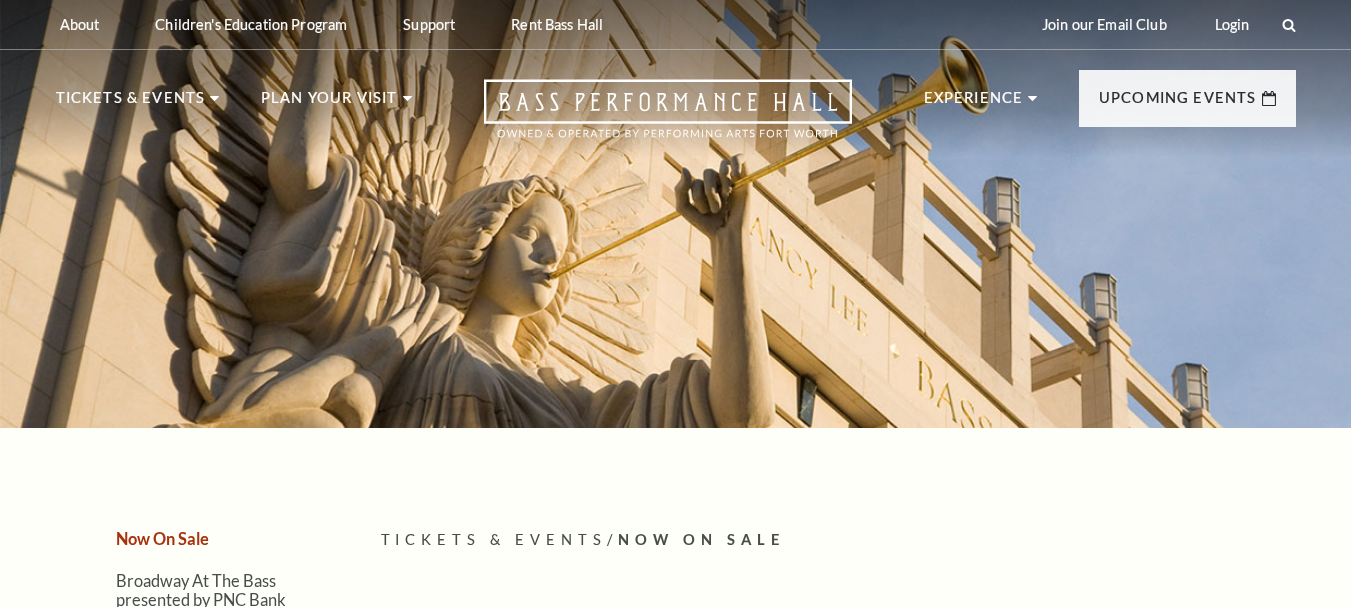 scroll, scrollTop: 0, scrollLeft: 0, axis: both 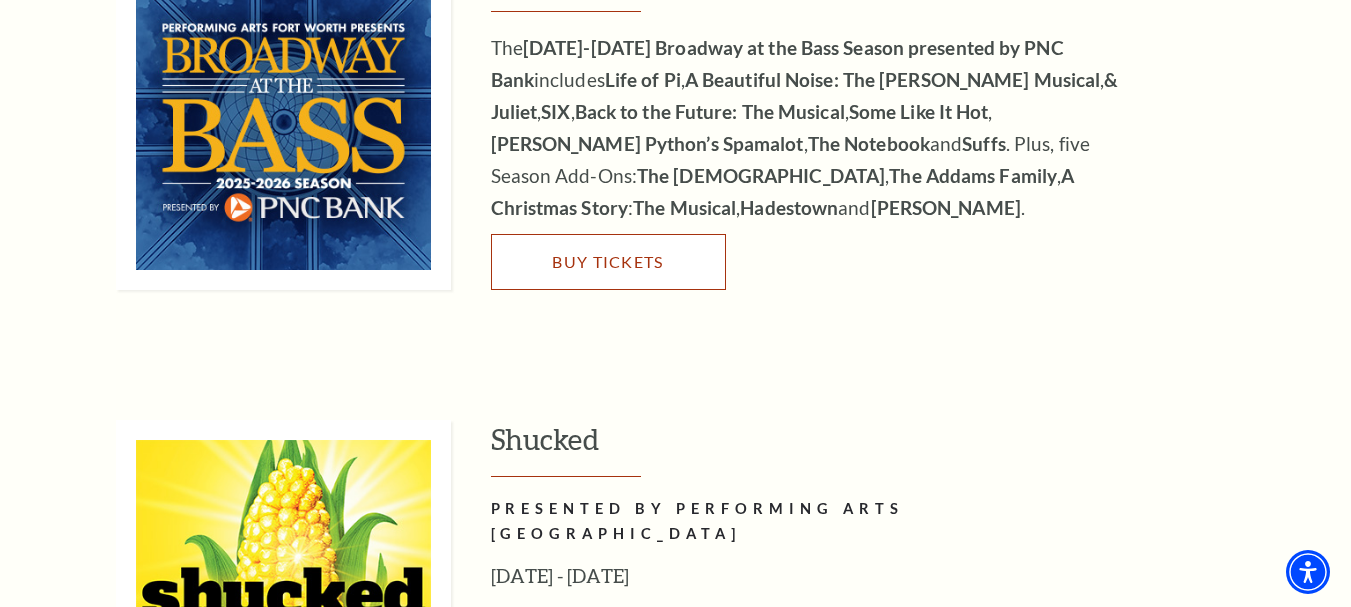 click on "Buy Tickets" at bounding box center [607, 261] 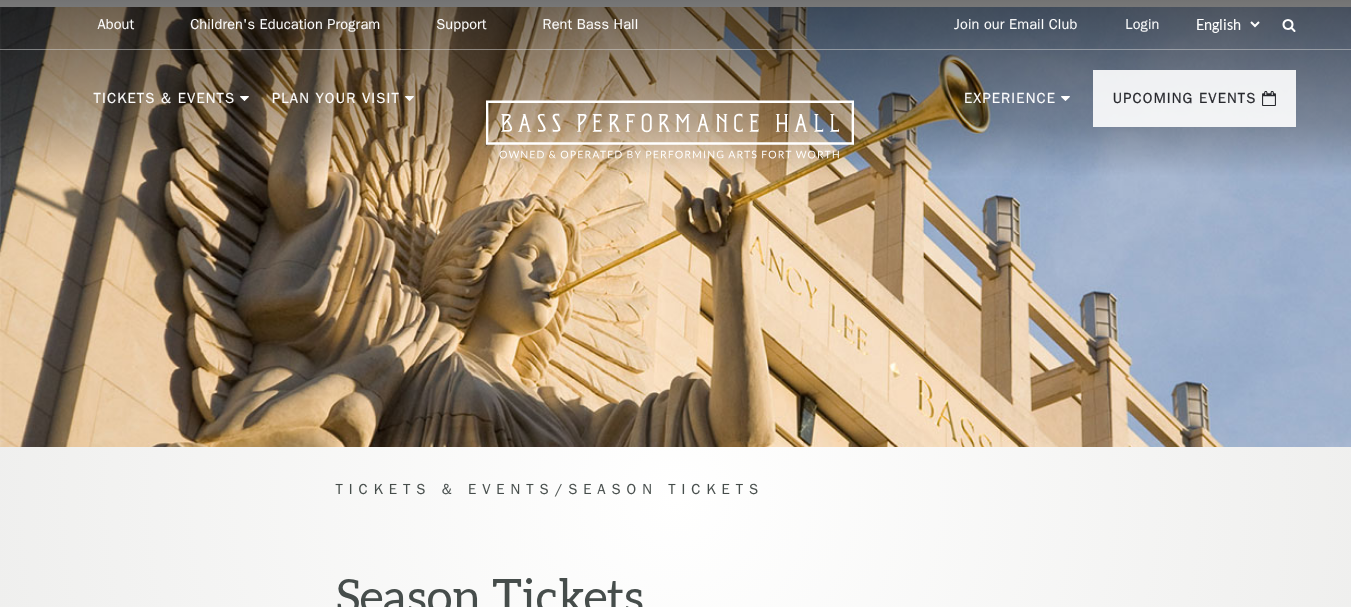 scroll, scrollTop: 0, scrollLeft: 0, axis: both 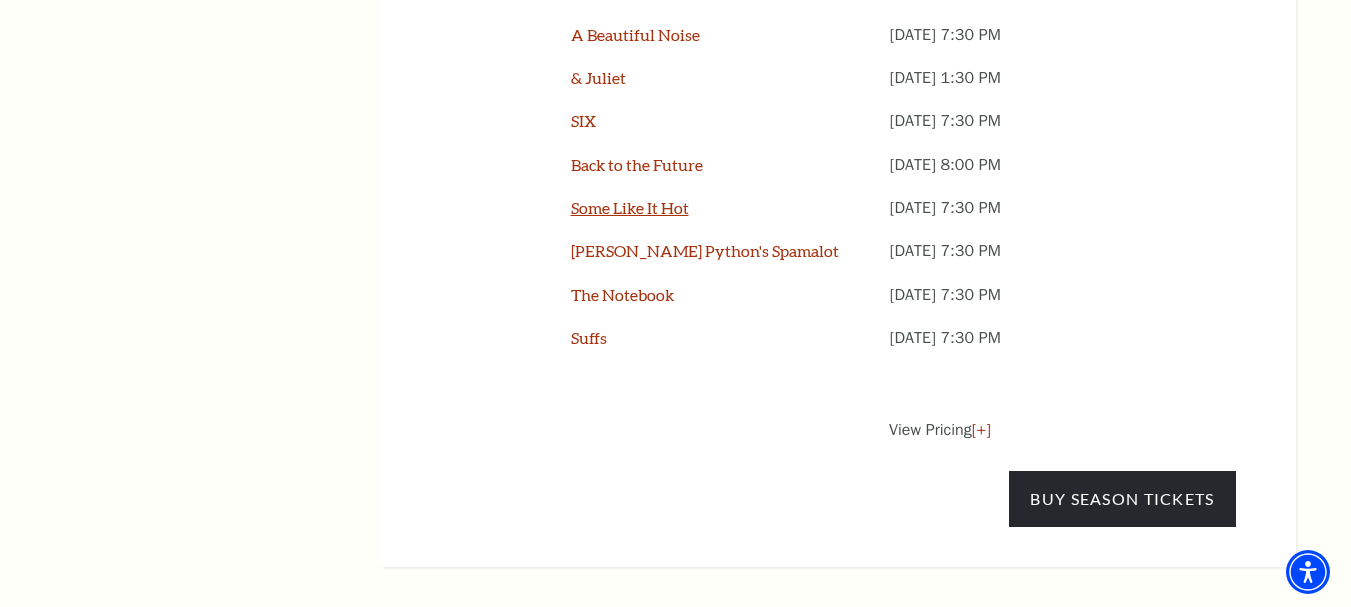 click on "Some Like It Hot" at bounding box center (630, 207) 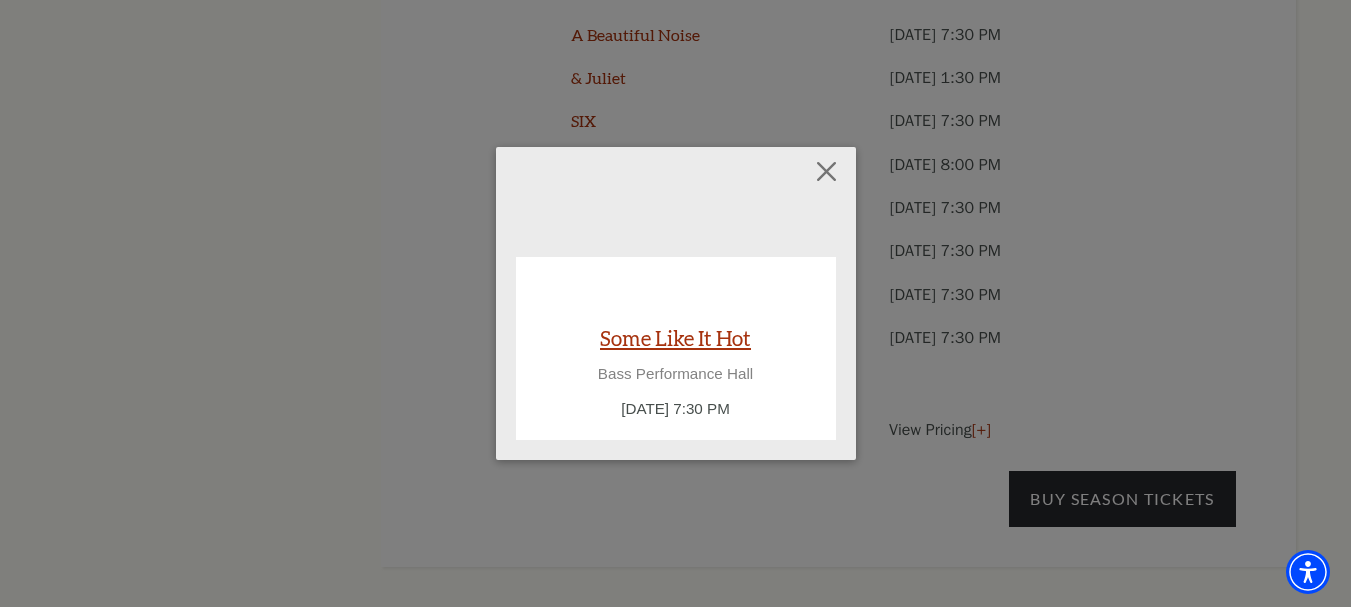 click on "Some Like It Hot" at bounding box center (675, 337) 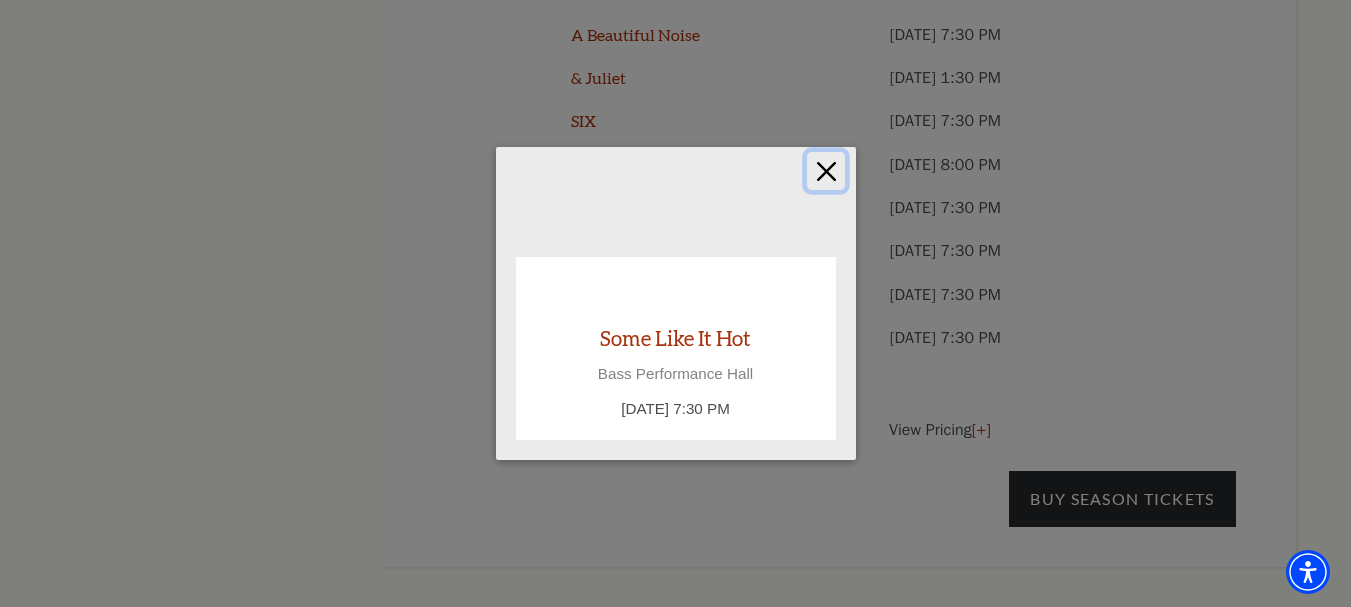 click at bounding box center (826, 171) 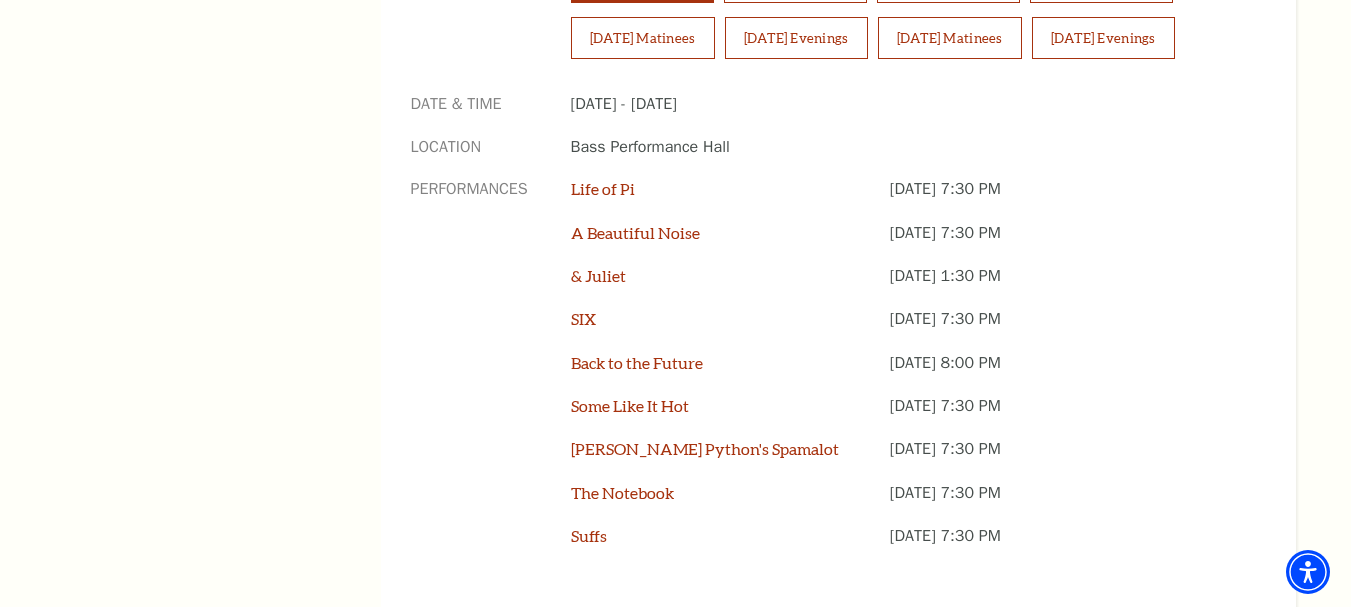 scroll, scrollTop: 1500, scrollLeft: 0, axis: vertical 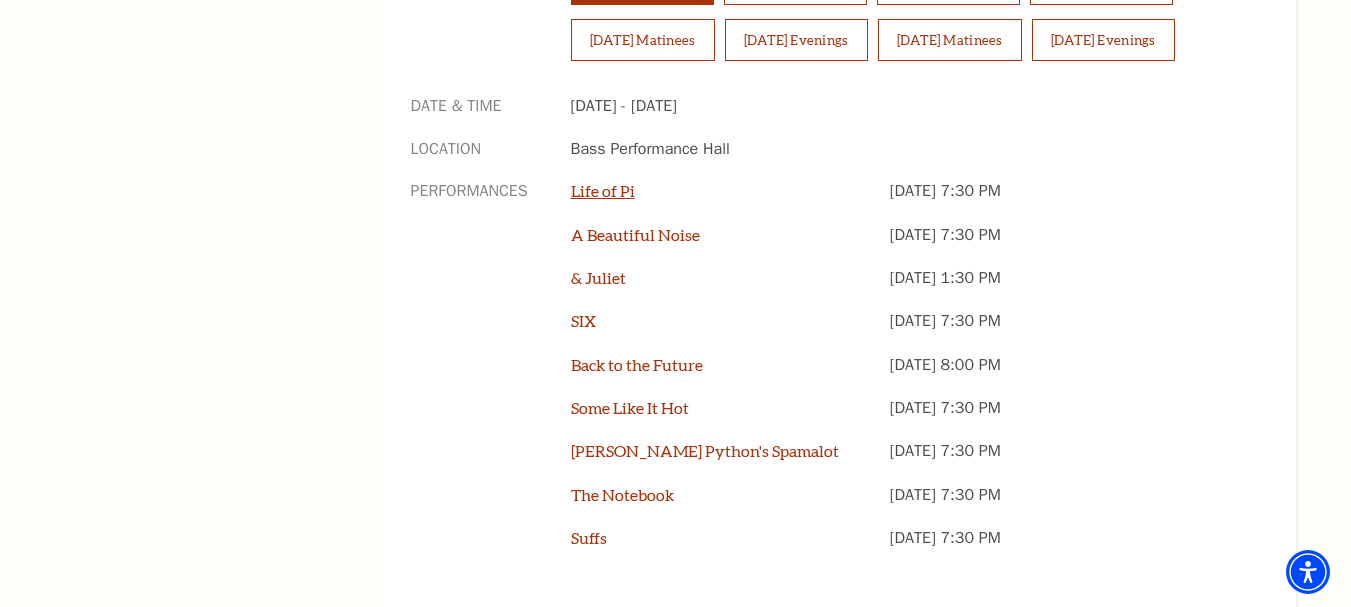 click on "Life of Pi" at bounding box center [603, 190] 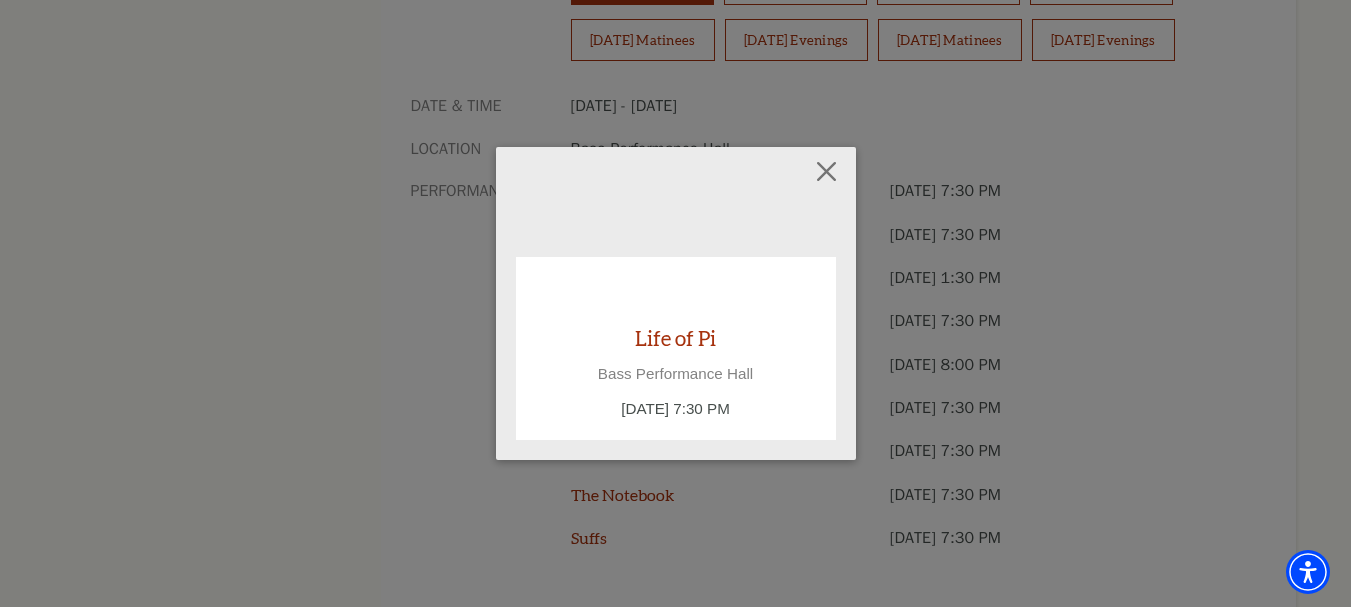 click on "Empty heading" at bounding box center (676, 301) 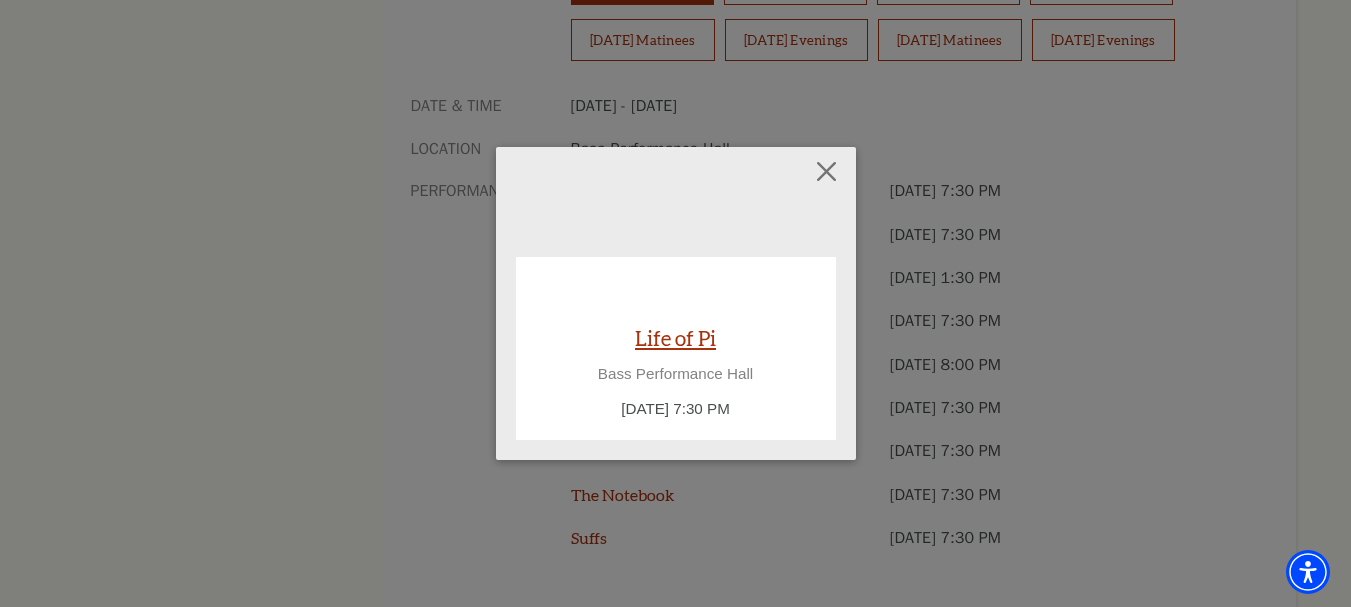 click on "Life of Pi" at bounding box center (675, 337) 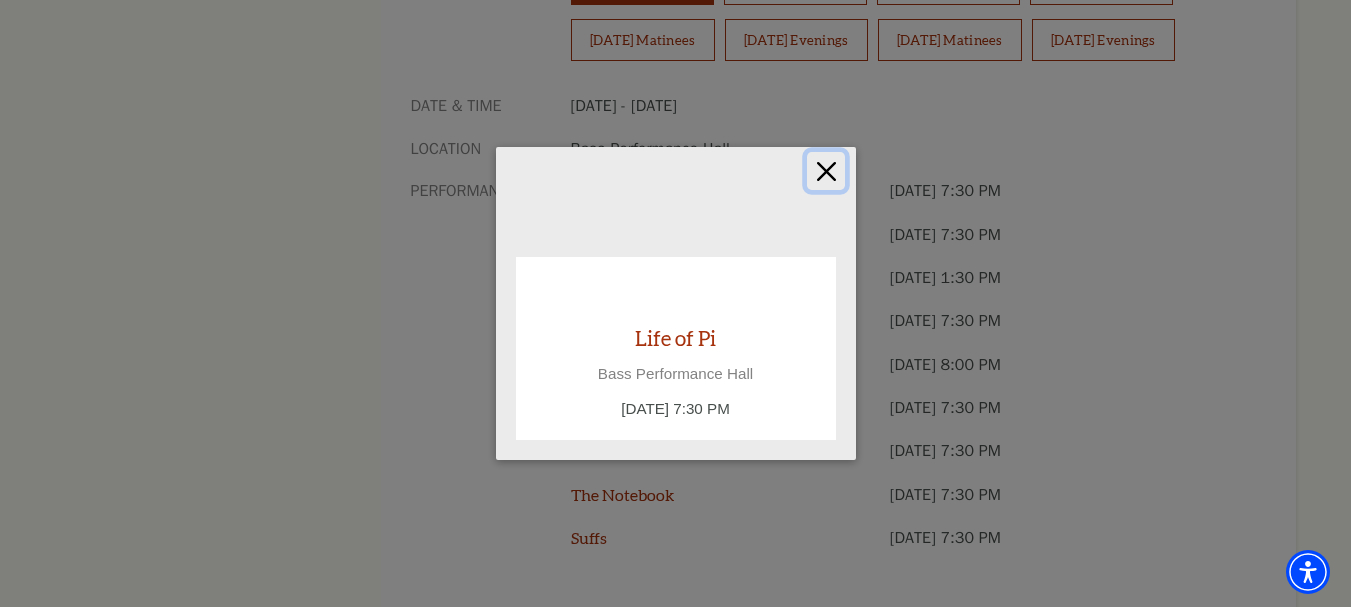 click at bounding box center (826, 171) 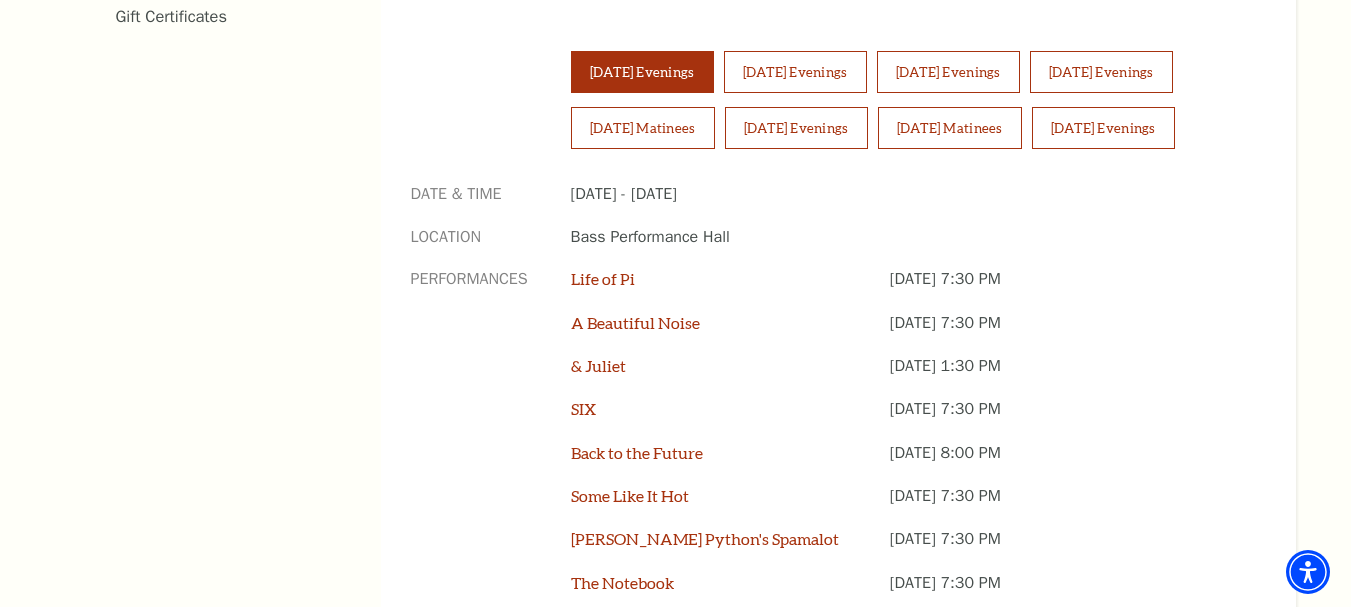 scroll, scrollTop: 1300, scrollLeft: 0, axis: vertical 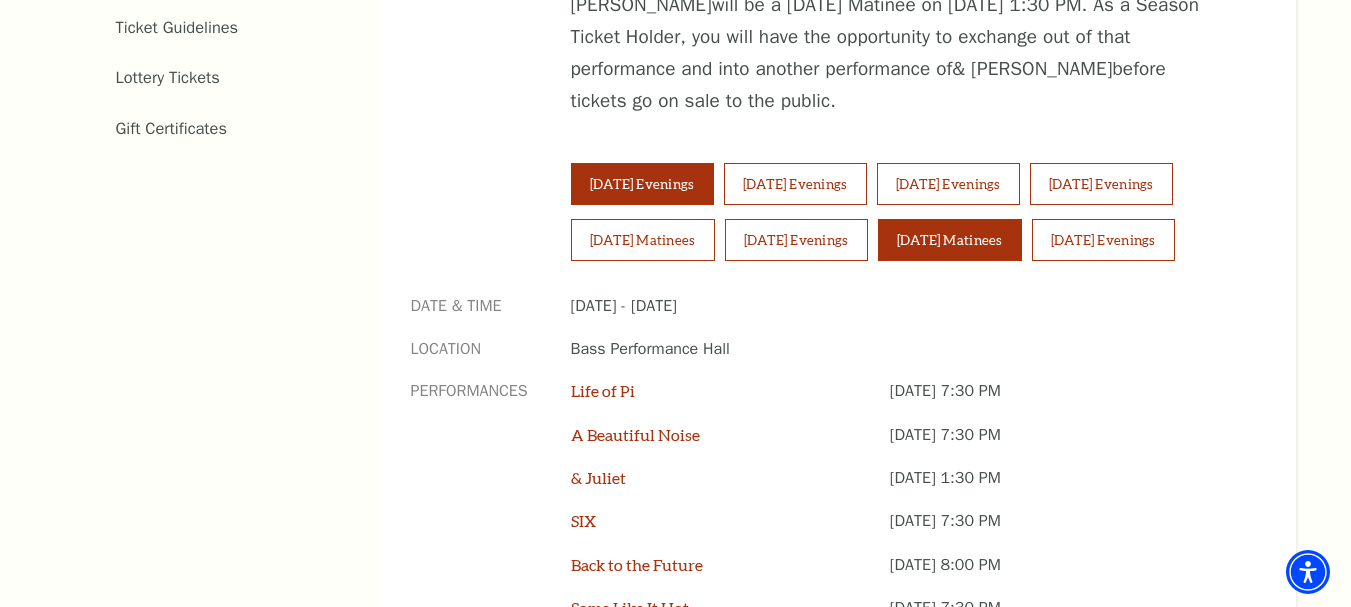 click on "Sunday Matinees" at bounding box center (950, 240) 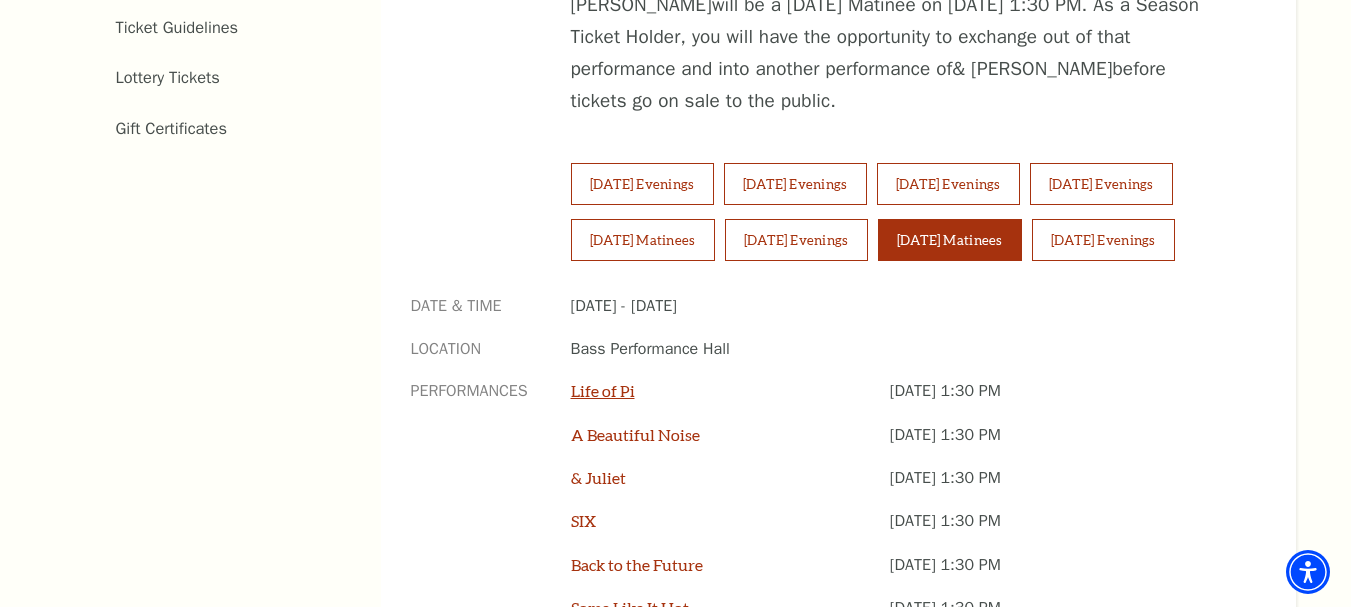 click on "Life of Pi" at bounding box center [603, 390] 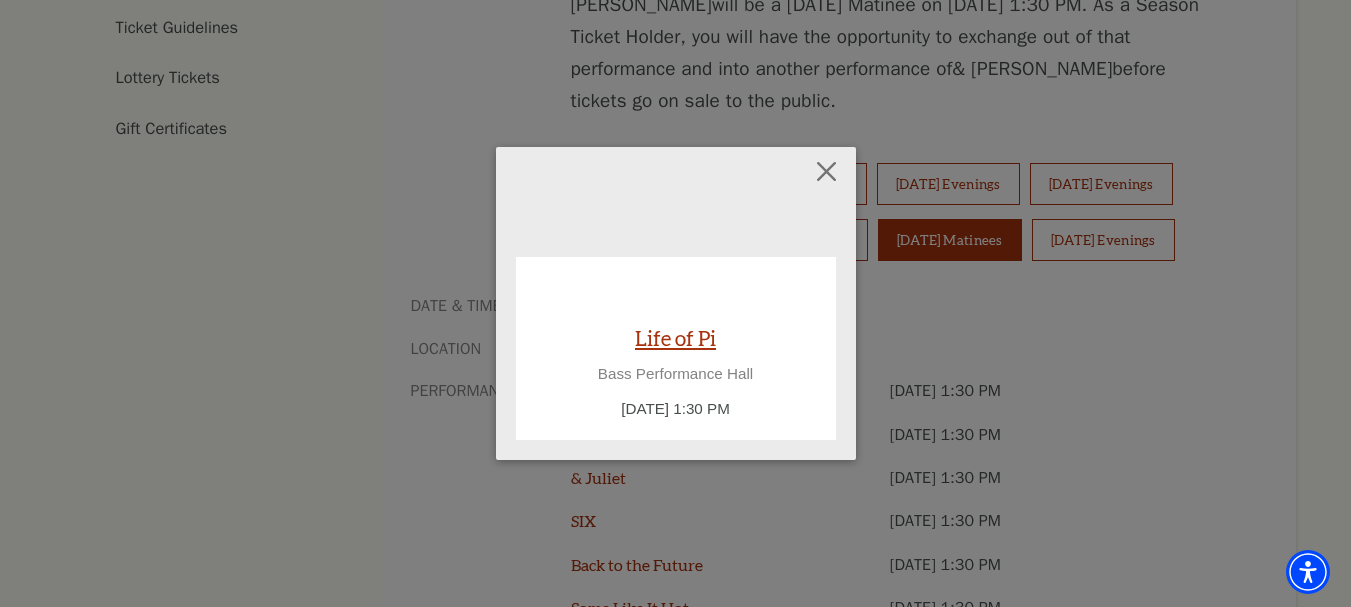 click on "Life of Pi" at bounding box center (675, 337) 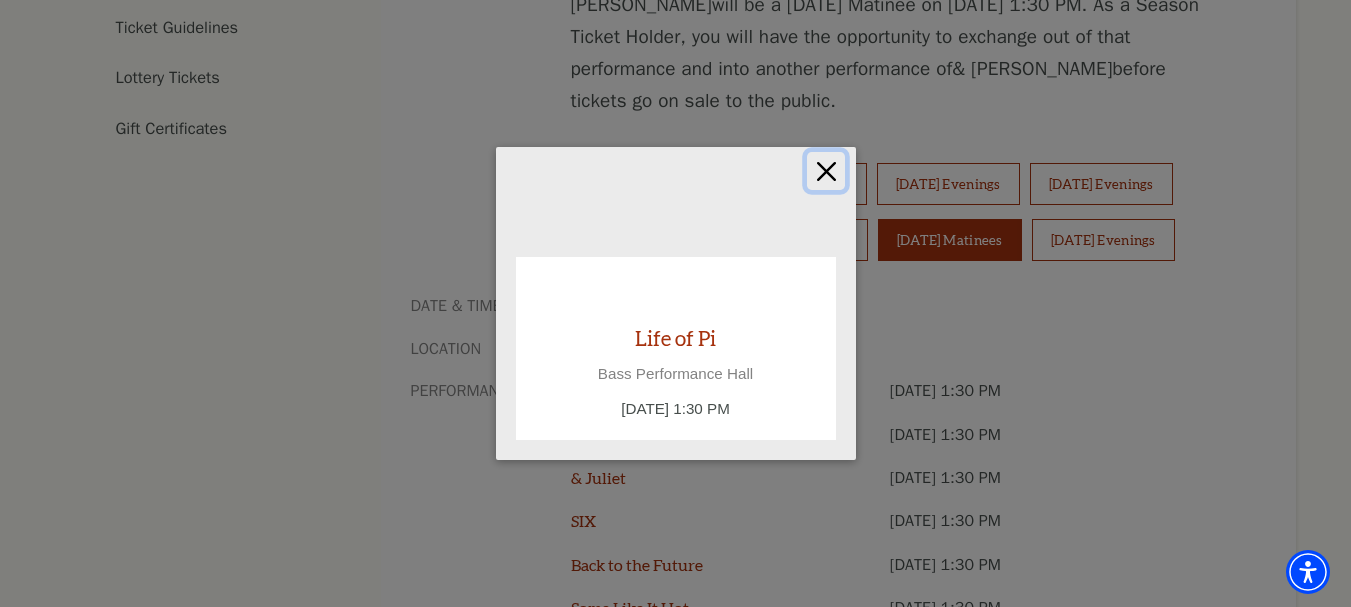 click at bounding box center (826, 171) 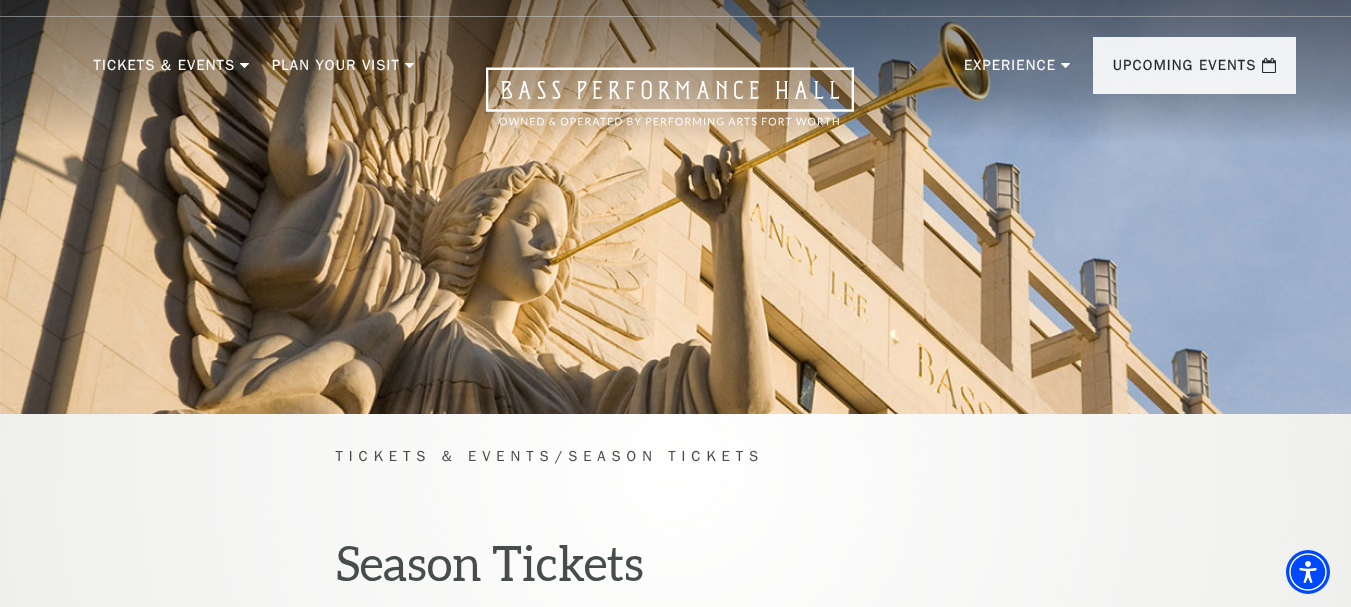 scroll, scrollTop: 0, scrollLeft: 0, axis: both 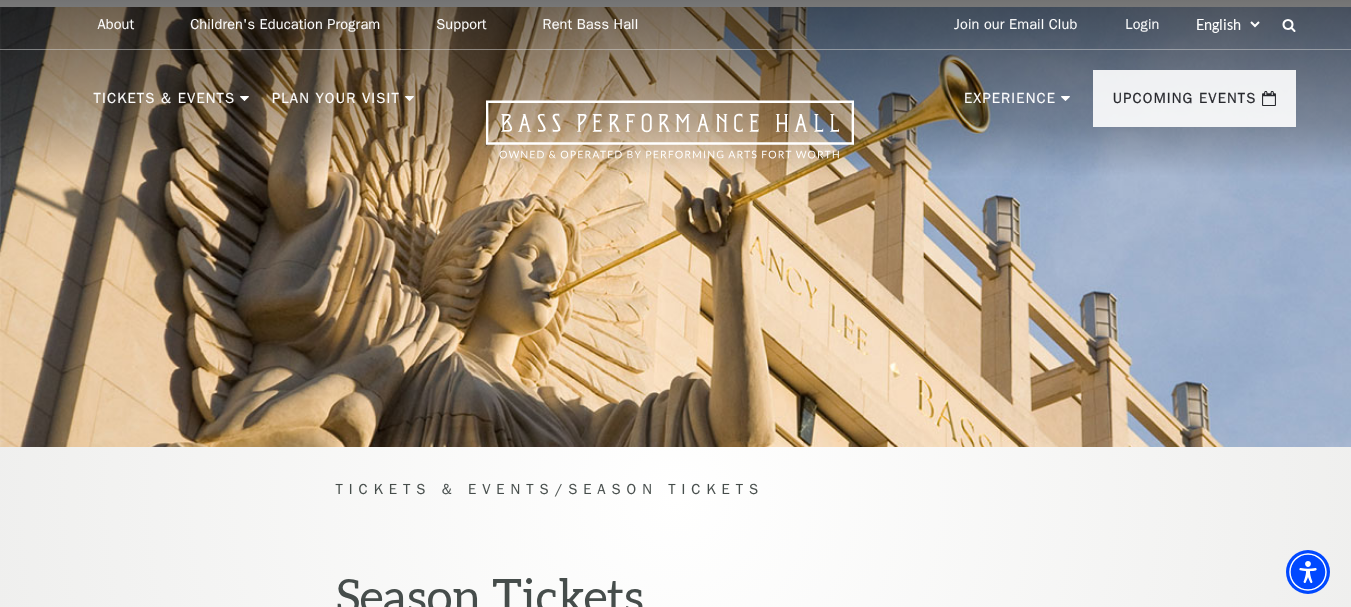 click on "Tickets & Events" at bounding box center (445, 489) 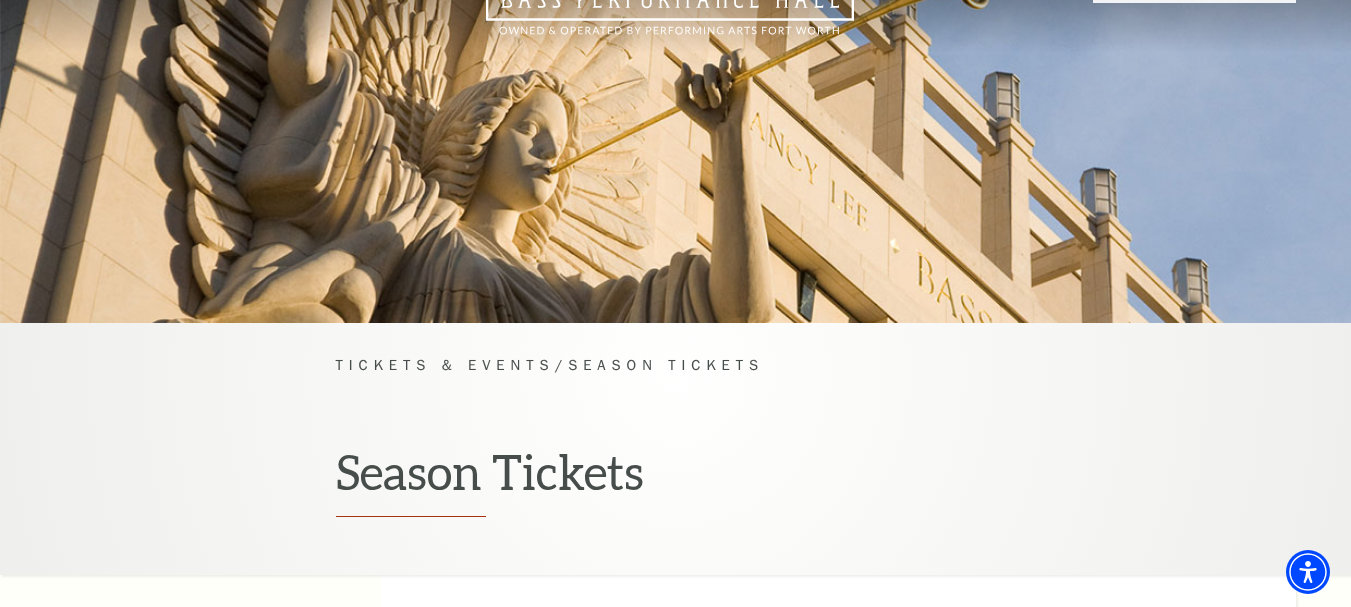 scroll, scrollTop: 0, scrollLeft: 0, axis: both 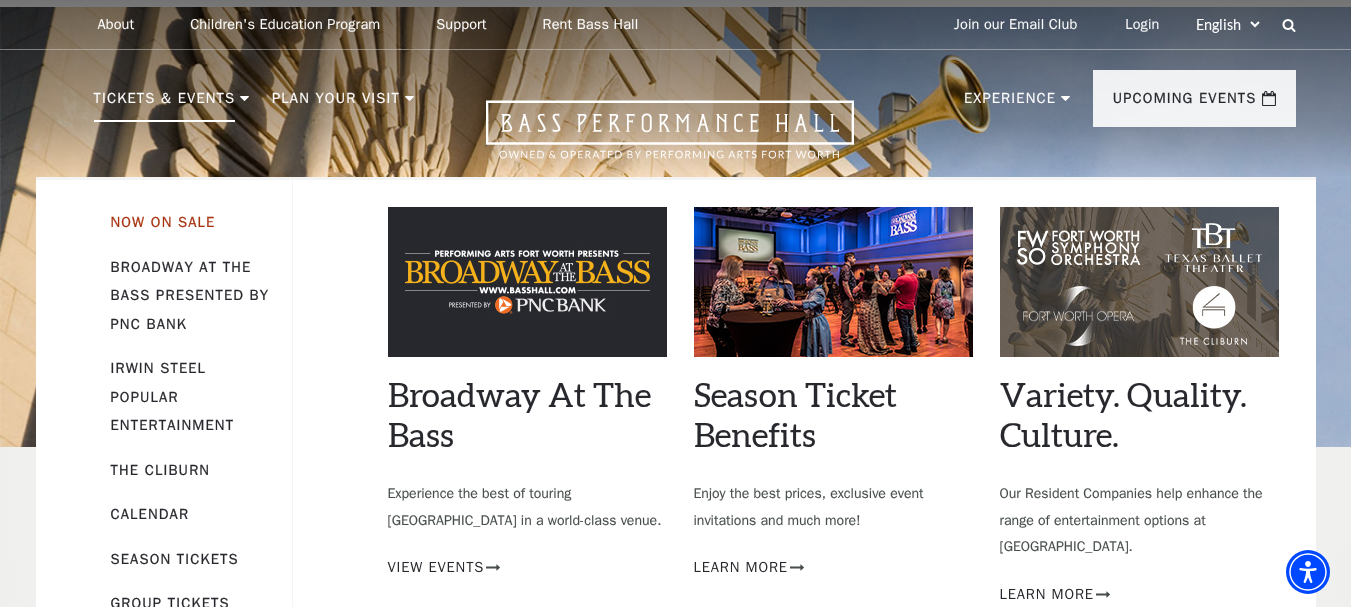 click on "Now On Sale" at bounding box center (163, 222) 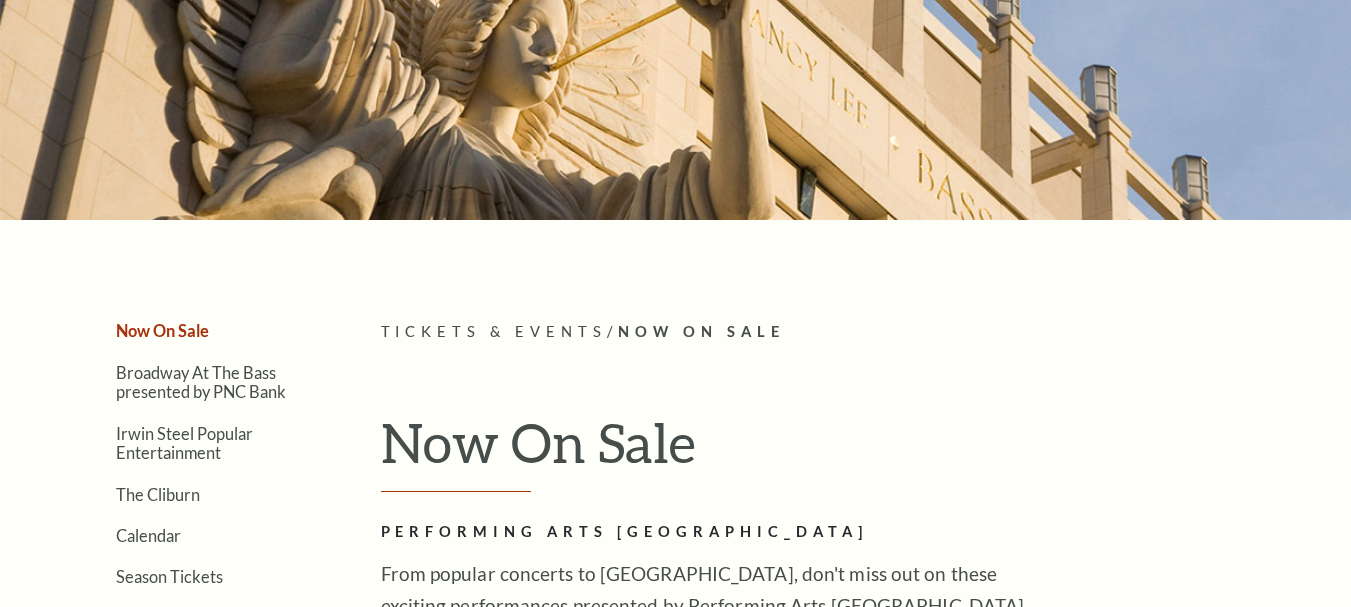 scroll, scrollTop: 300, scrollLeft: 0, axis: vertical 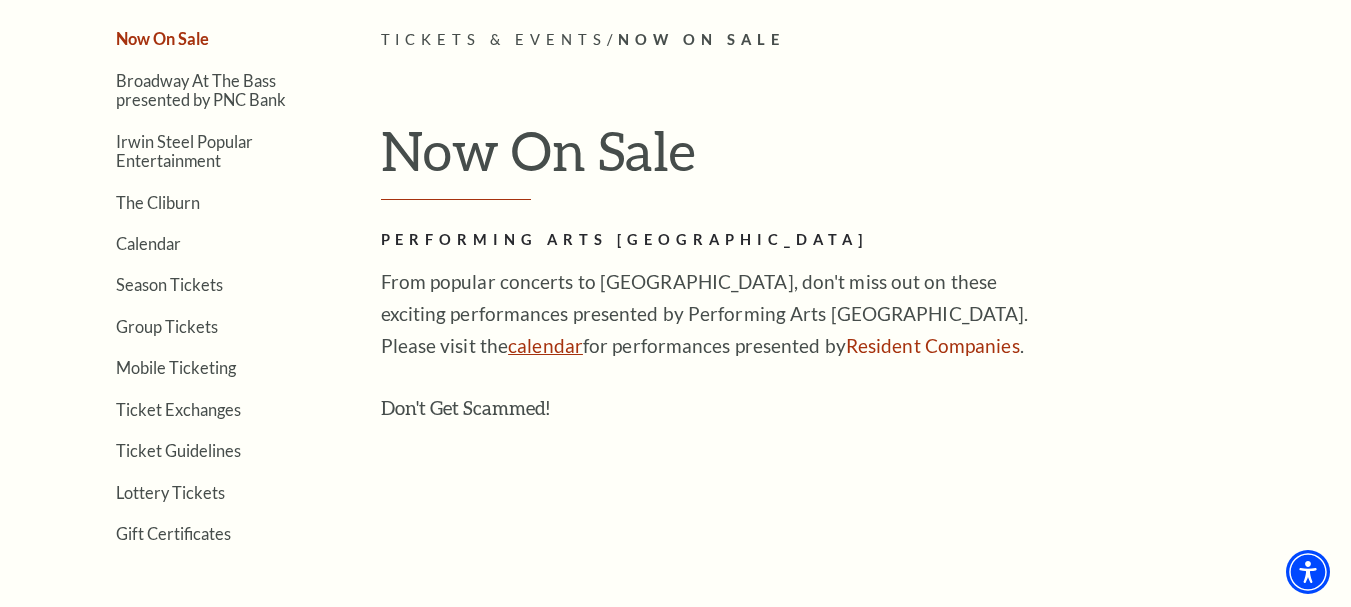 click on "calendar" at bounding box center [545, 345] 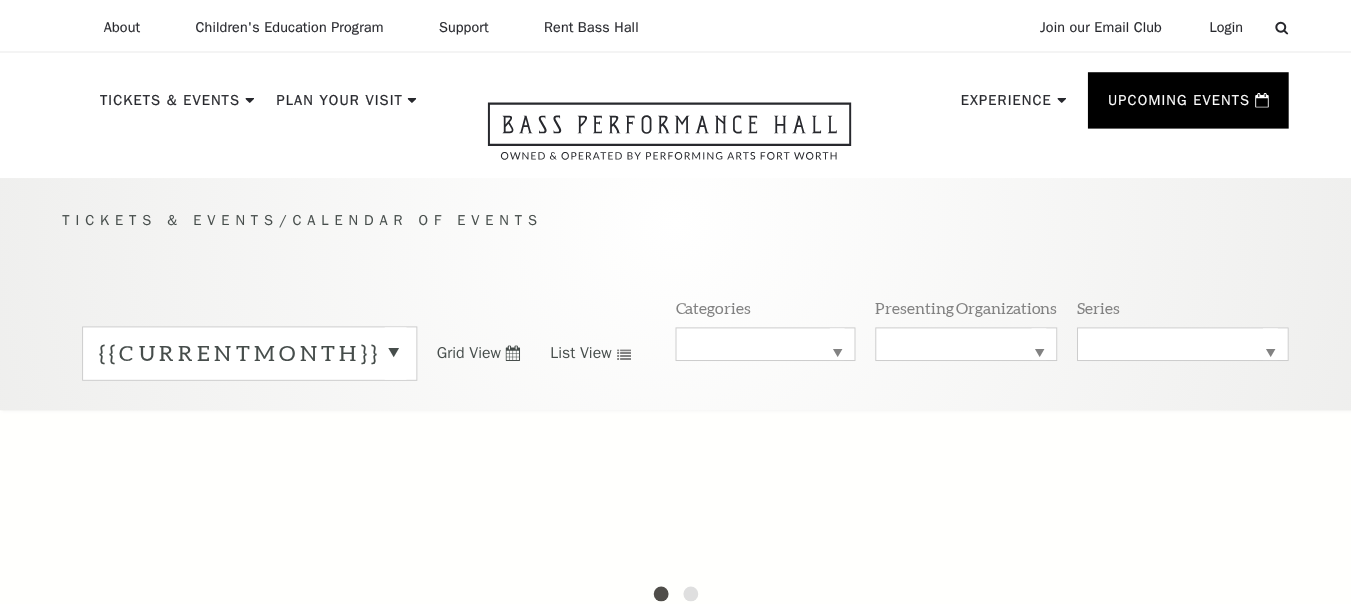 scroll, scrollTop: 0, scrollLeft: 0, axis: both 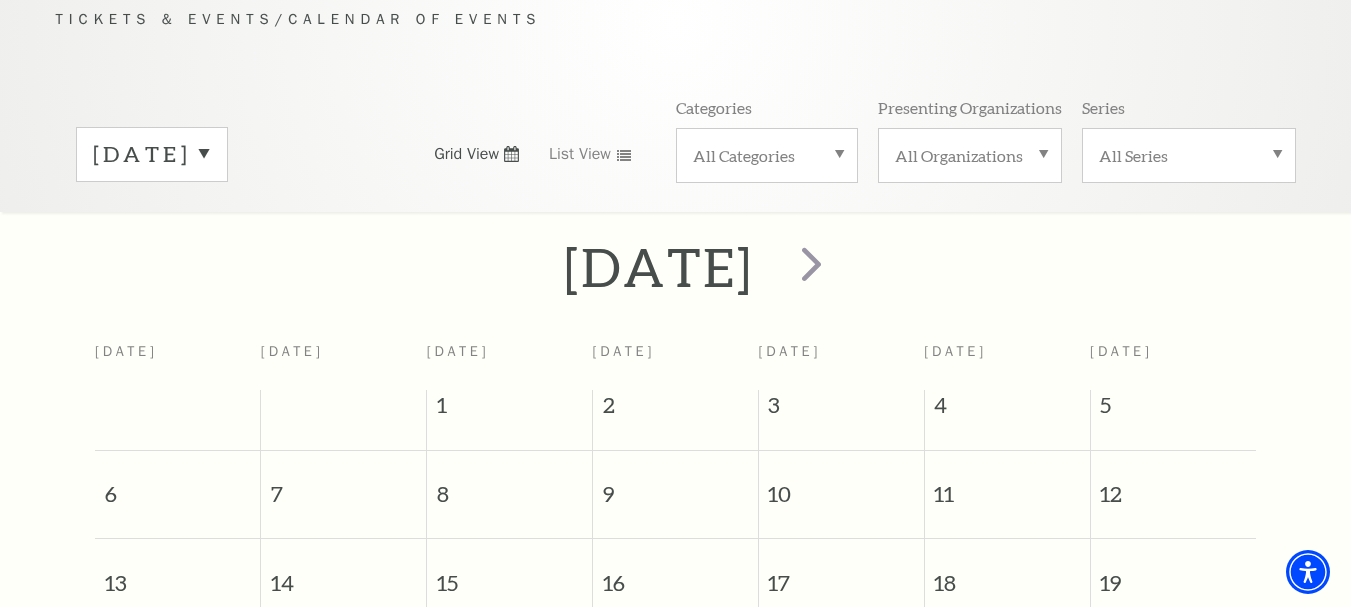 click on "[DATE]" at bounding box center [152, 154] 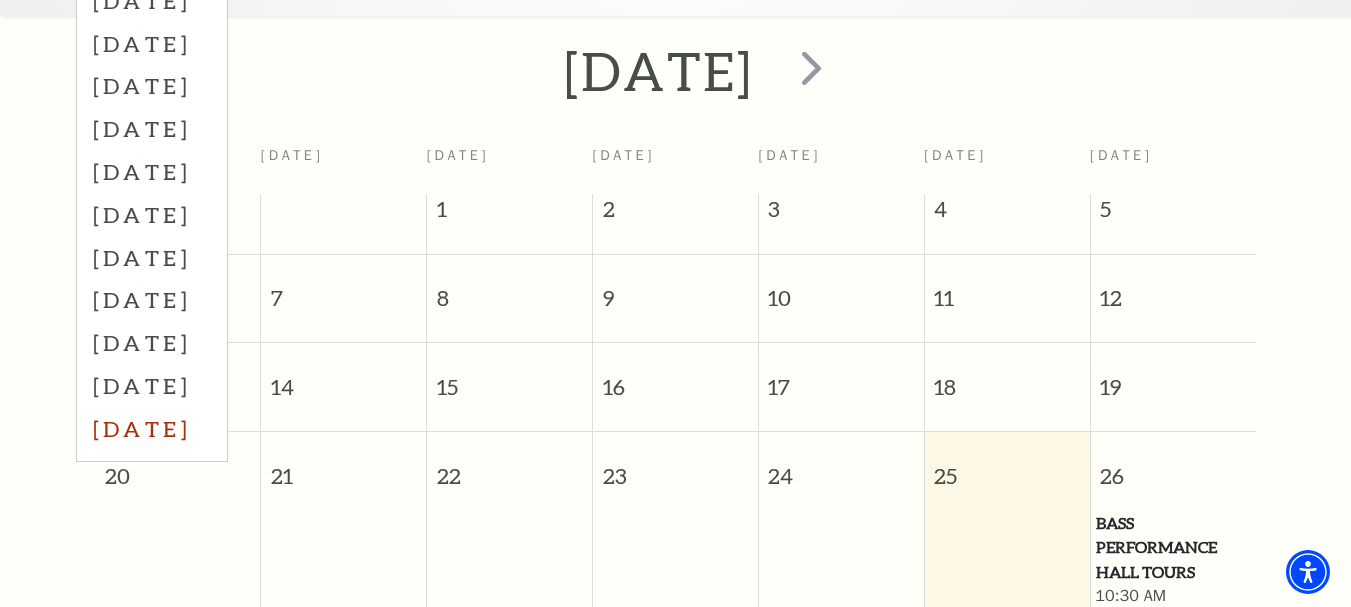 scroll, scrollTop: 400, scrollLeft: 0, axis: vertical 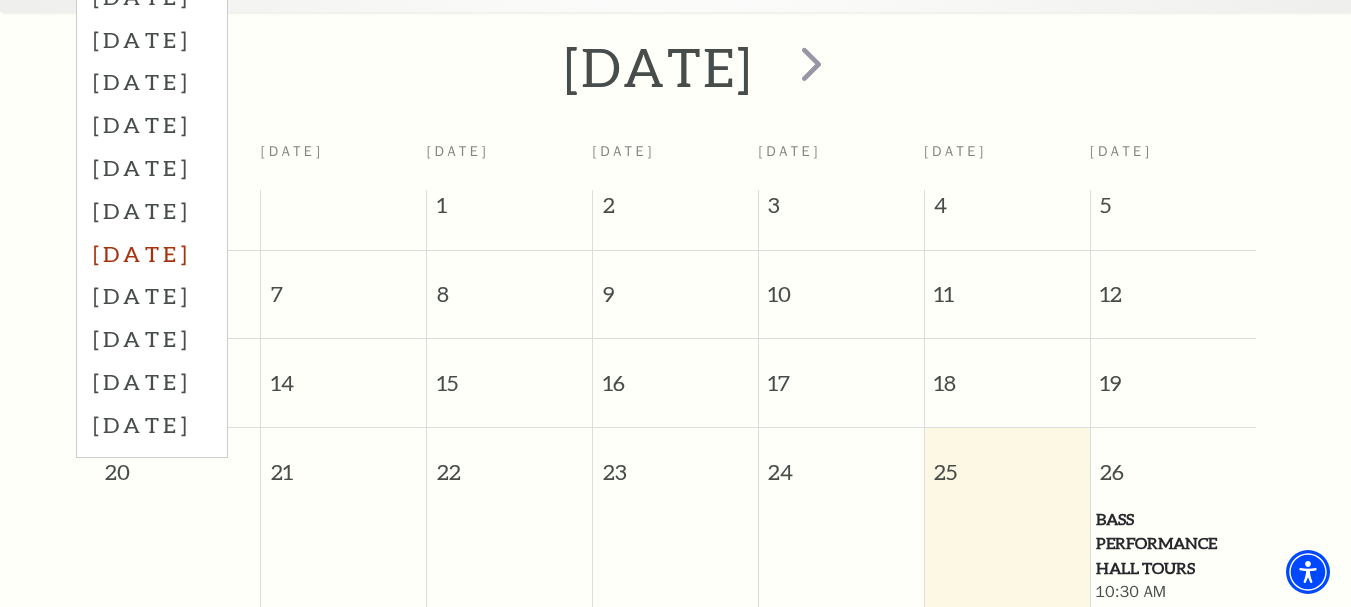 click on "[DATE]" at bounding box center [152, 253] 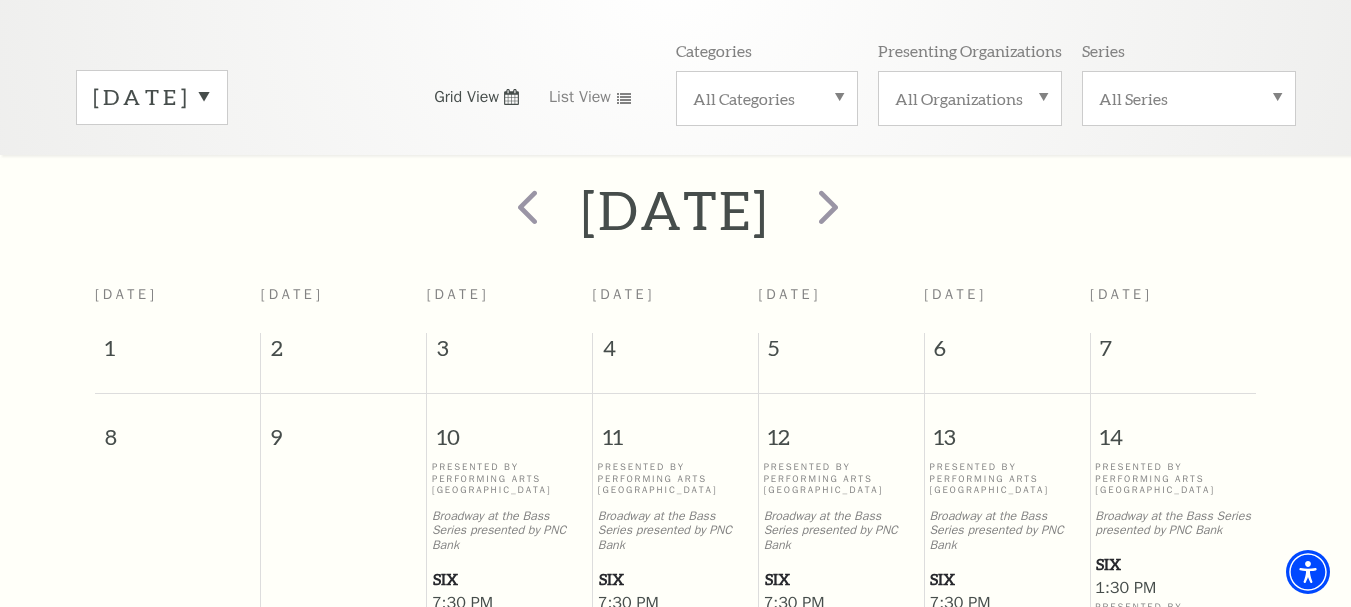 scroll, scrollTop: 377, scrollLeft: 0, axis: vertical 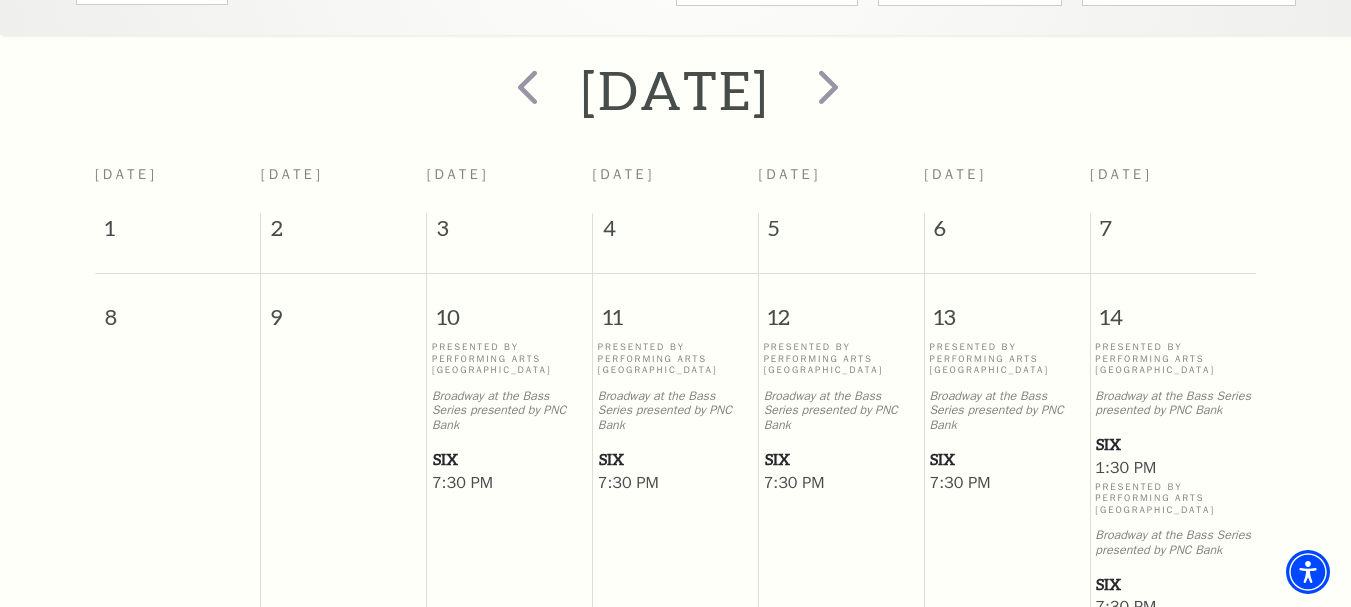 click on "SIX" at bounding box center [841, 459] 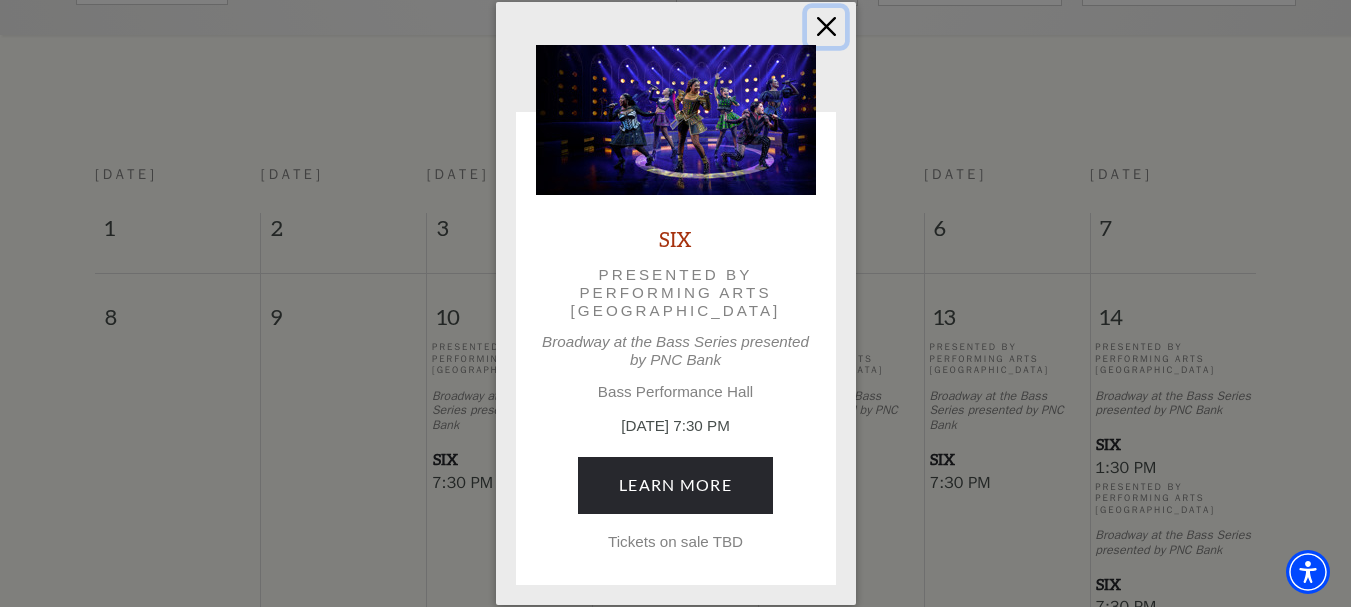 click at bounding box center (826, 27) 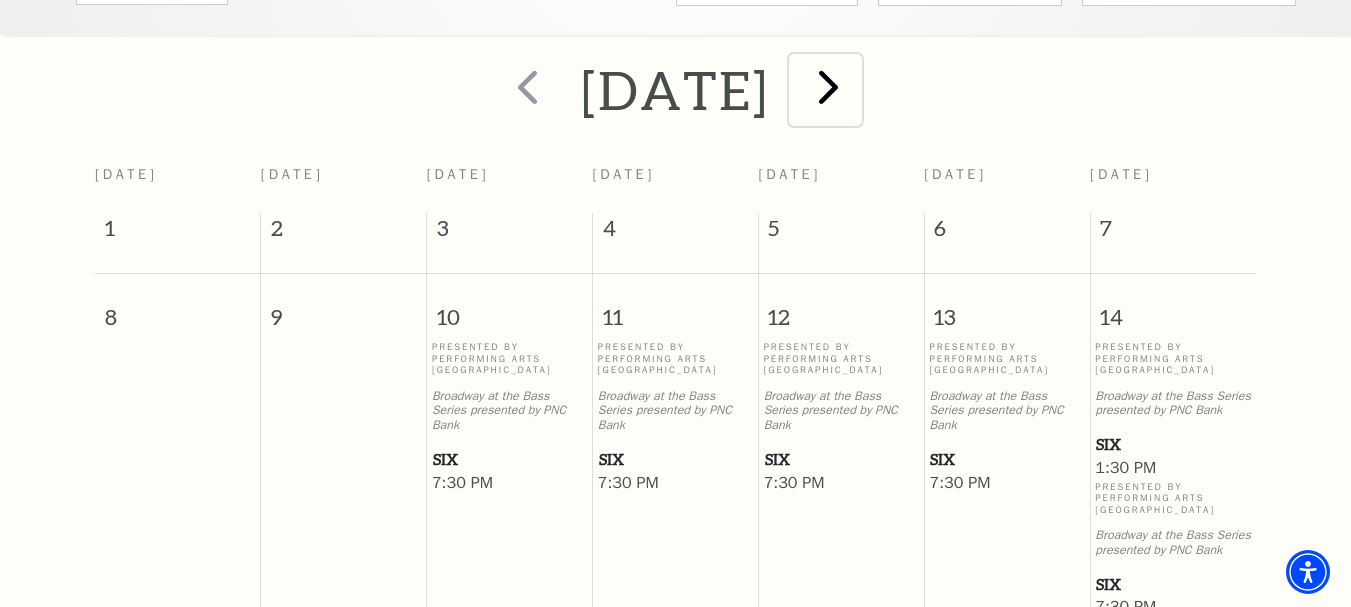 click at bounding box center (828, 86) 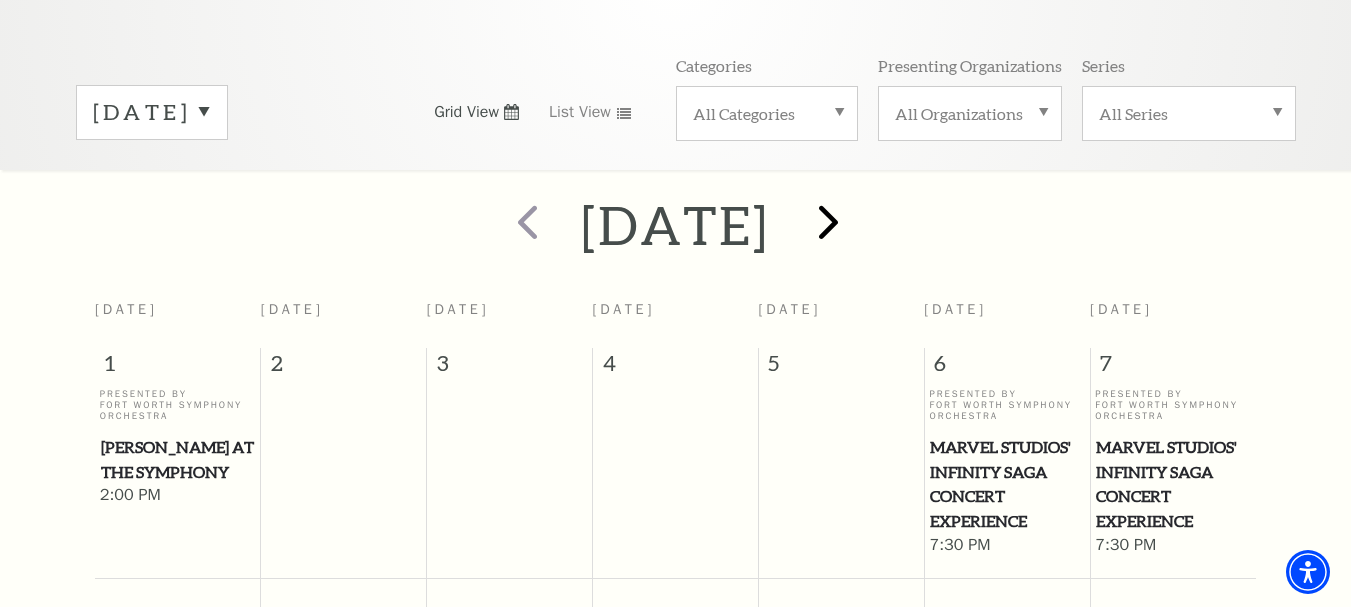 scroll, scrollTop: 277, scrollLeft: 0, axis: vertical 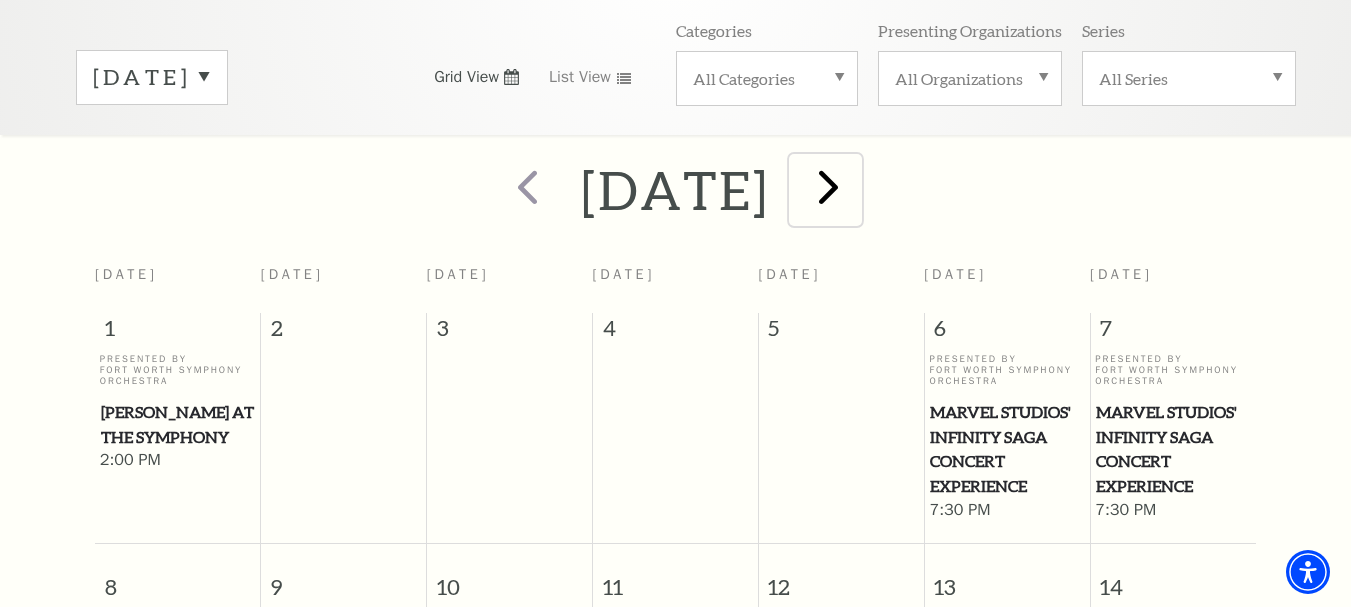 click at bounding box center (828, 186) 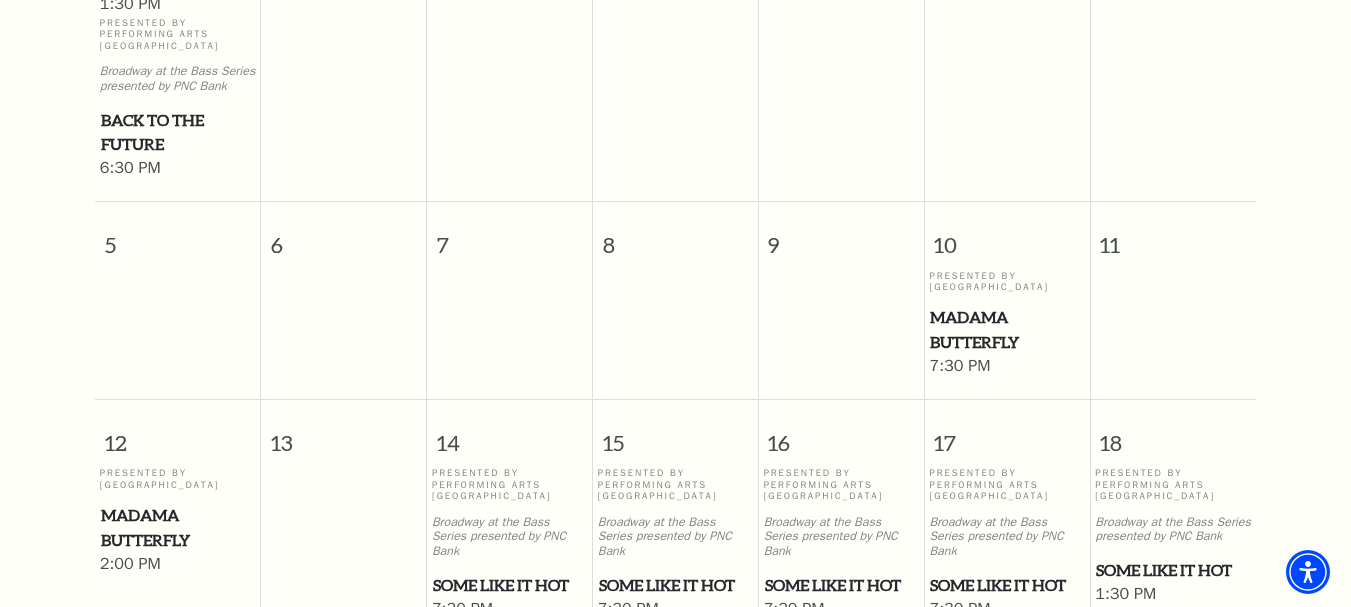 scroll, scrollTop: 877, scrollLeft: 0, axis: vertical 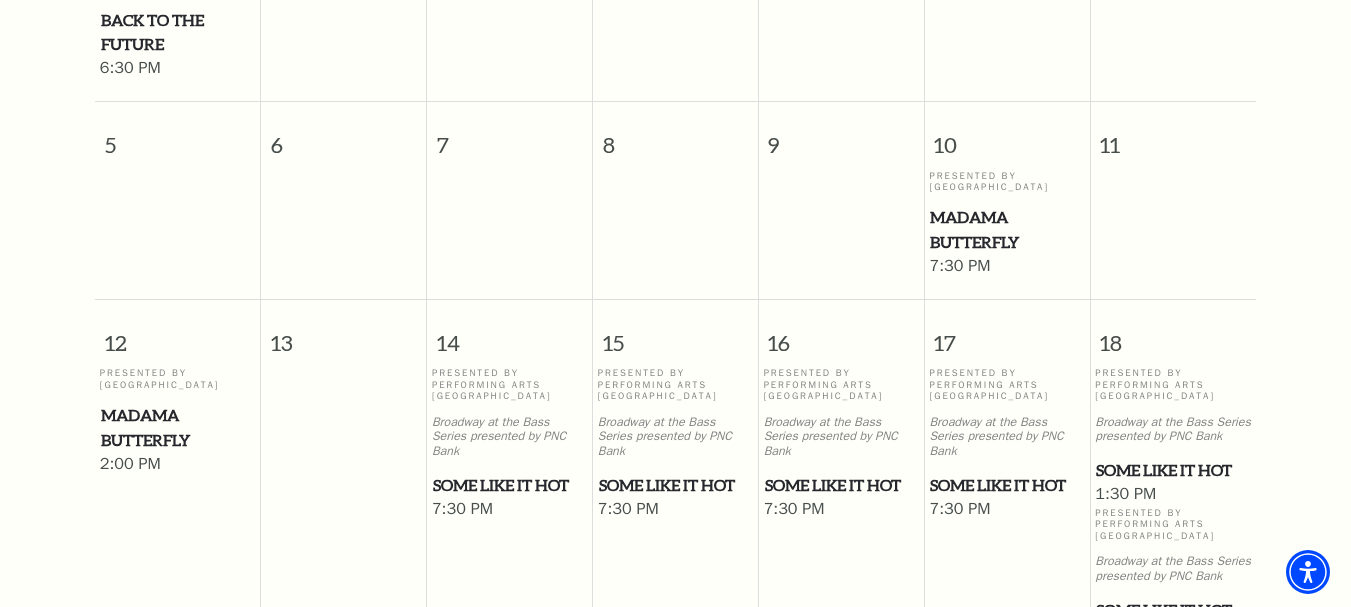 click on "Madama Butterfly" at bounding box center [1006, 229] 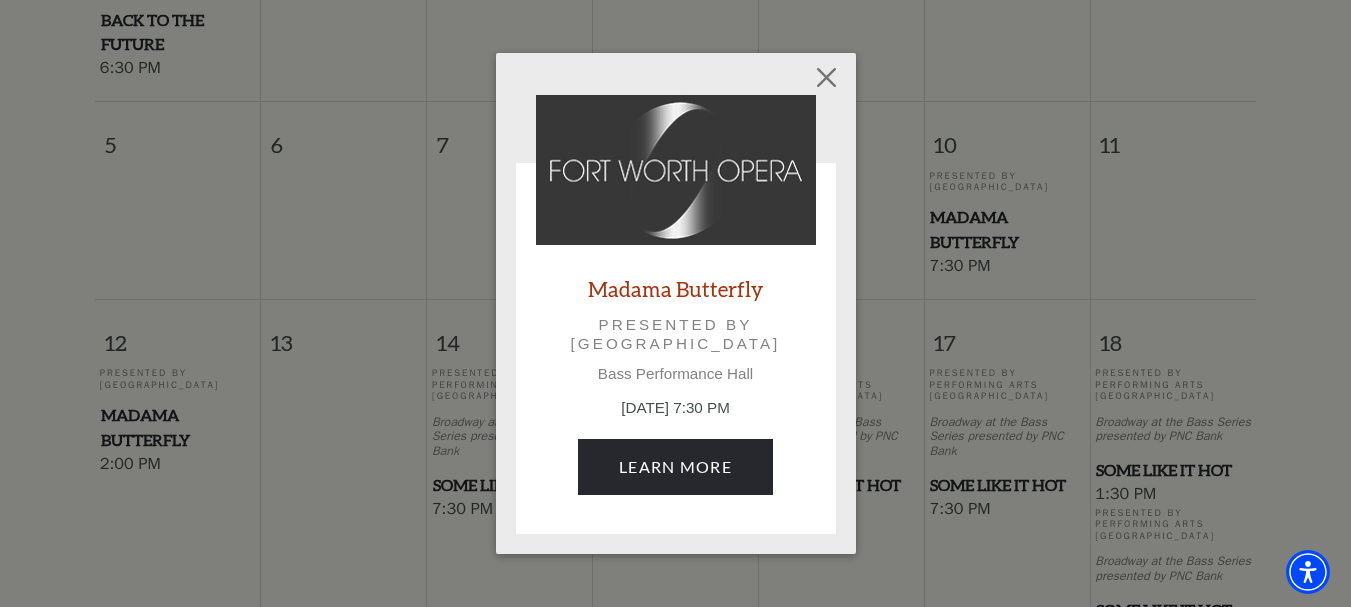 click on "Madama Butterfly" at bounding box center (675, 288) 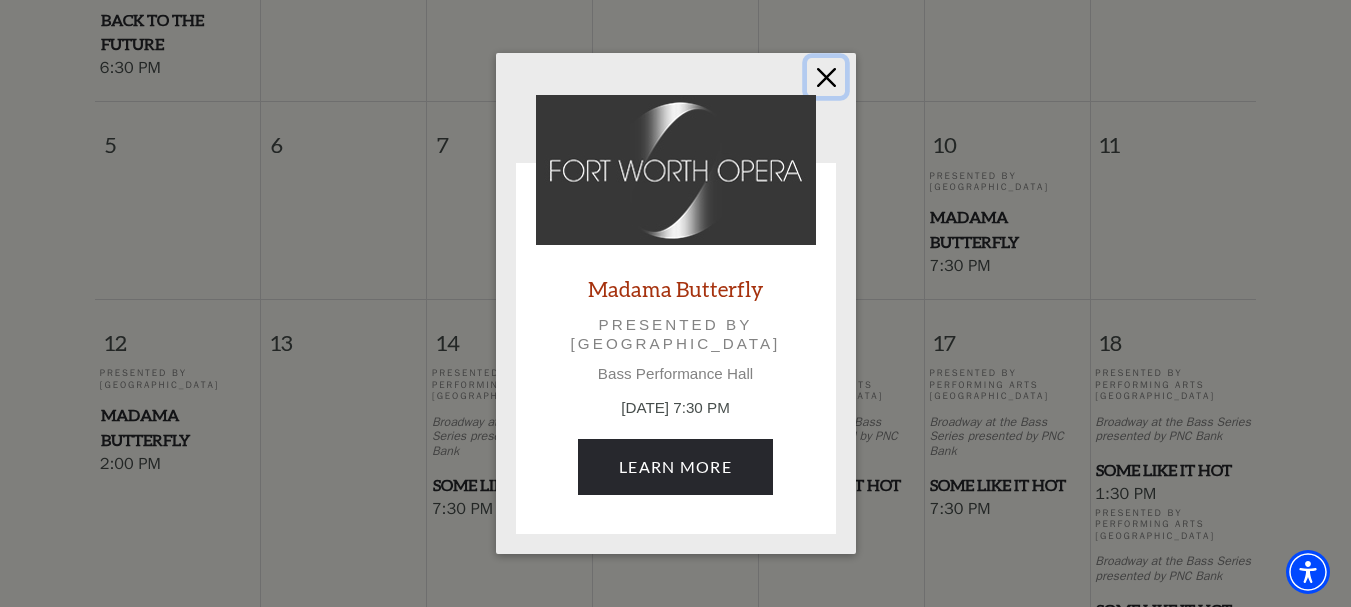 click at bounding box center [826, 77] 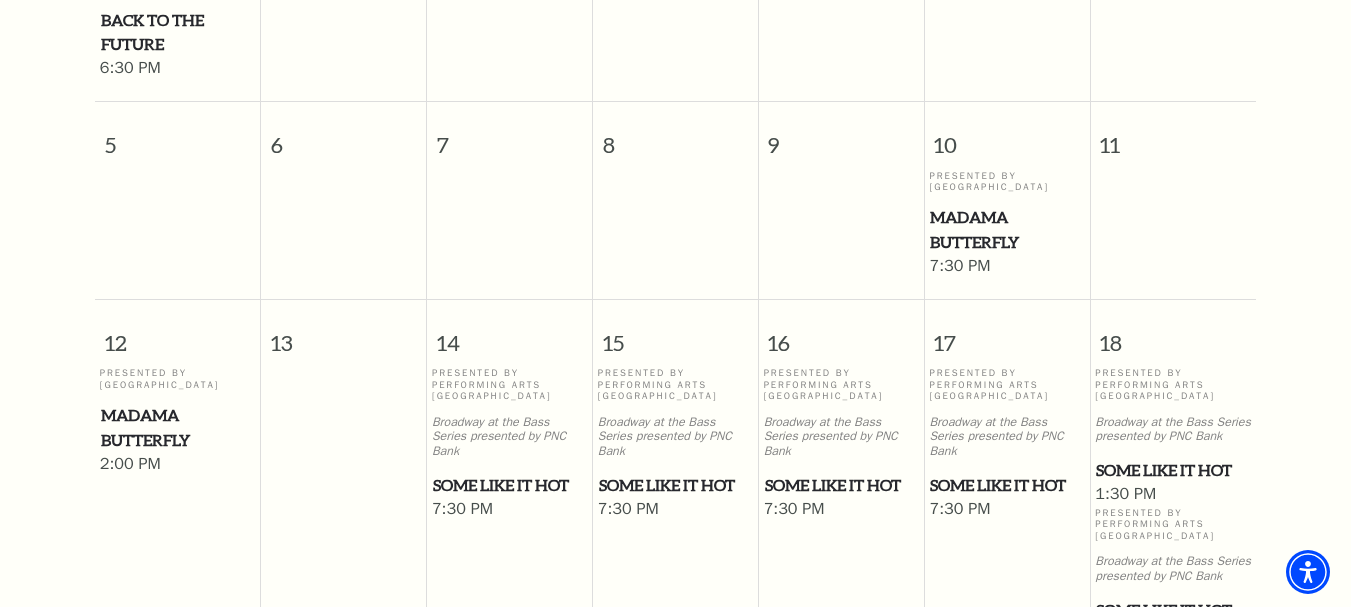 click on "Some Like It Hot" at bounding box center [1006, 485] 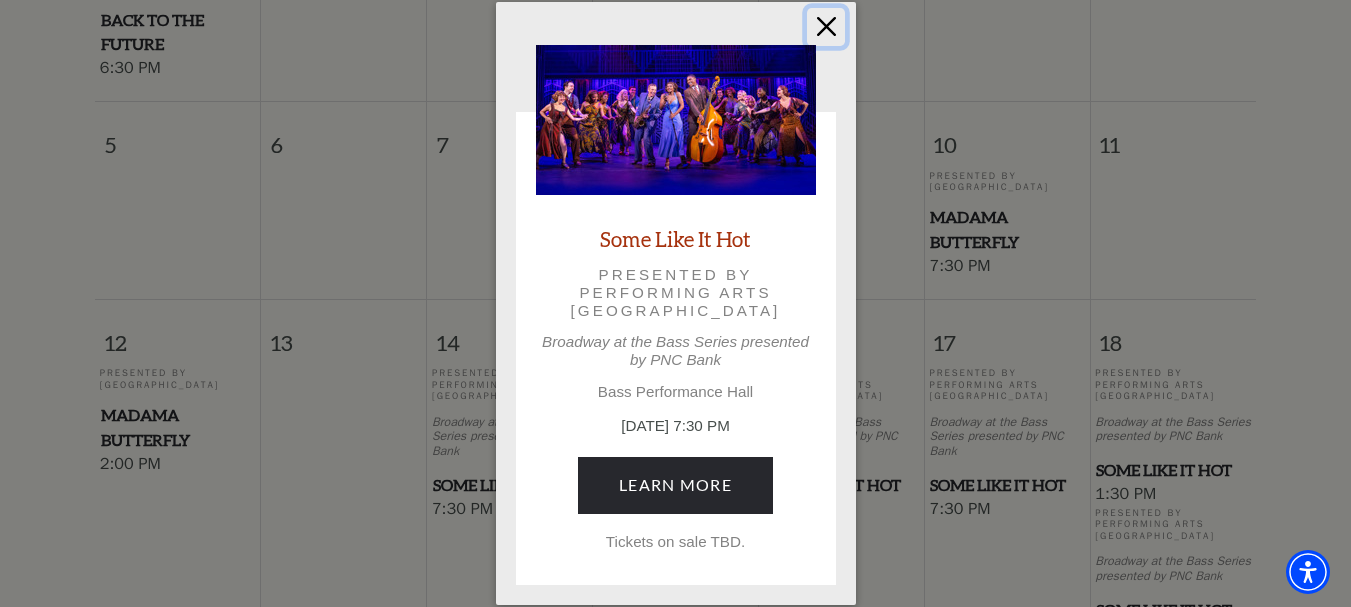click at bounding box center [826, 27] 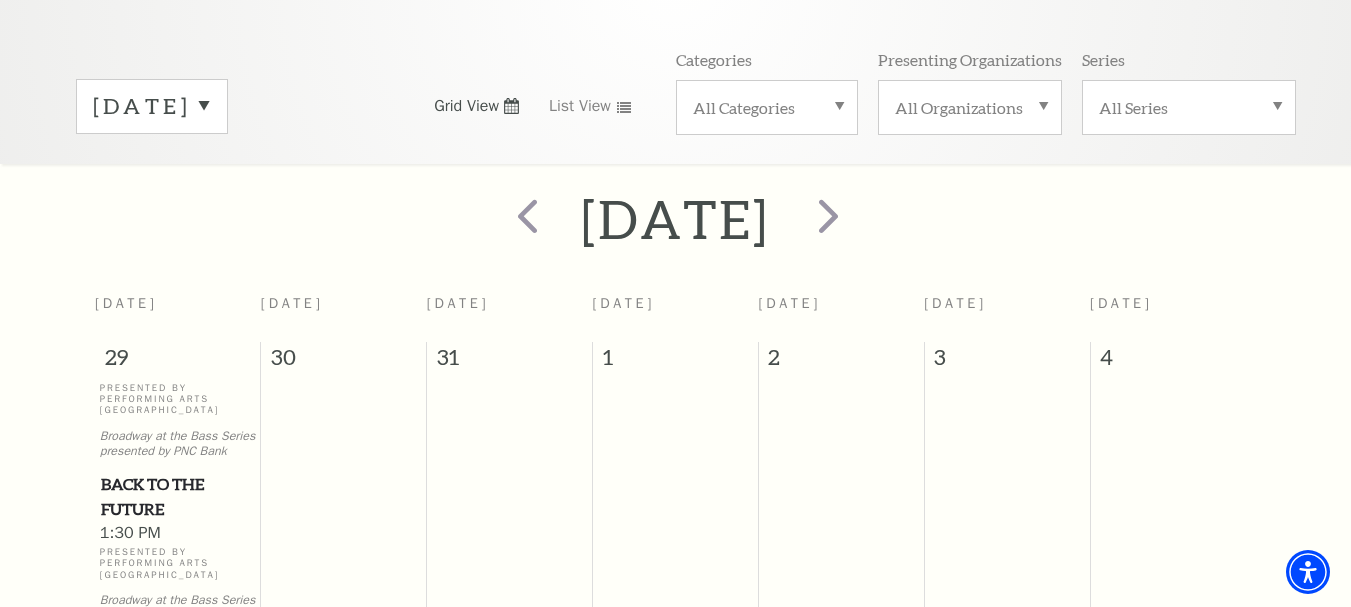scroll, scrollTop: 77, scrollLeft: 0, axis: vertical 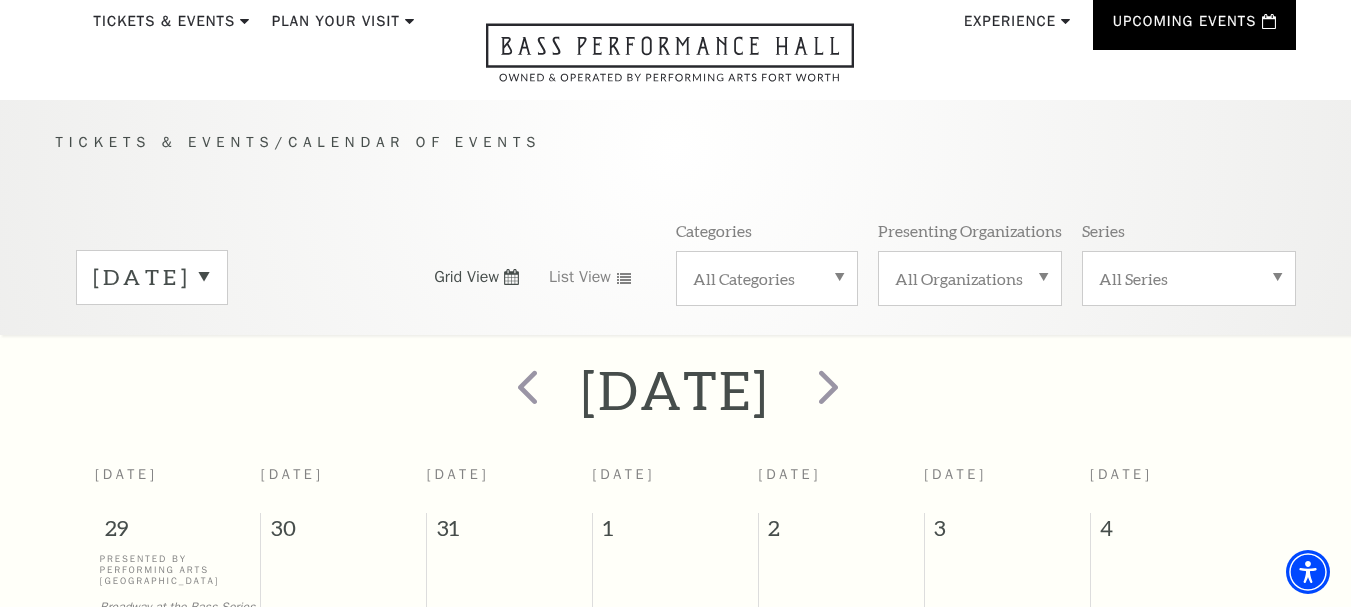 click on "[DATE]" at bounding box center (152, 277) 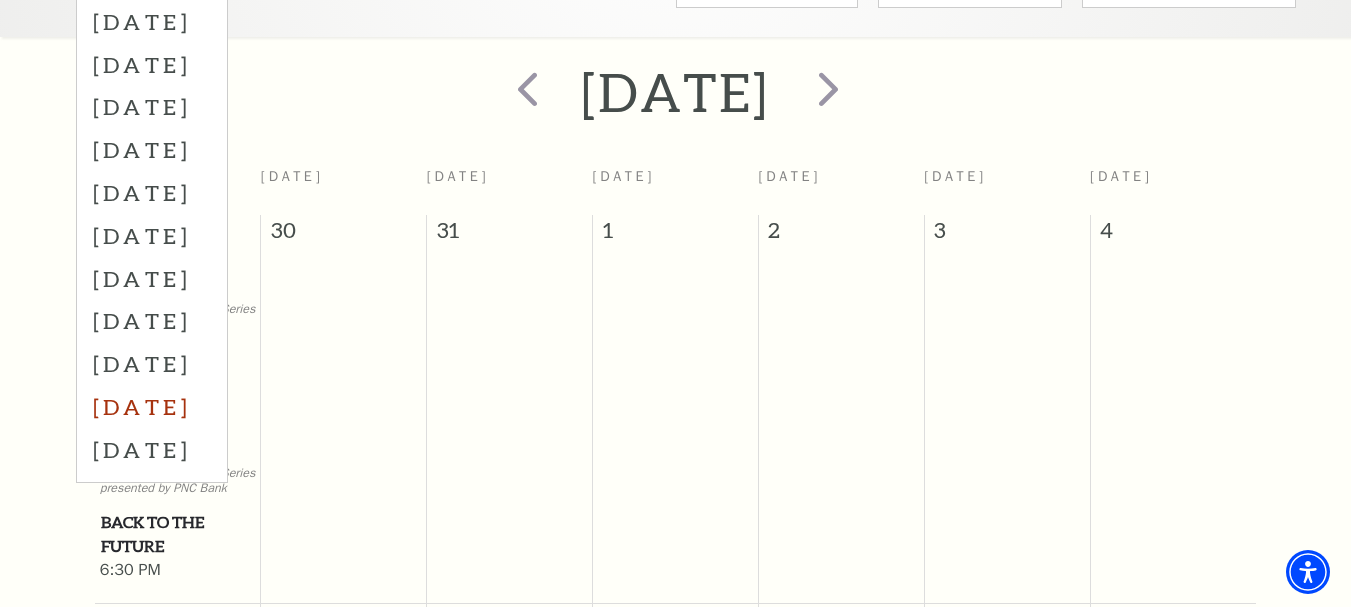 scroll, scrollTop: 377, scrollLeft: 0, axis: vertical 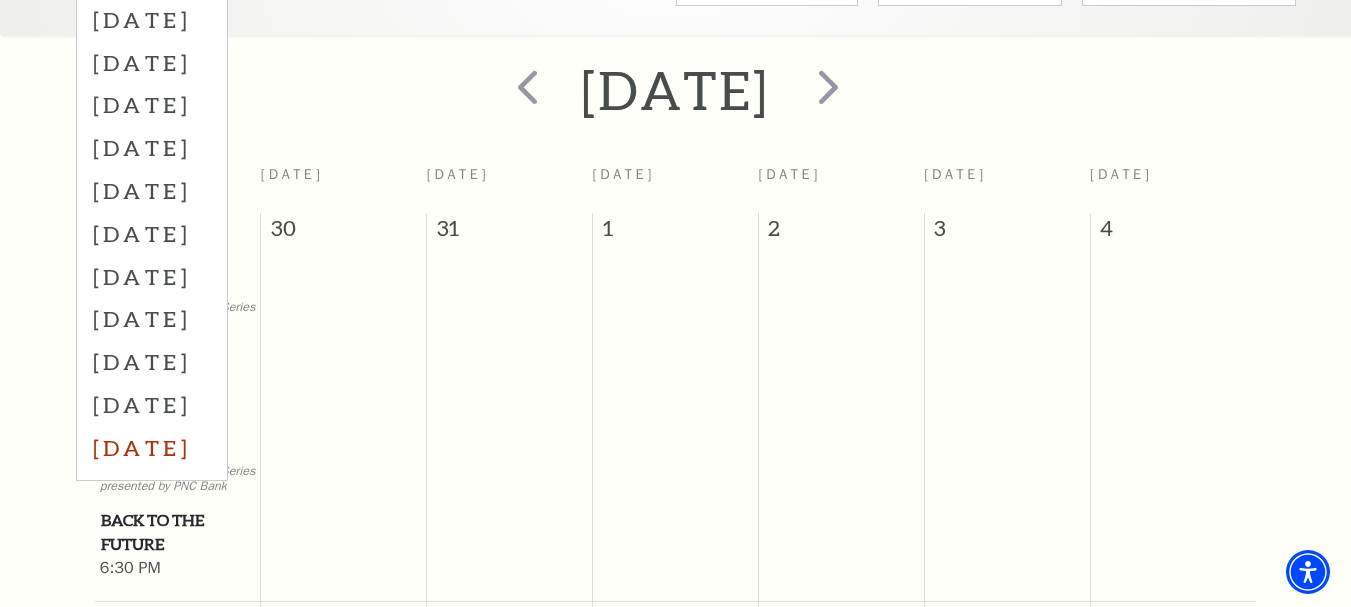 click on "[DATE]" at bounding box center (152, 447) 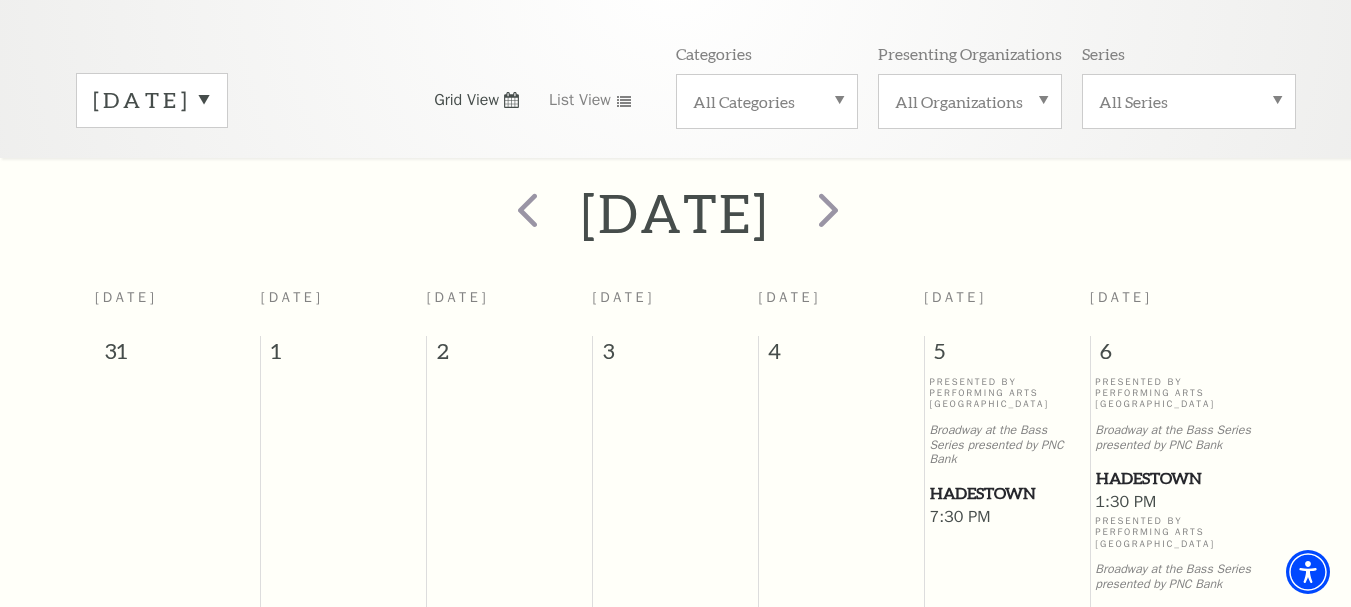 scroll, scrollTop: 377, scrollLeft: 0, axis: vertical 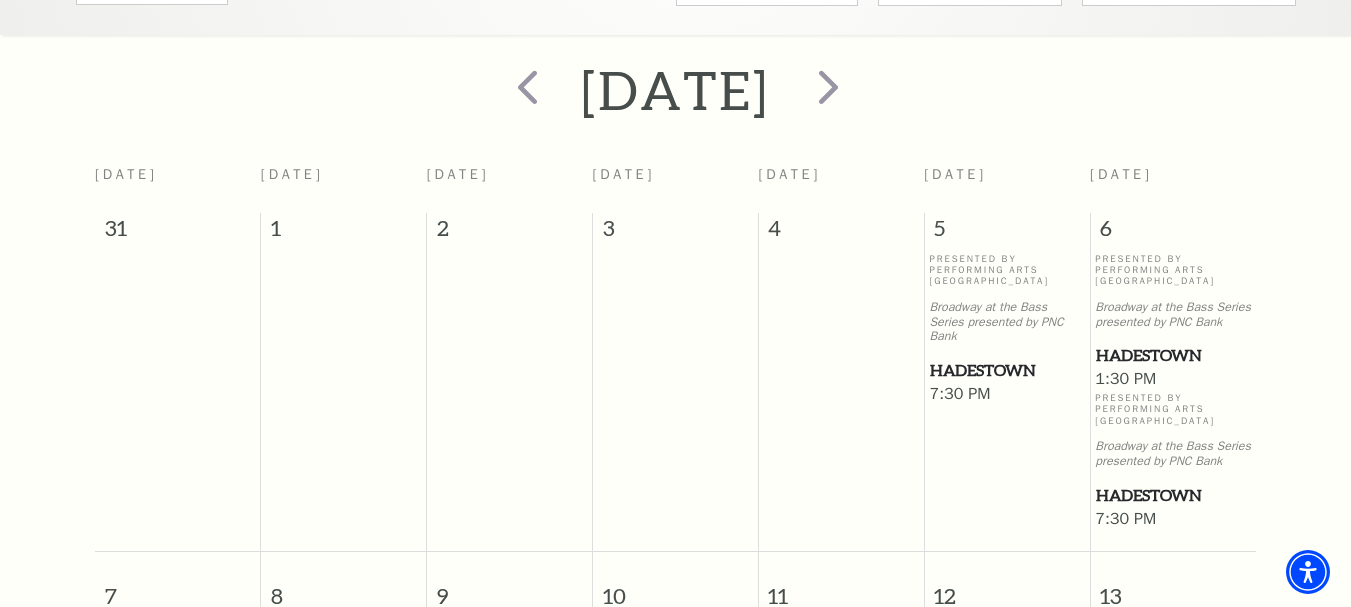 click on "Hadestown" at bounding box center (1006, 370) 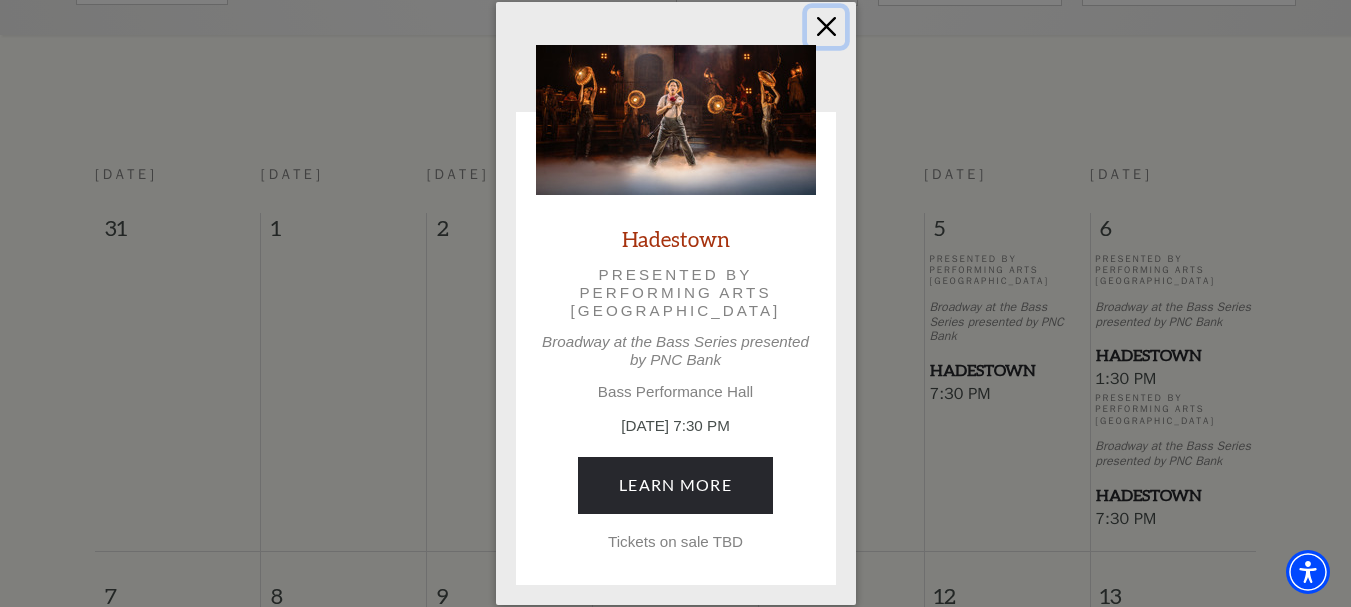click at bounding box center (826, 27) 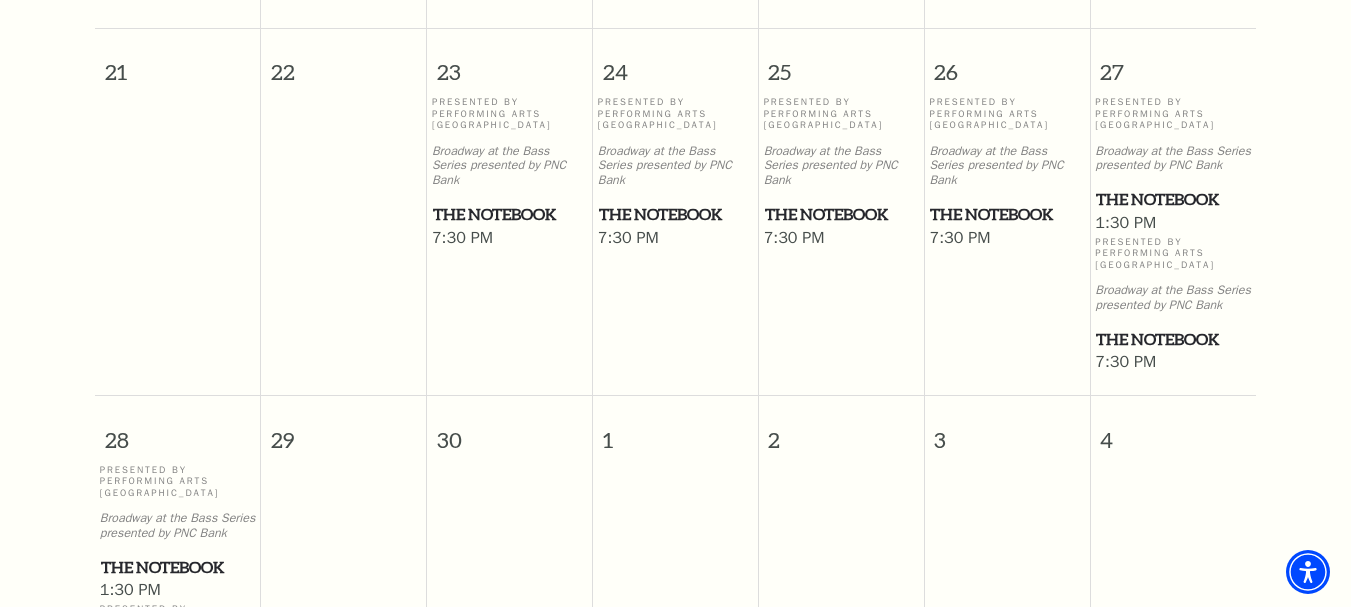 scroll, scrollTop: 1377, scrollLeft: 0, axis: vertical 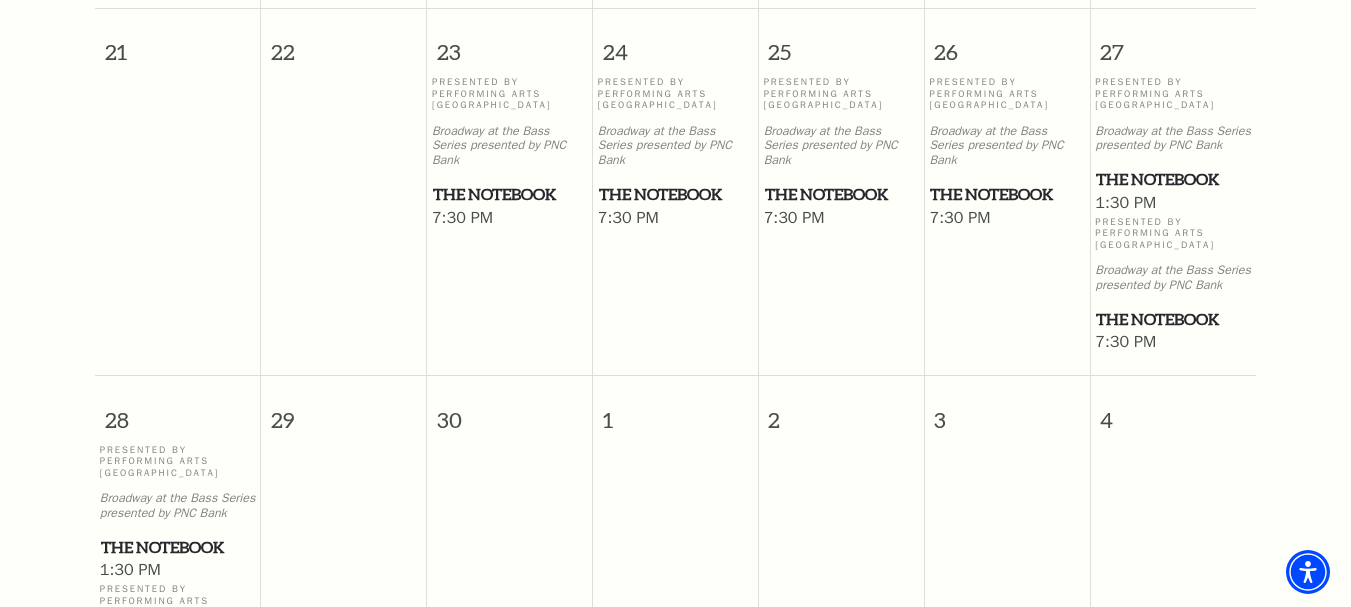 click on "The Notebook" at bounding box center [1173, 319] 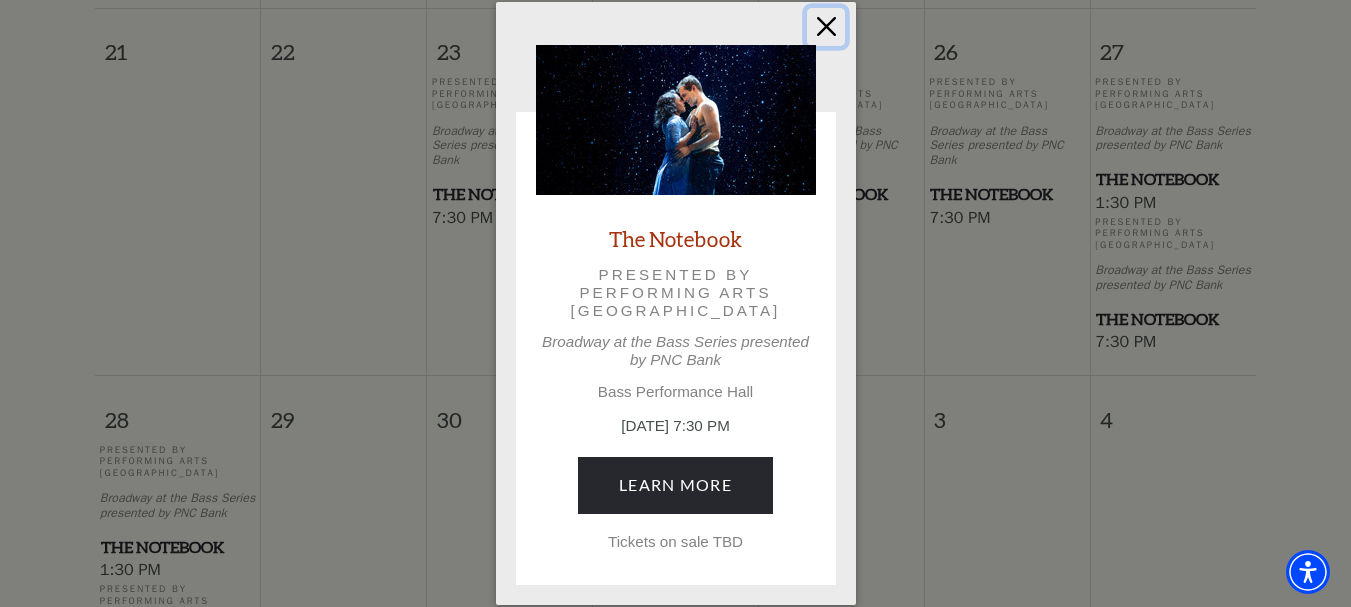 click at bounding box center (826, 27) 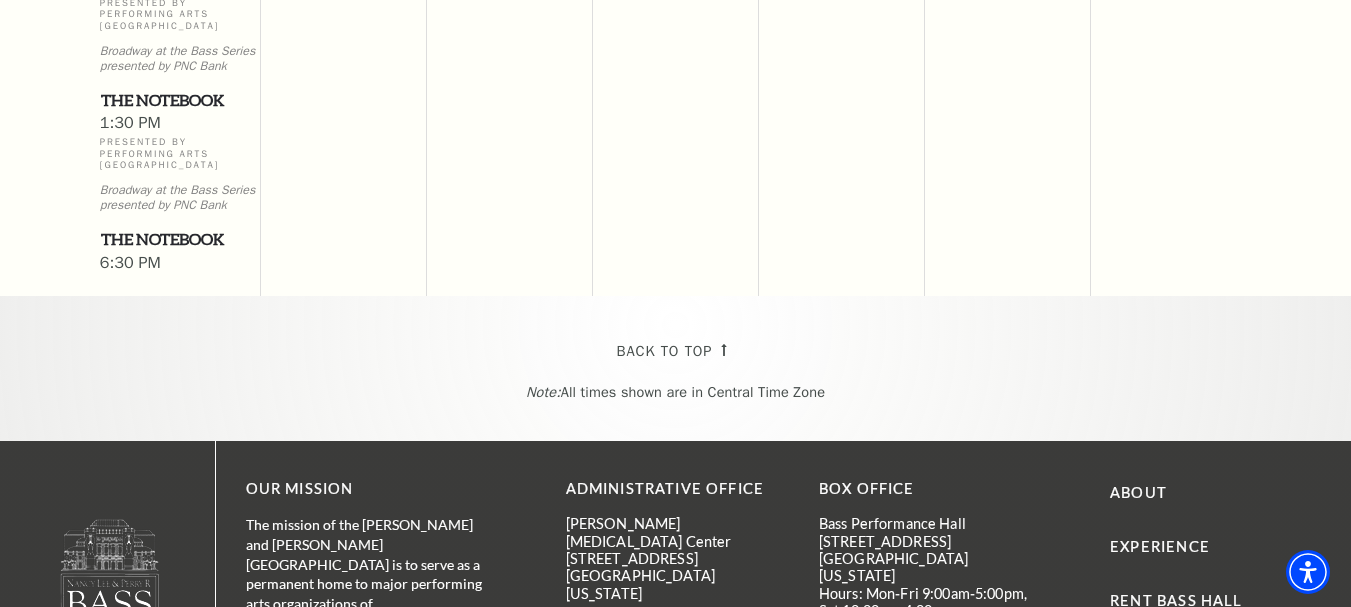 scroll, scrollTop: 1877, scrollLeft: 0, axis: vertical 